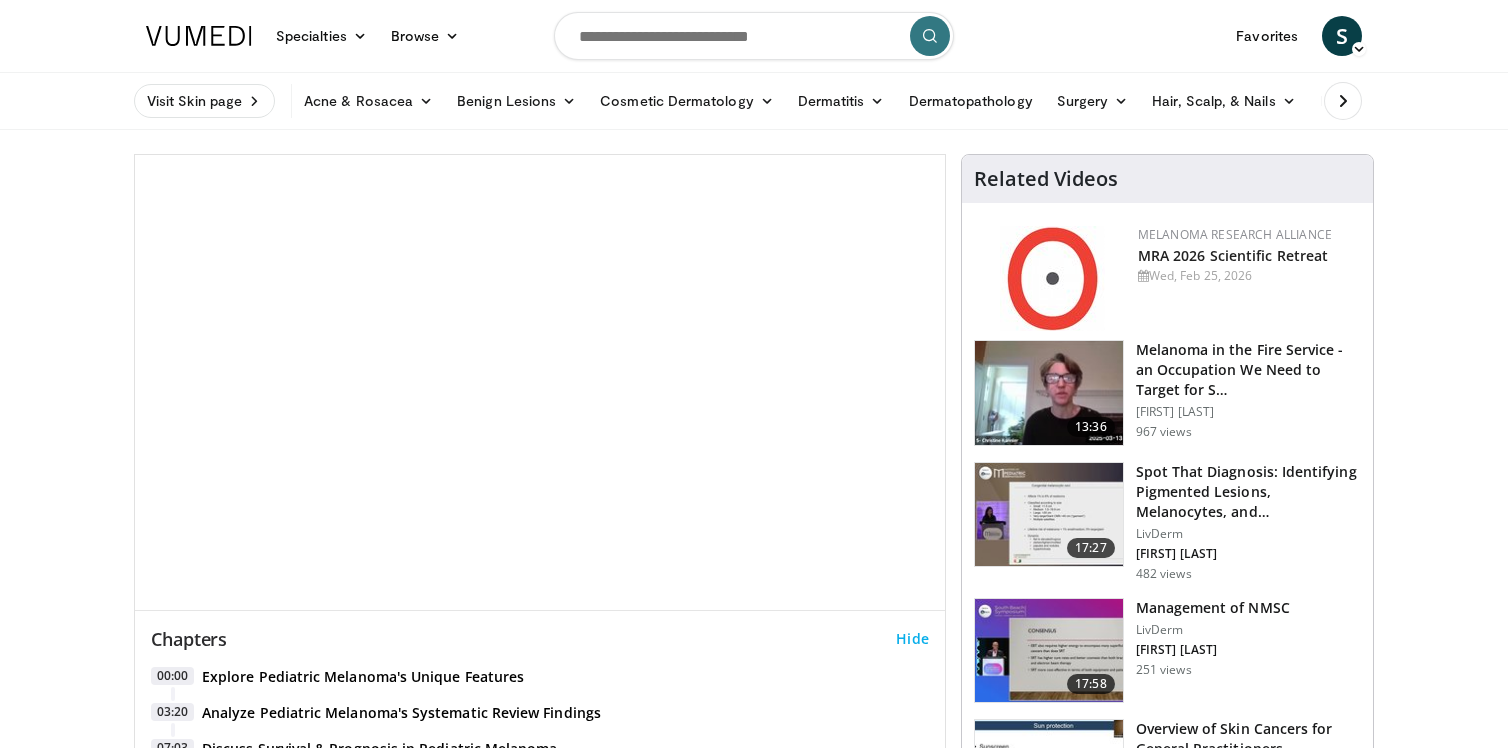scroll, scrollTop: 0, scrollLeft: 0, axis: both 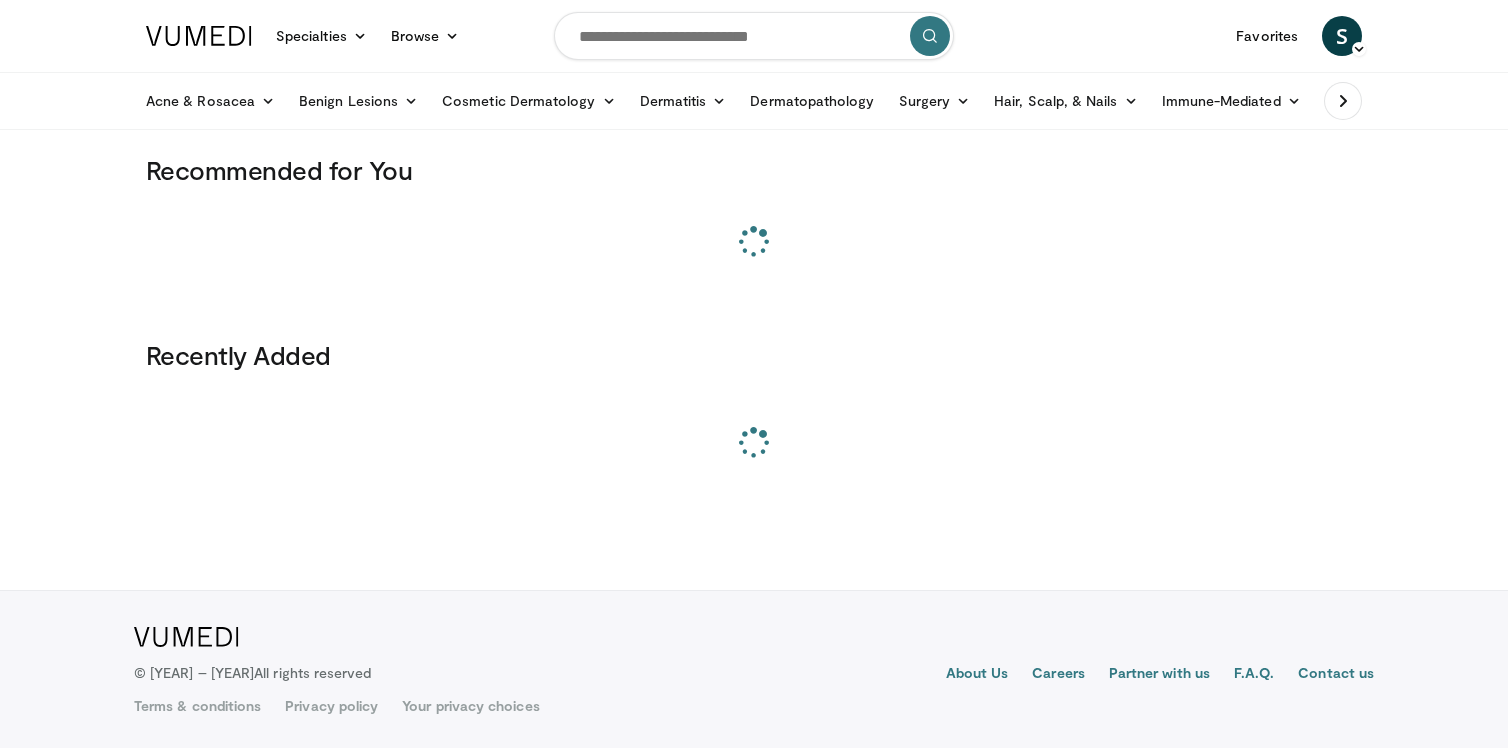 click at bounding box center (754, 36) 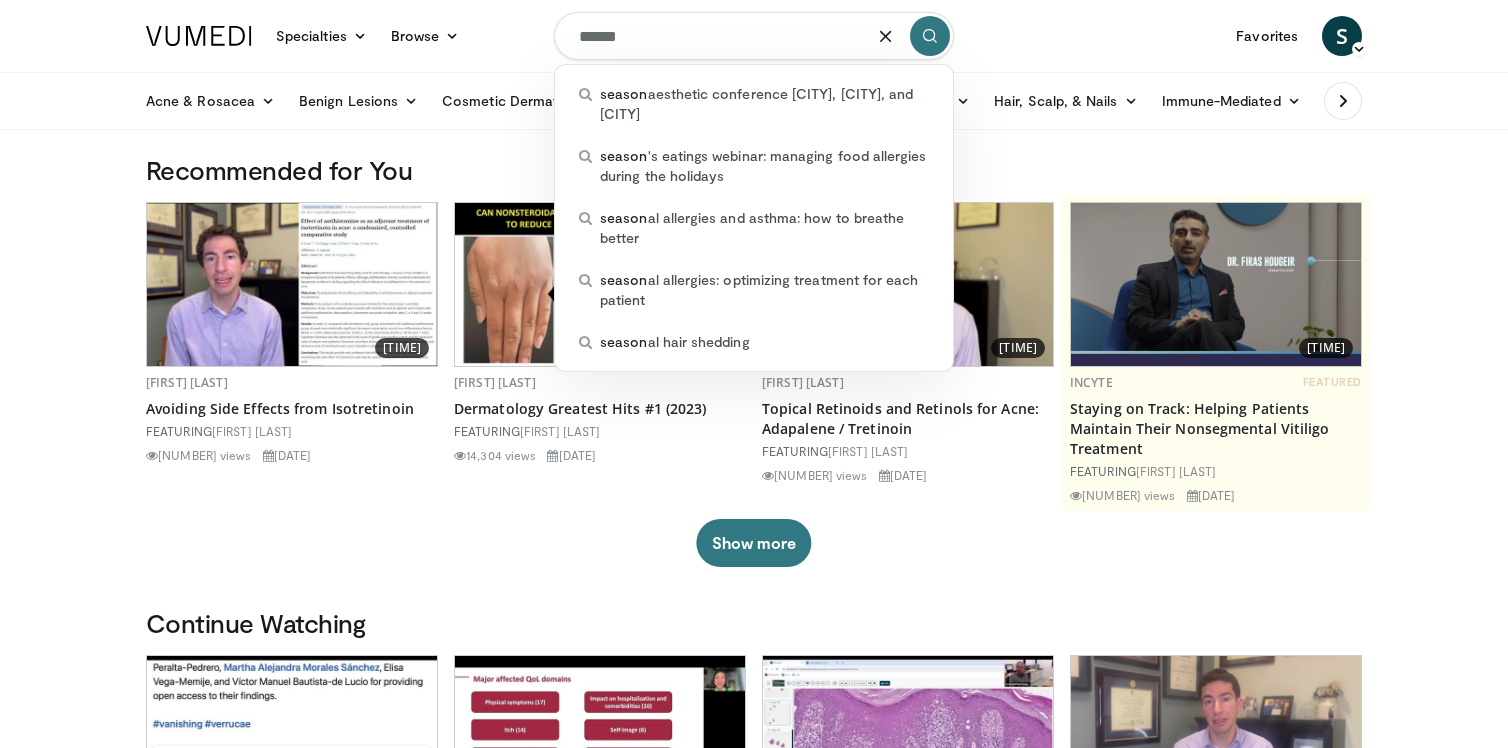 type on "******" 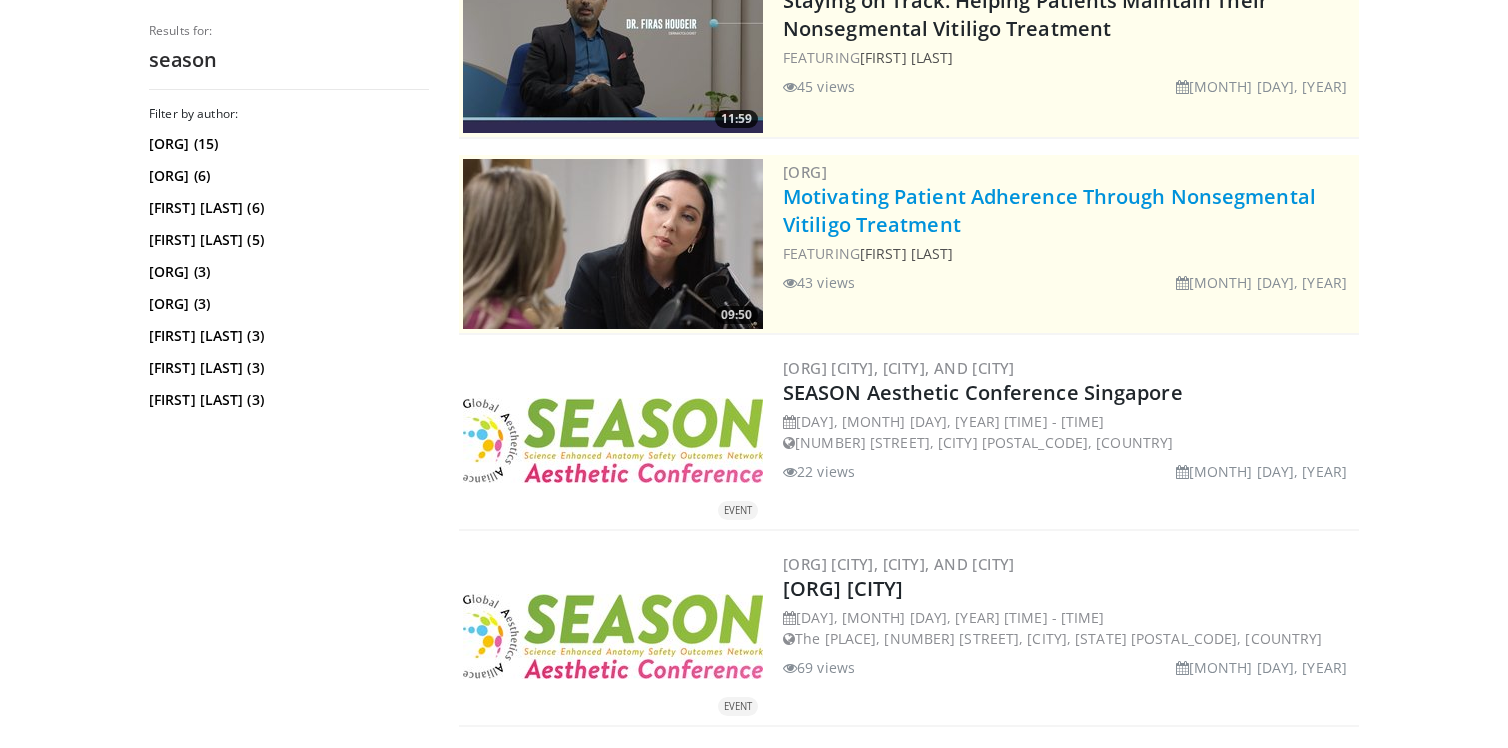 scroll, scrollTop: 271, scrollLeft: 0, axis: vertical 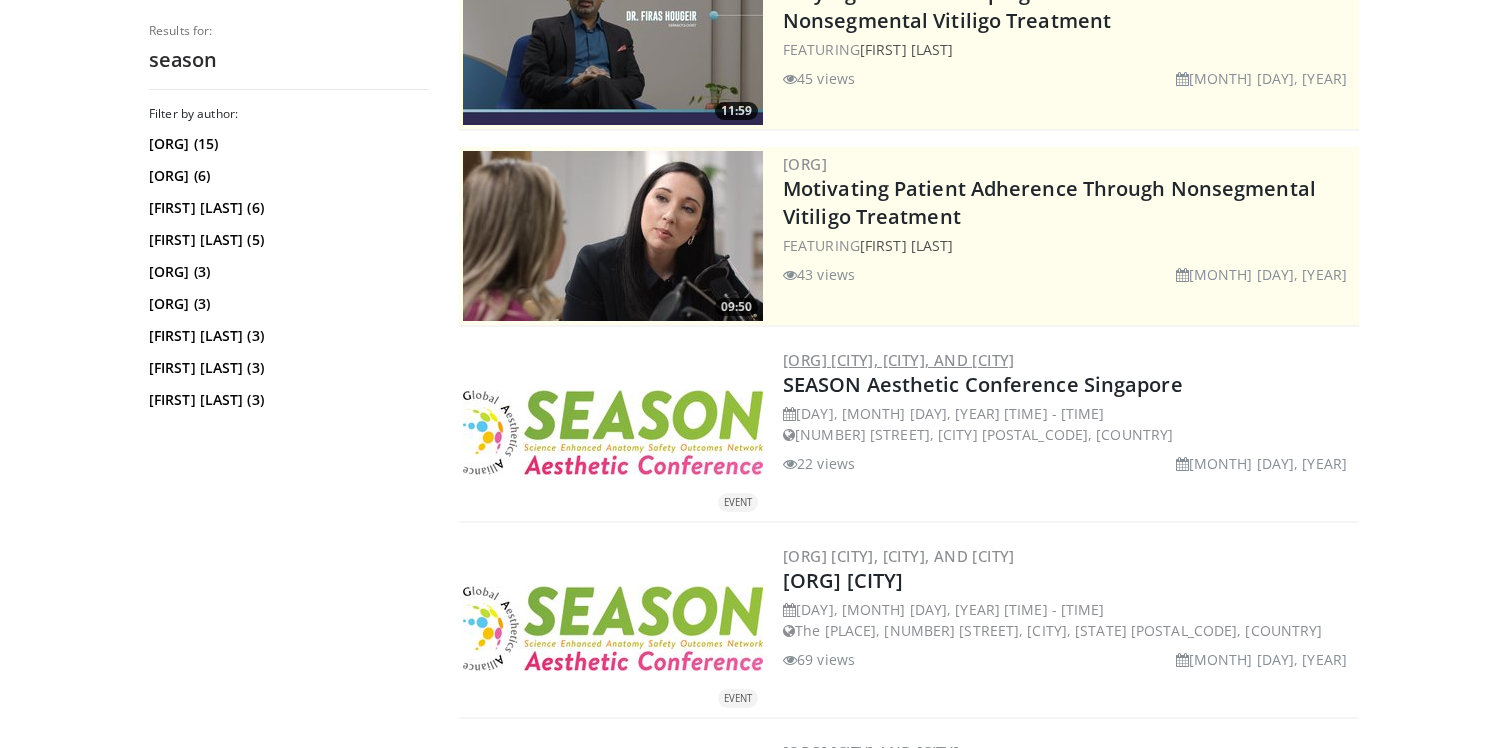 click on "SEASON Aesthetic Conference Washington, Florence, and Singapore" at bounding box center (899, 360) 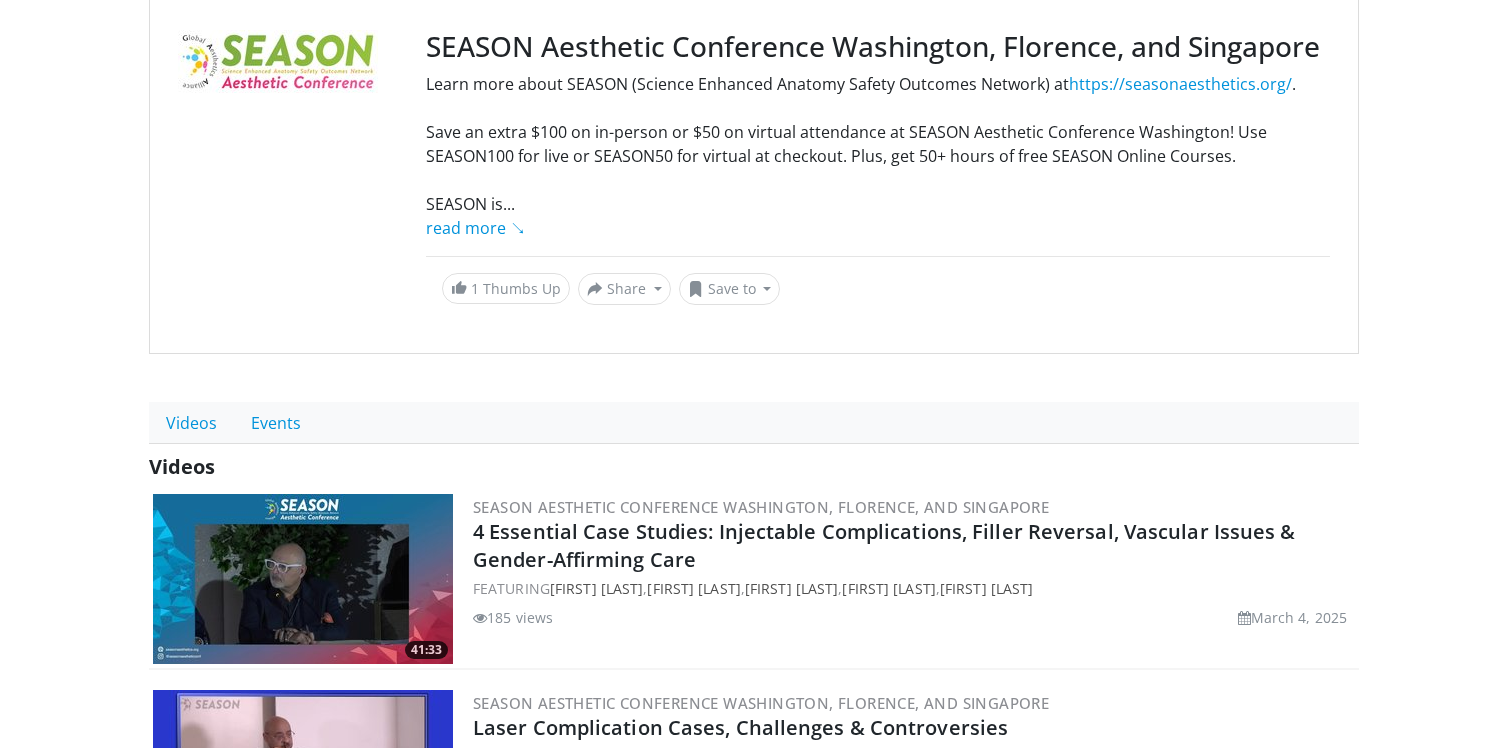 scroll, scrollTop: 0, scrollLeft: 0, axis: both 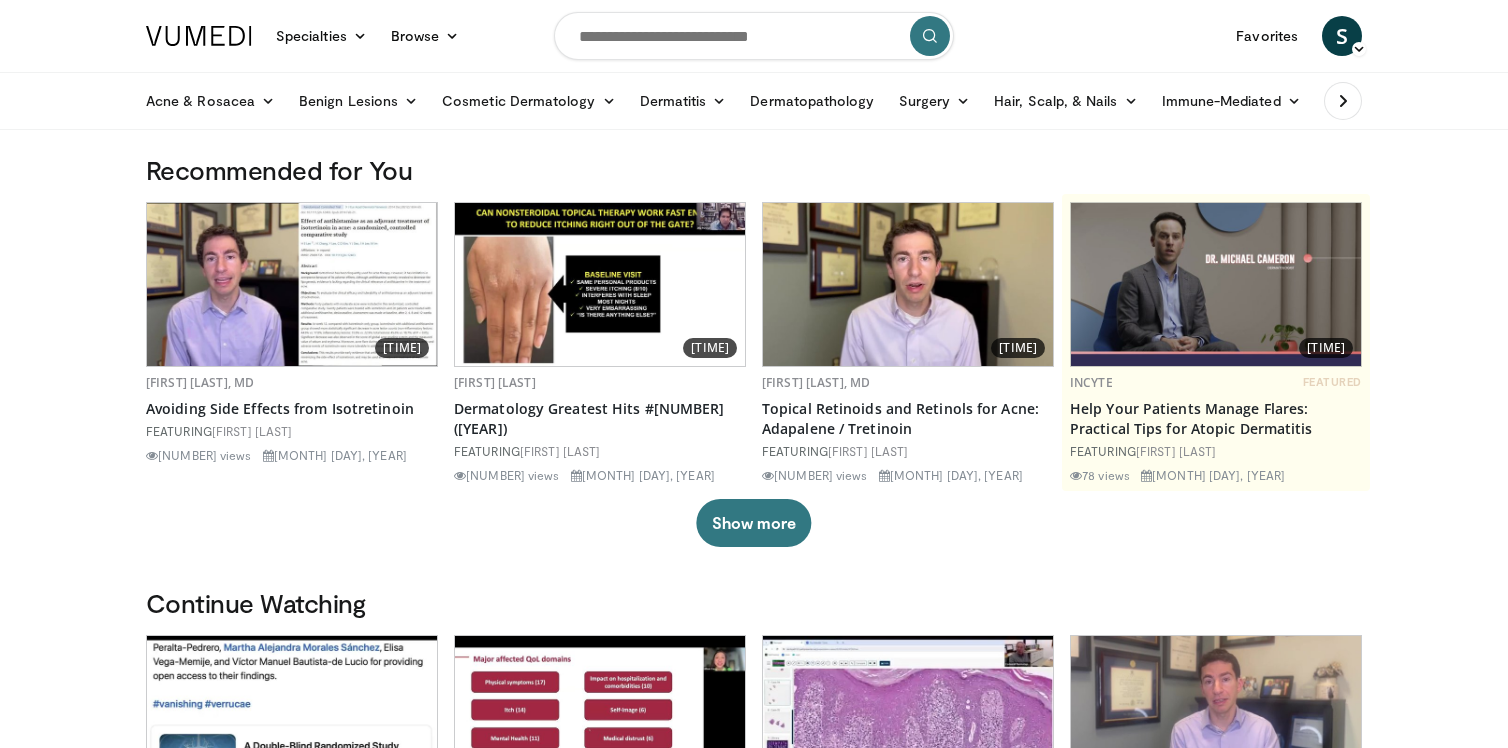 click at bounding box center (754, 36) 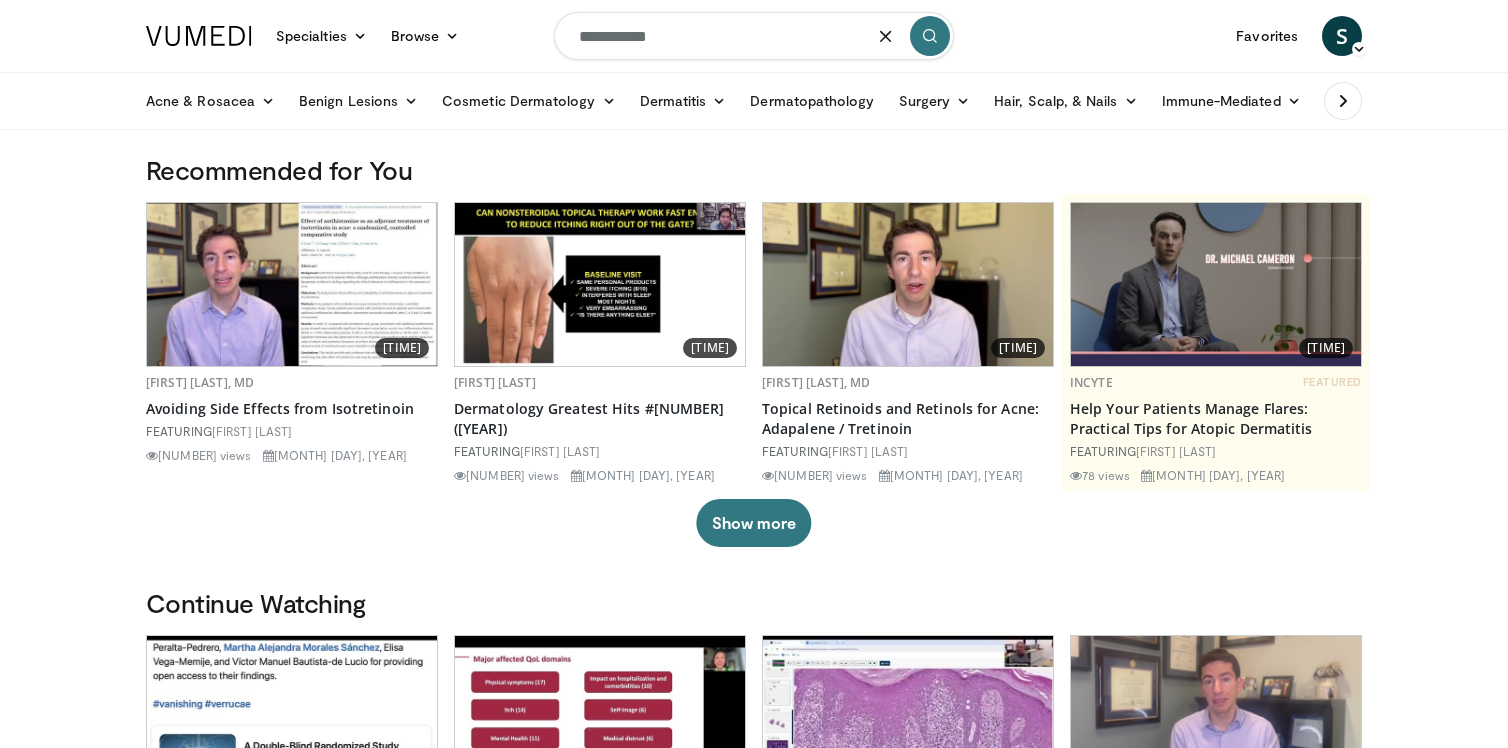 type on "**********" 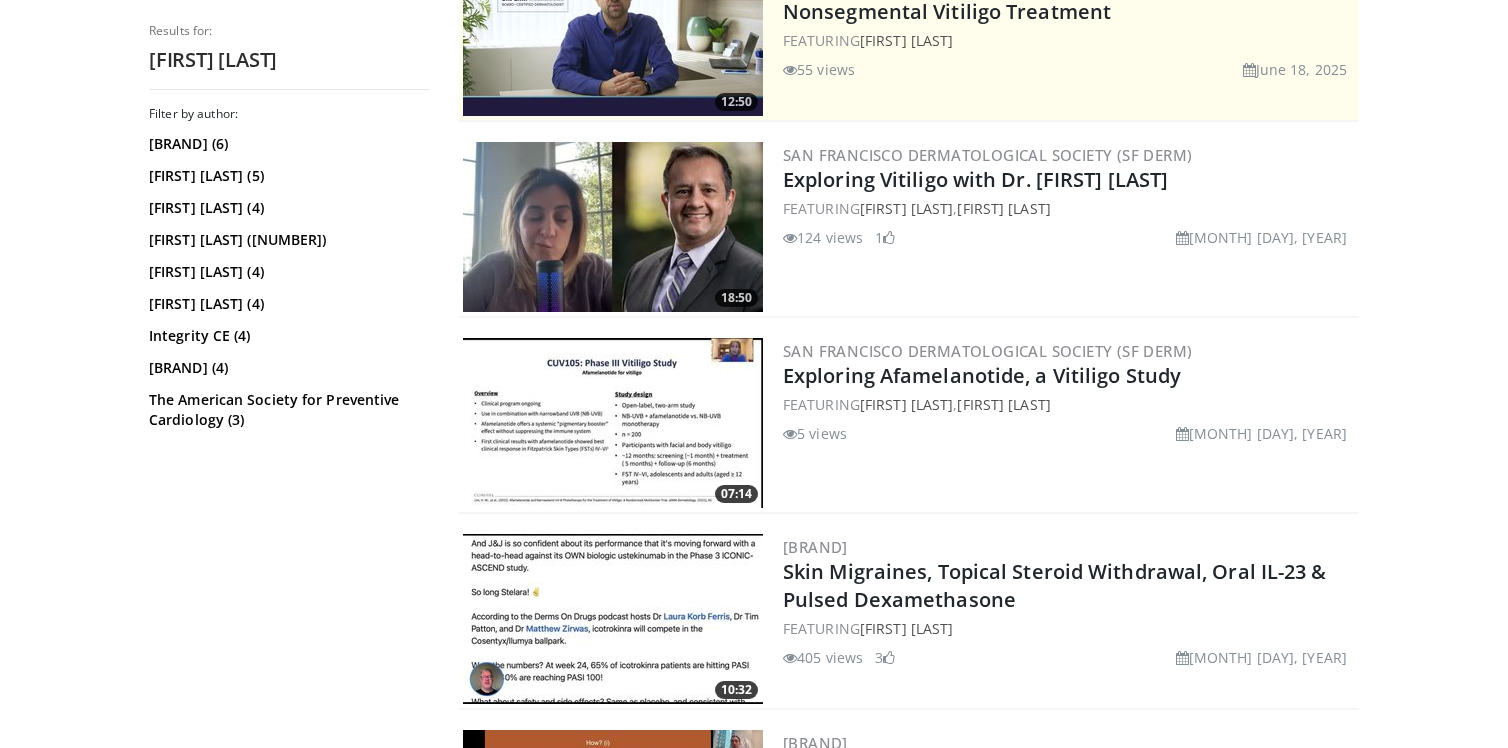 scroll, scrollTop: 515, scrollLeft: 0, axis: vertical 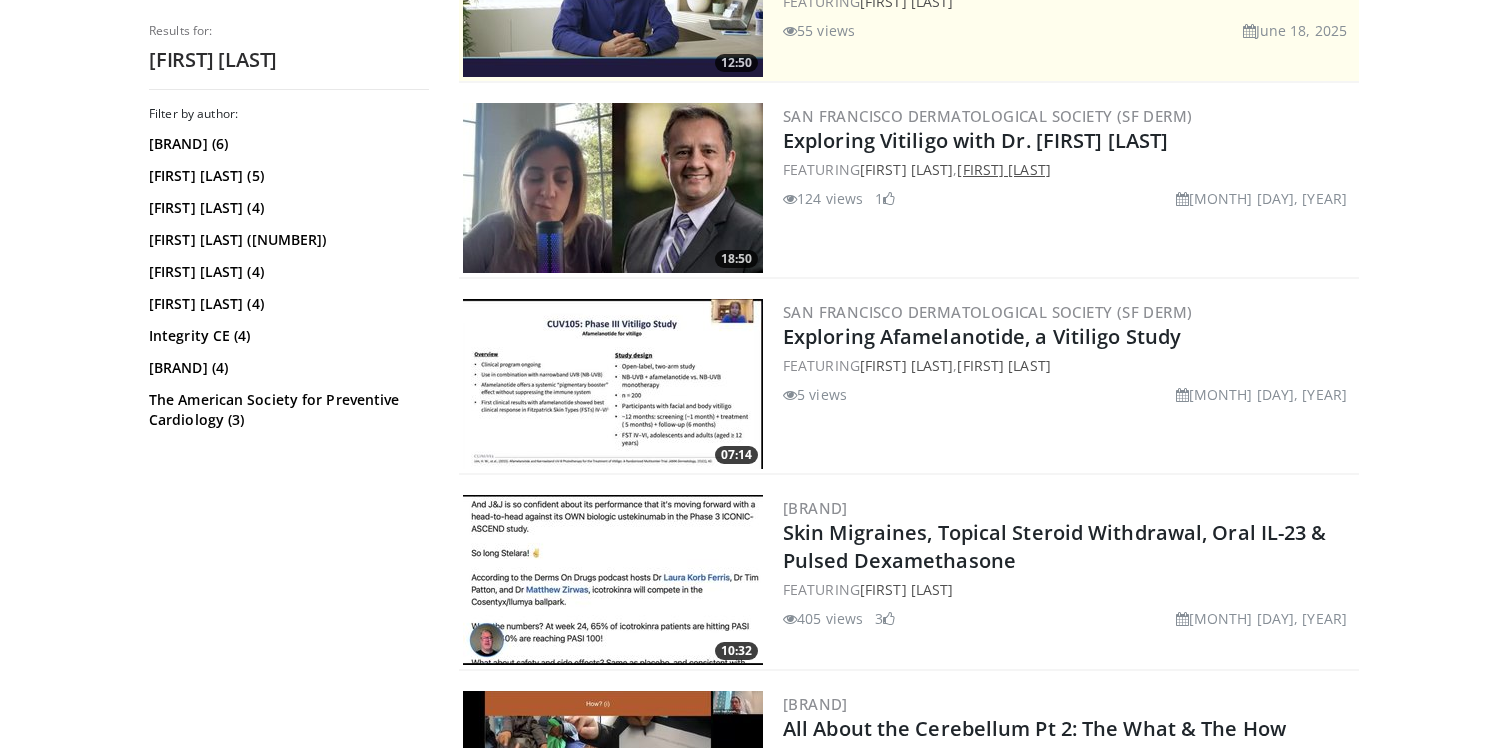 click on "Amit Pandya" at bounding box center [1003, 169] 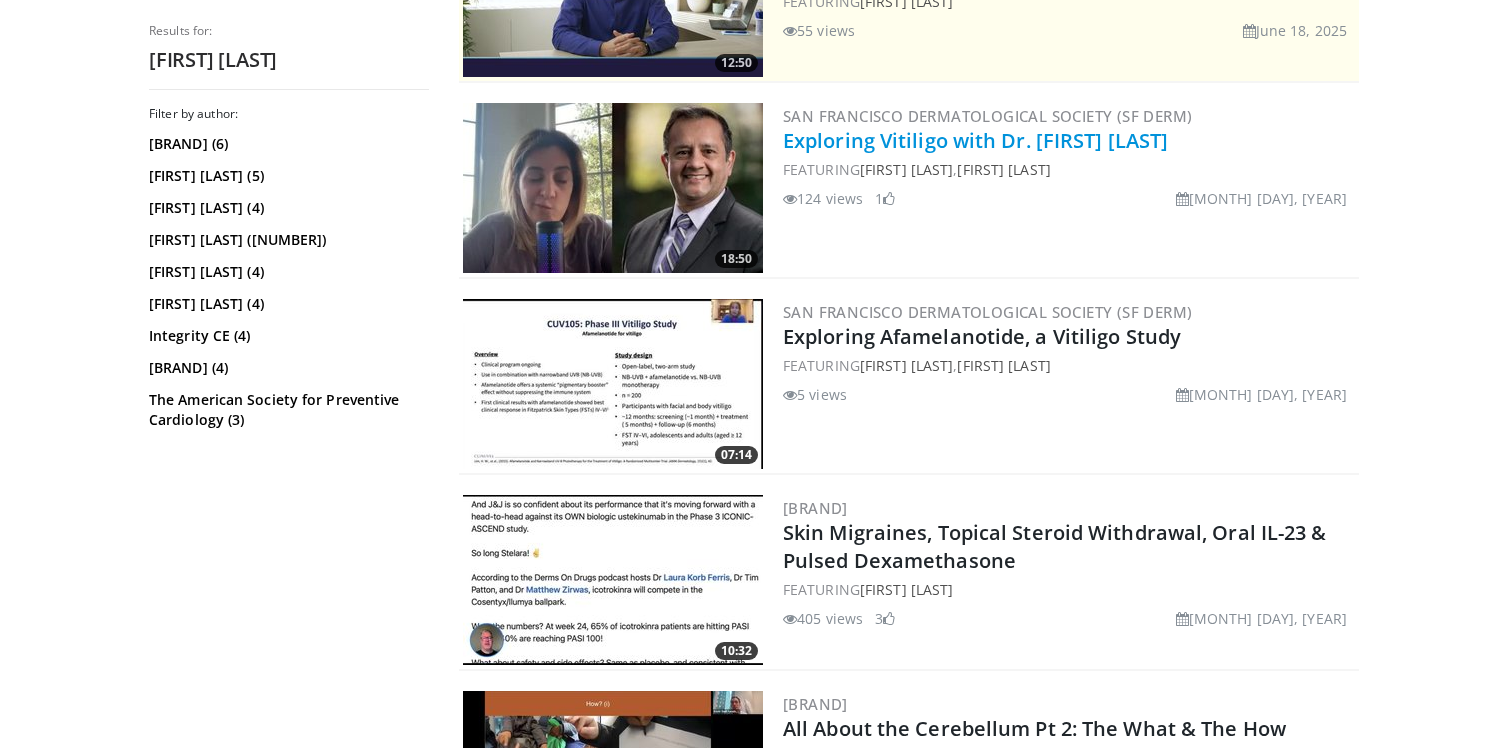 scroll, scrollTop: 0, scrollLeft: 0, axis: both 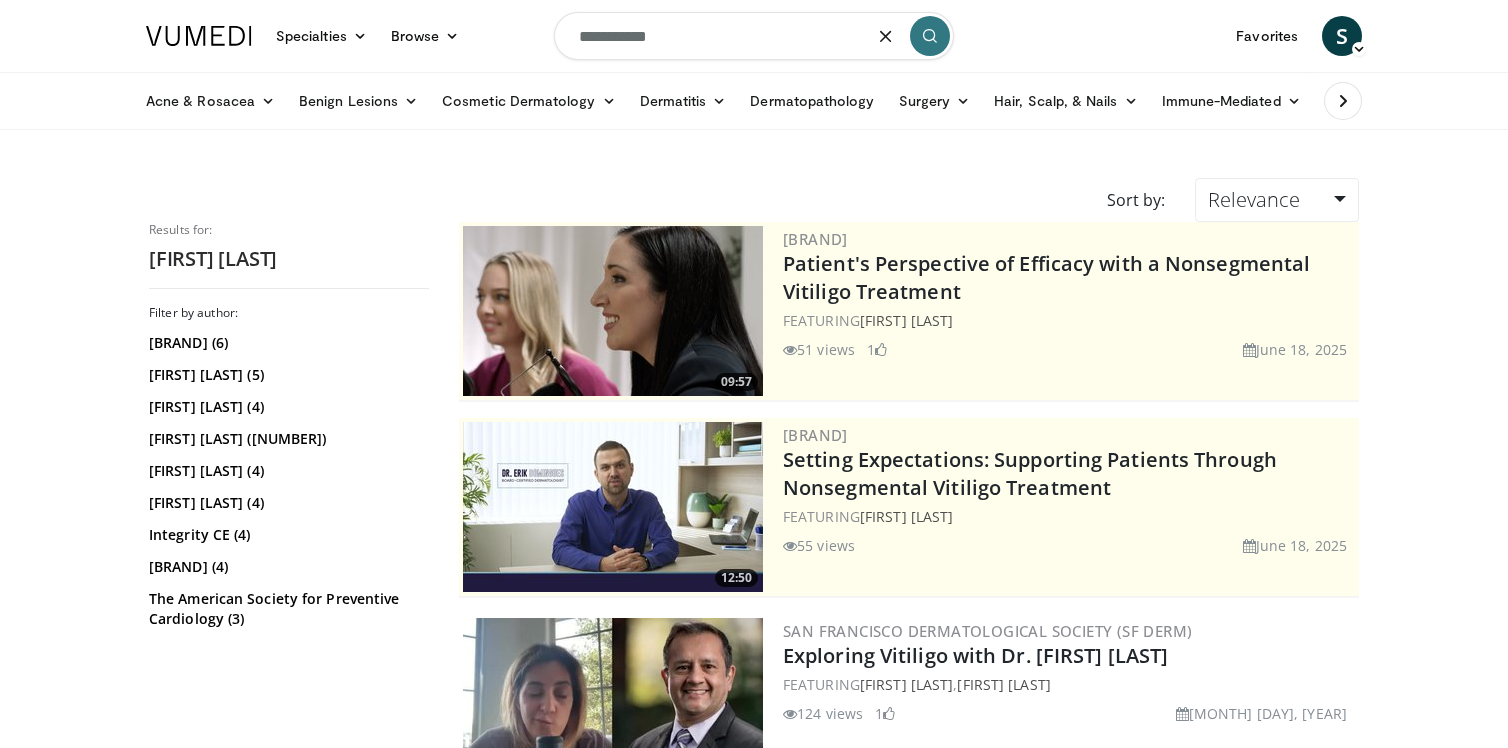 click on "**********" at bounding box center (754, 36) 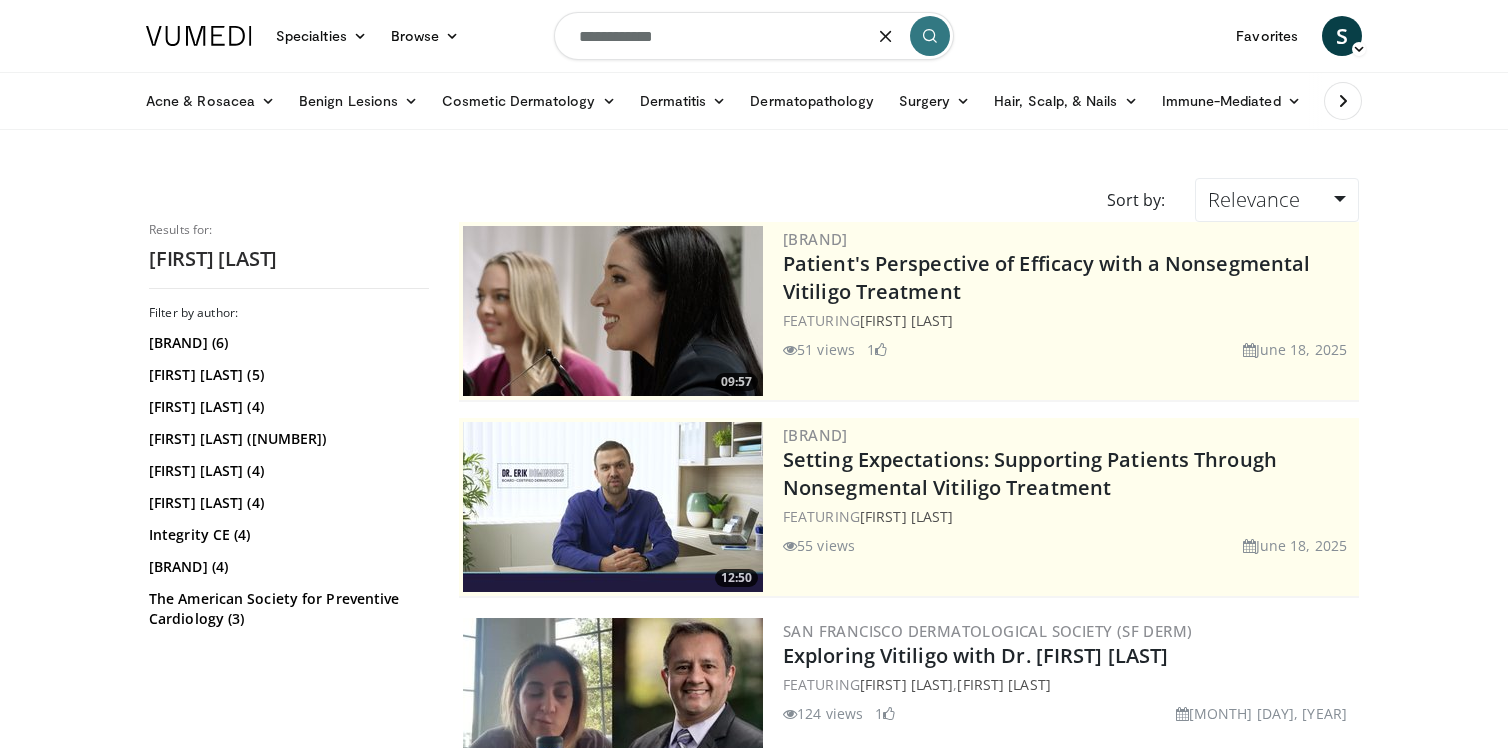 type on "**********" 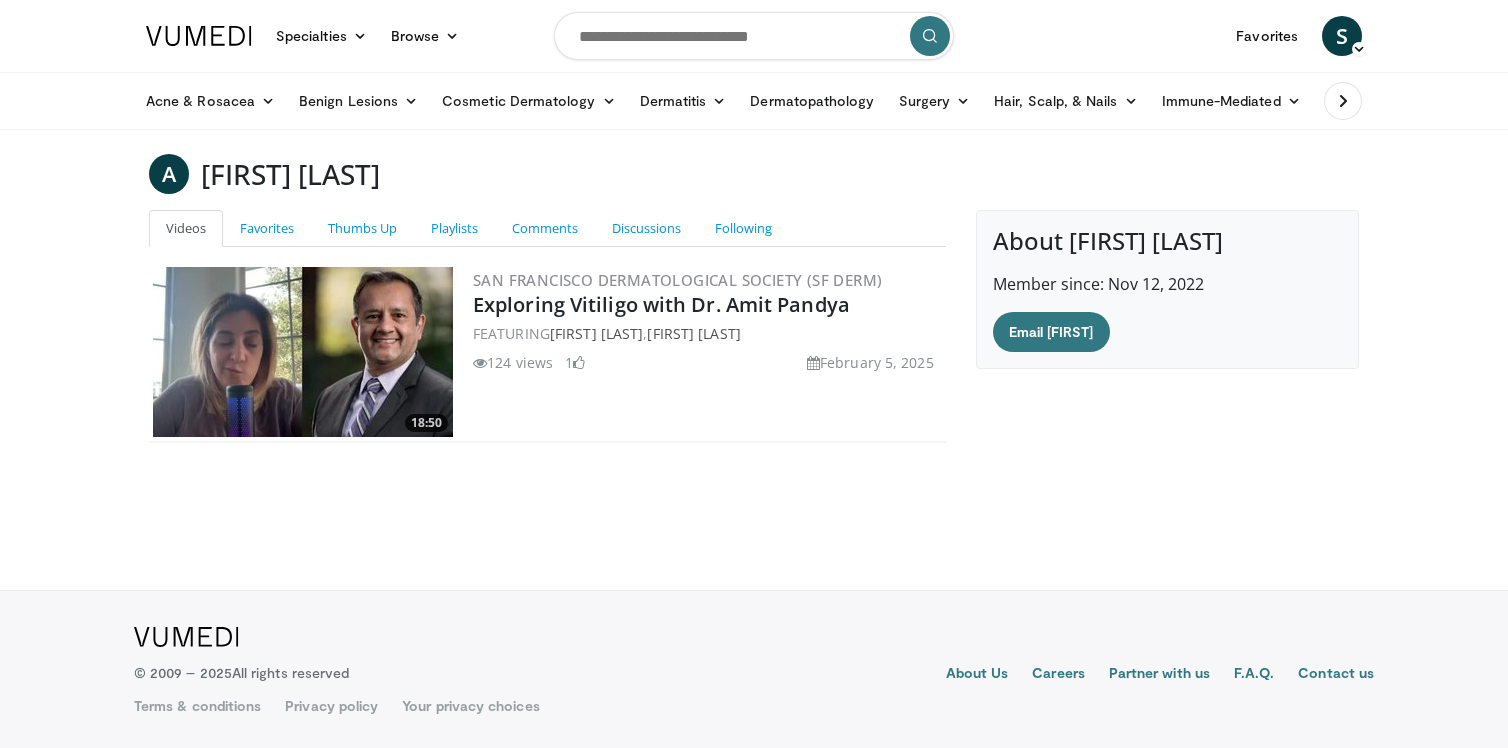 scroll, scrollTop: 0, scrollLeft: 0, axis: both 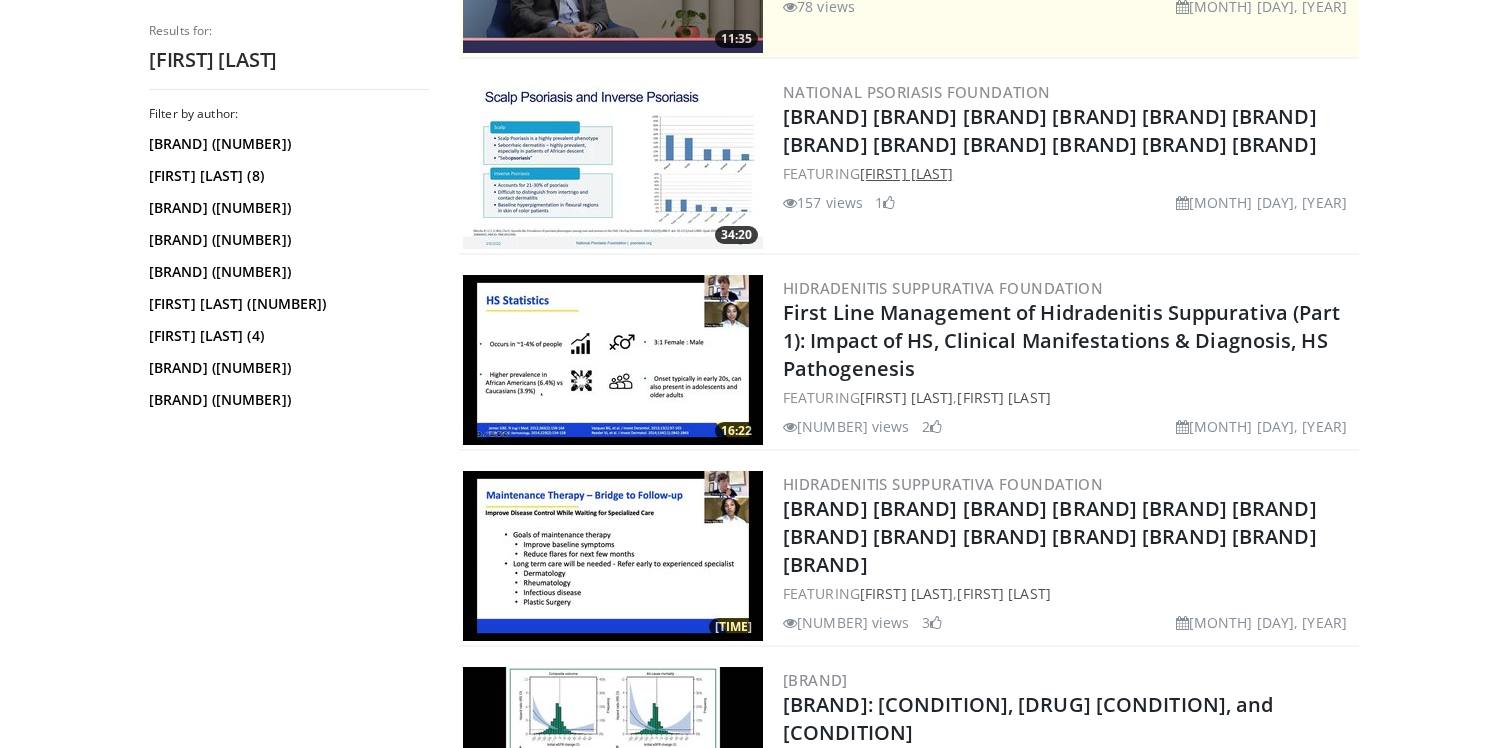 click on "Tiffany Mayo" at bounding box center [906, 173] 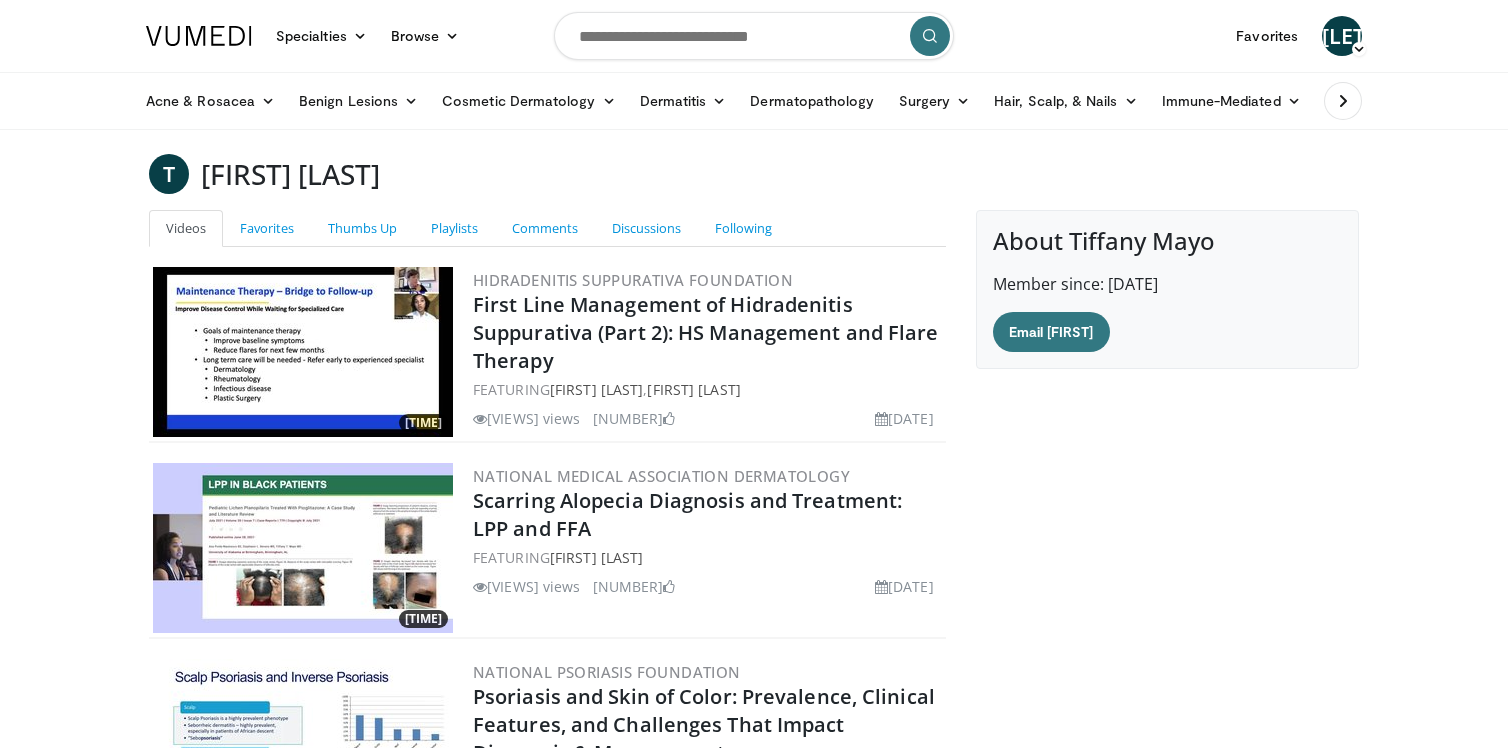 scroll, scrollTop: 0, scrollLeft: 0, axis: both 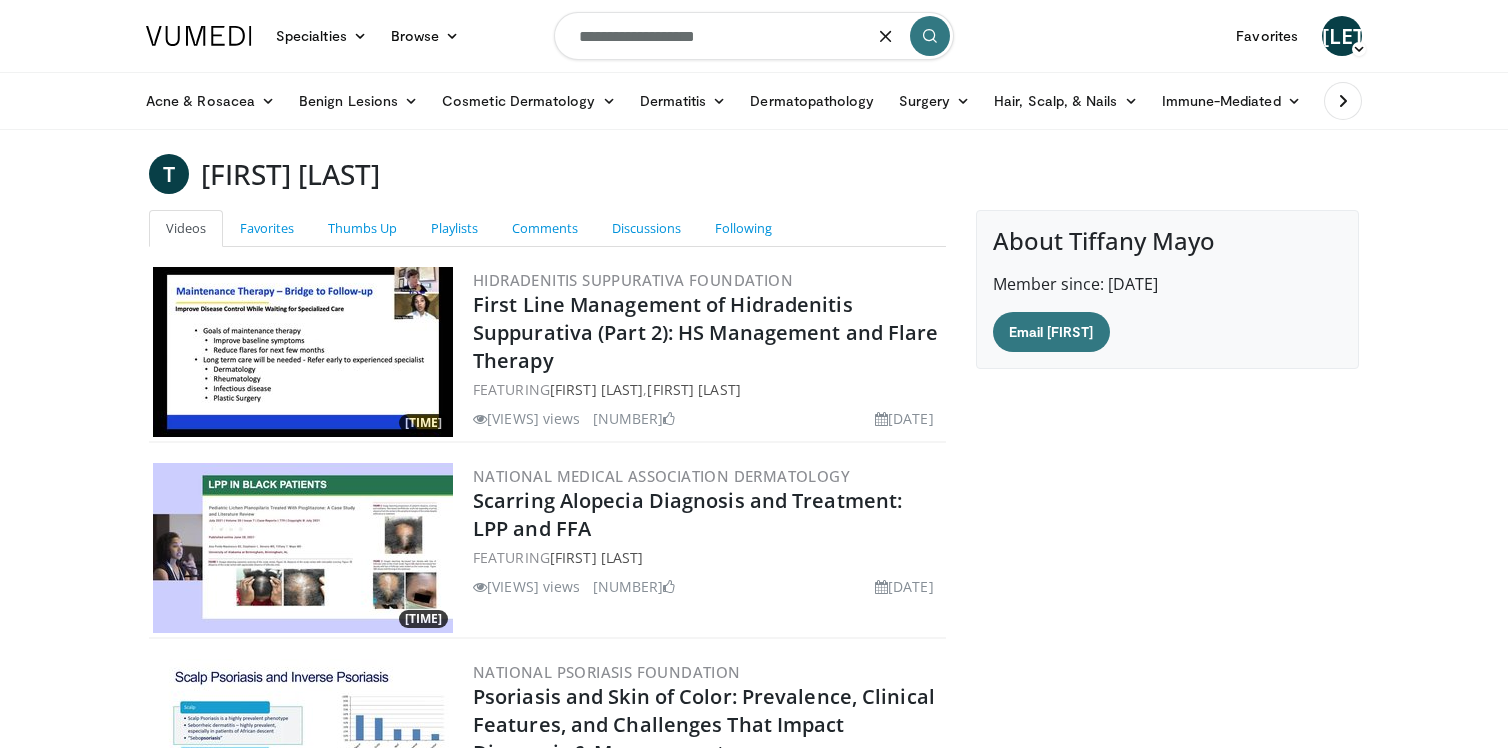 type on "**********" 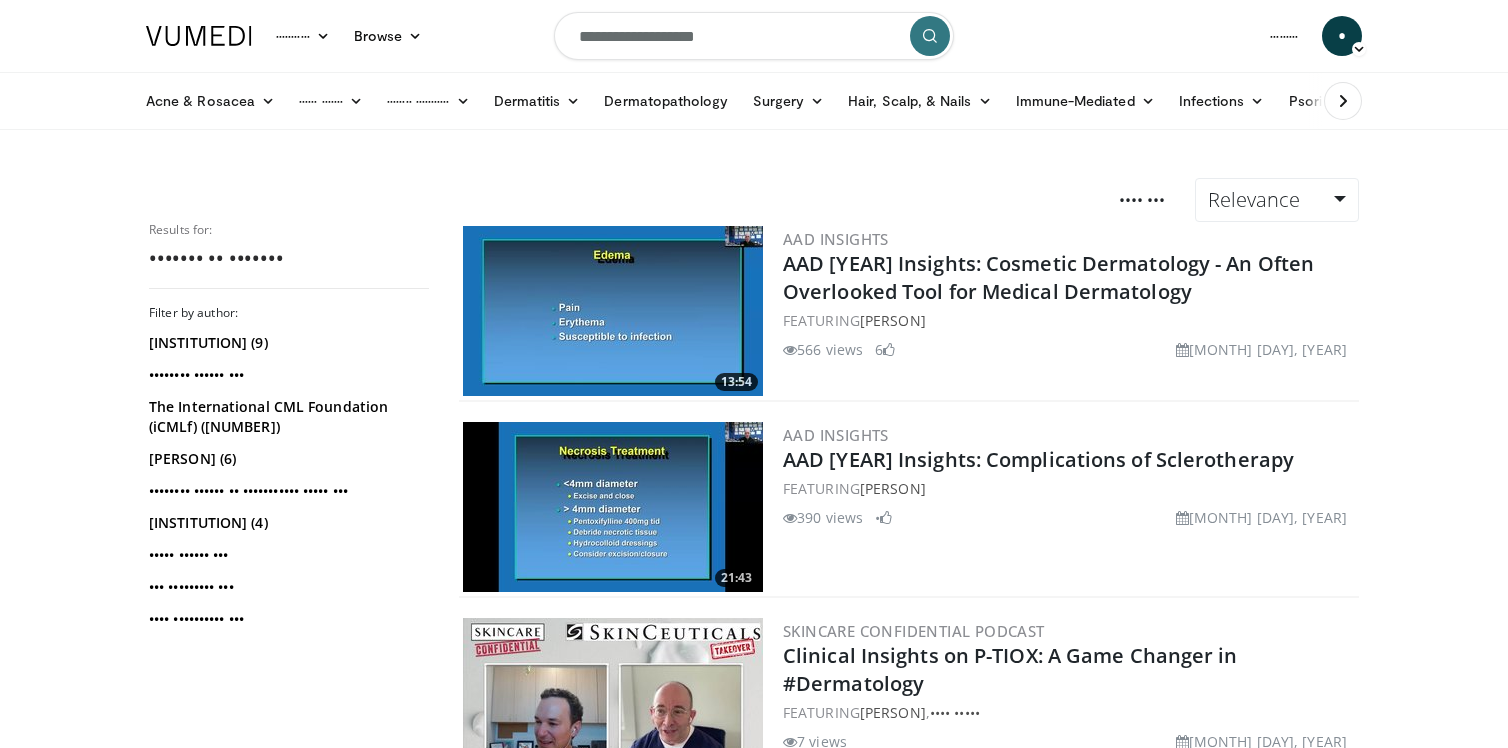scroll, scrollTop: 0, scrollLeft: 0, axis: both 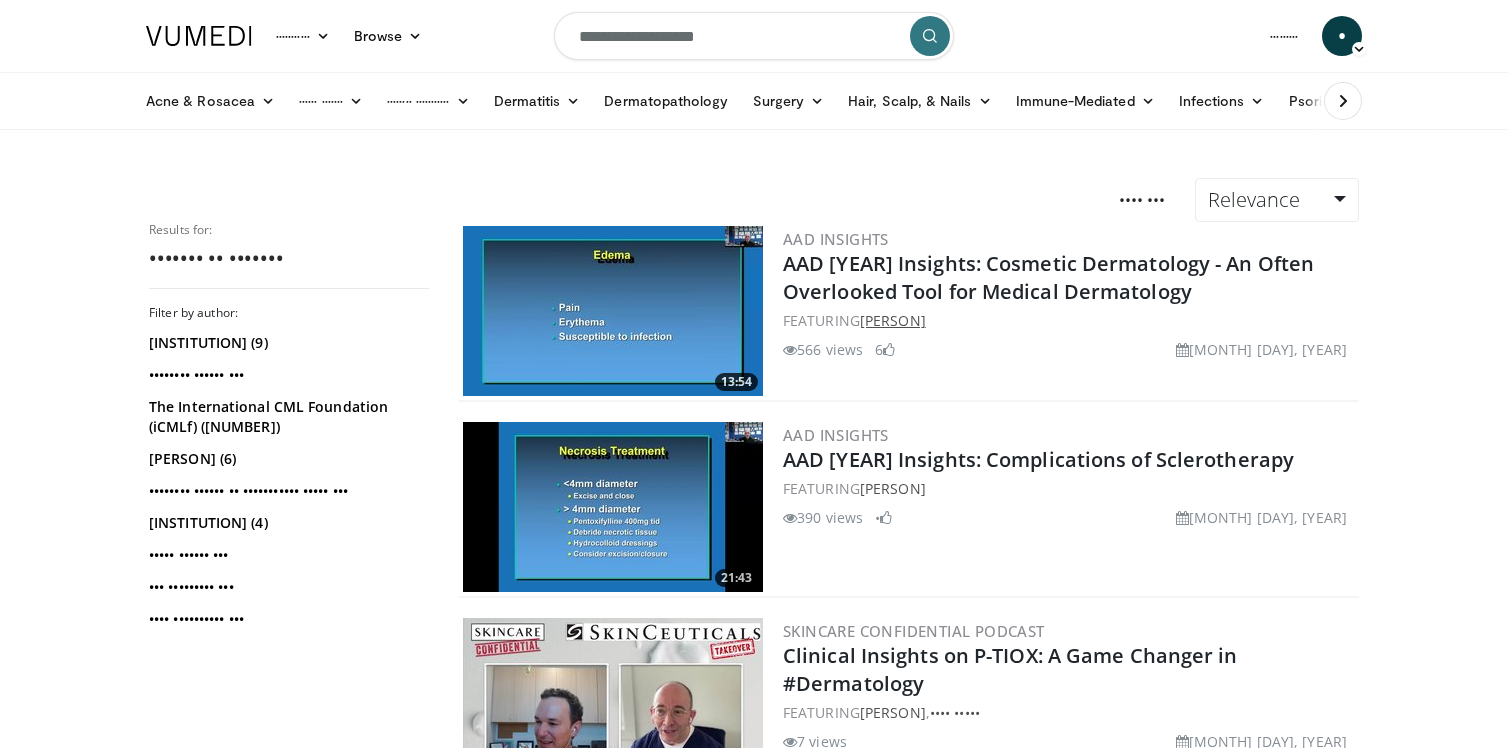 click on "[PERSON]" at bounding box center [893, 320] 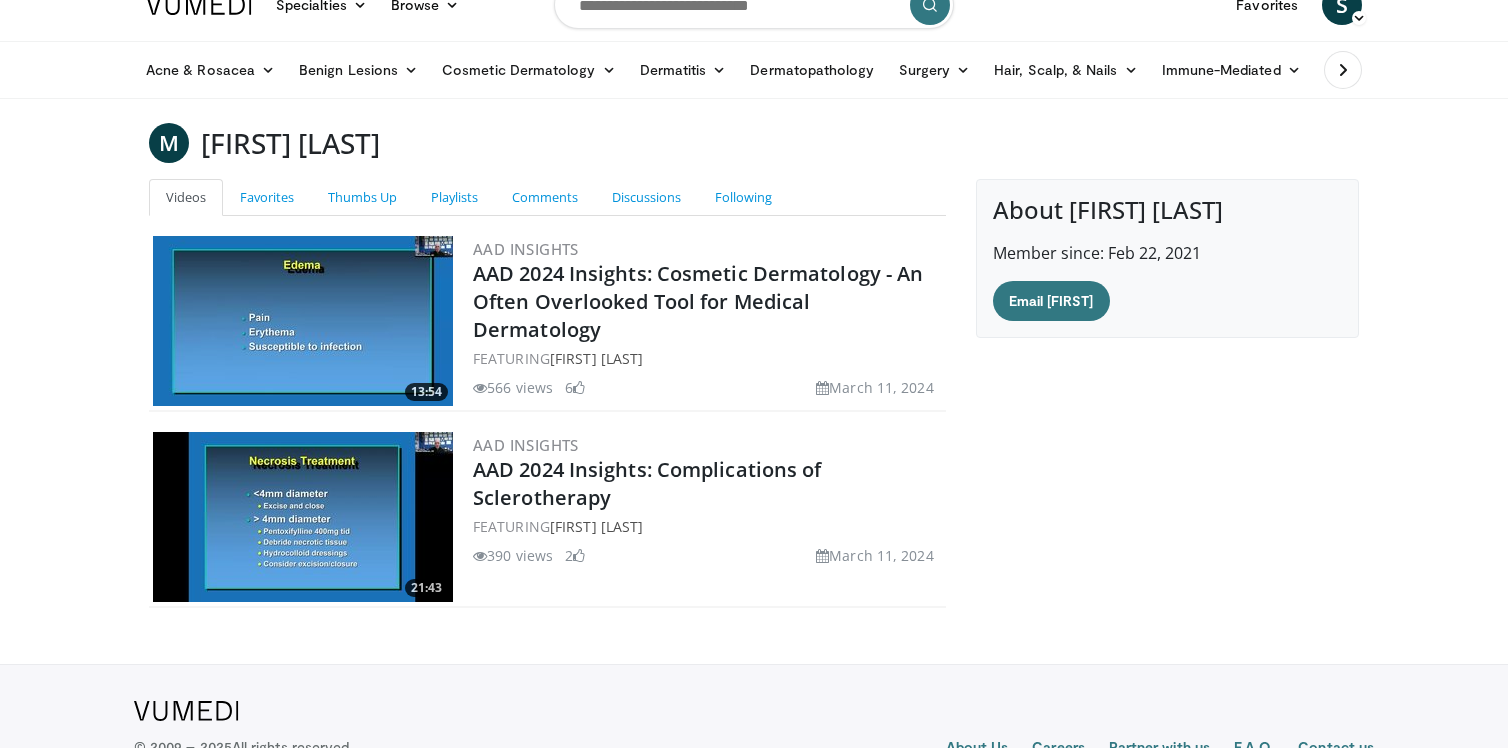scroll, scrollTop: 37, scrollLeft: 0, axis: vertical 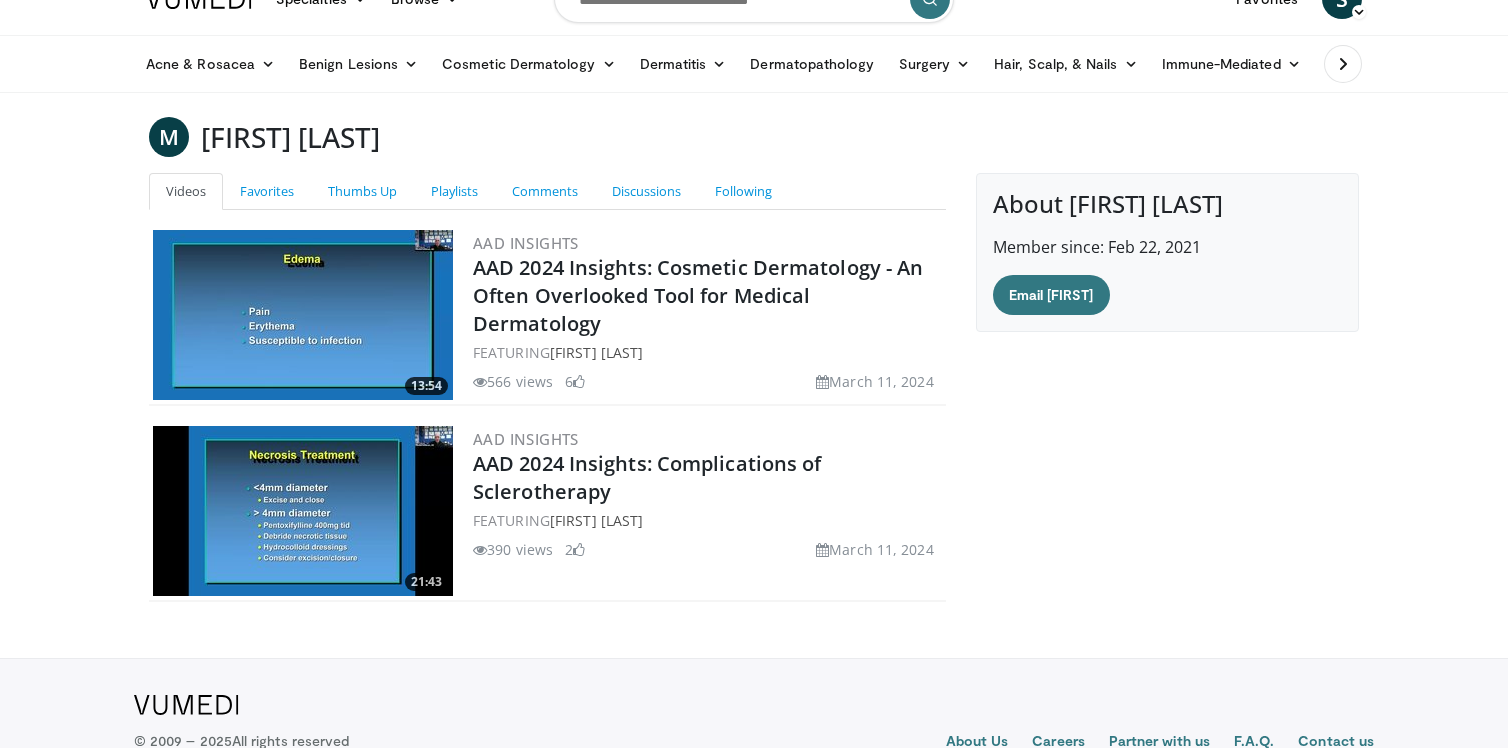 drag, startPoint x: 479, startPoint y: 131, endPoint x: 208, endPoint y: 130, distance: 271.00183 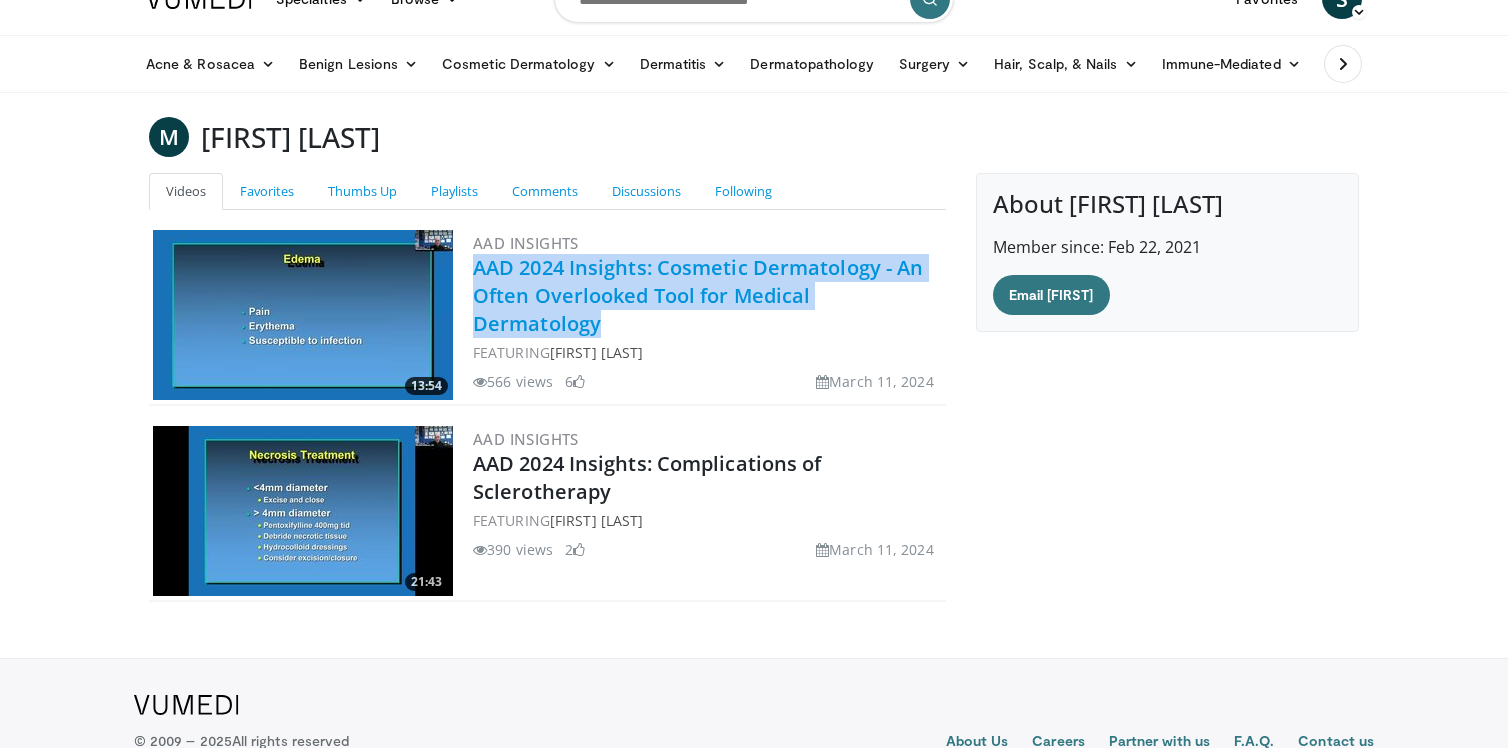 drag, startPoint x: 944, startPoint y: 300, endPoint x: 474, endPoint y: 273, distance: 470.7749 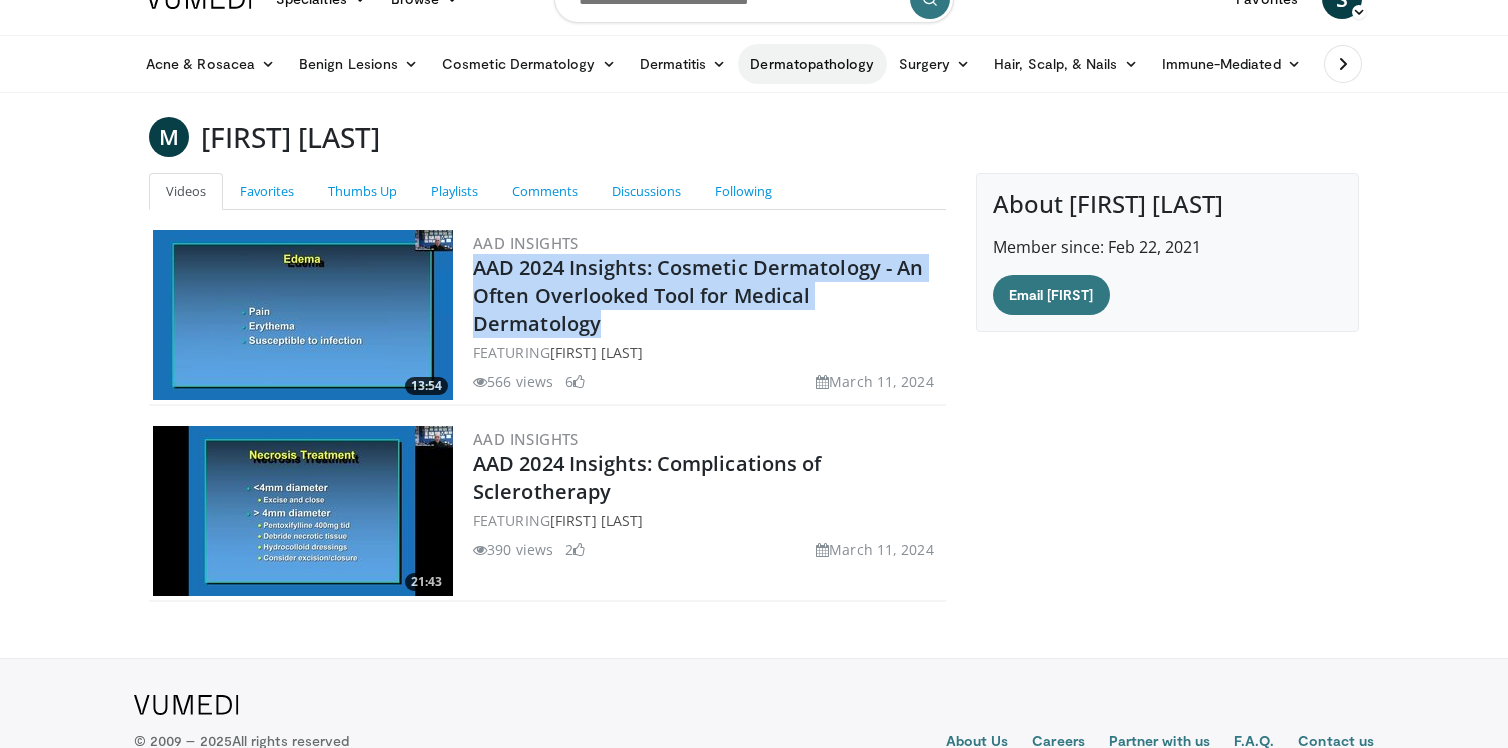 scroll, scrollTop: 0, scrollLeft: 0, axis: both 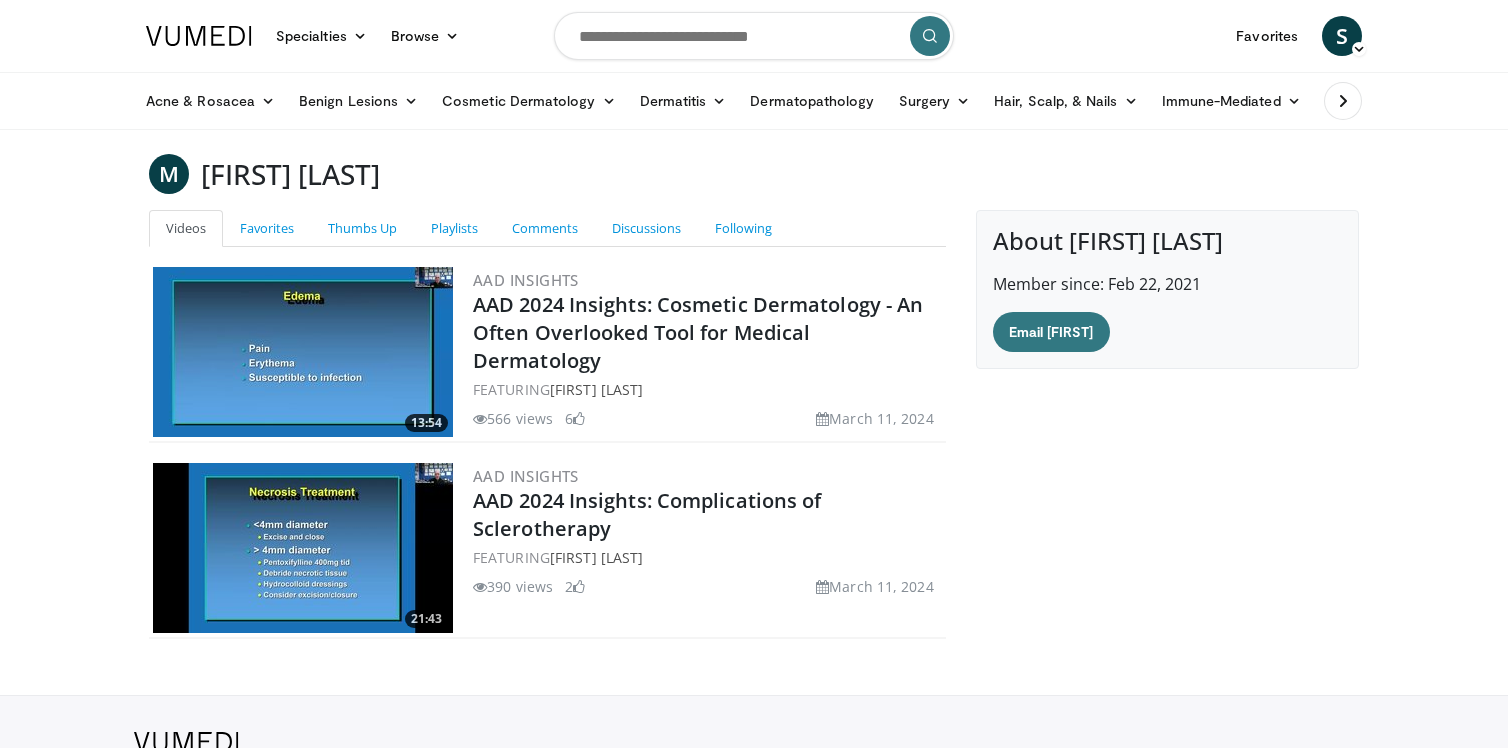 click at bounding box center (754, 36) 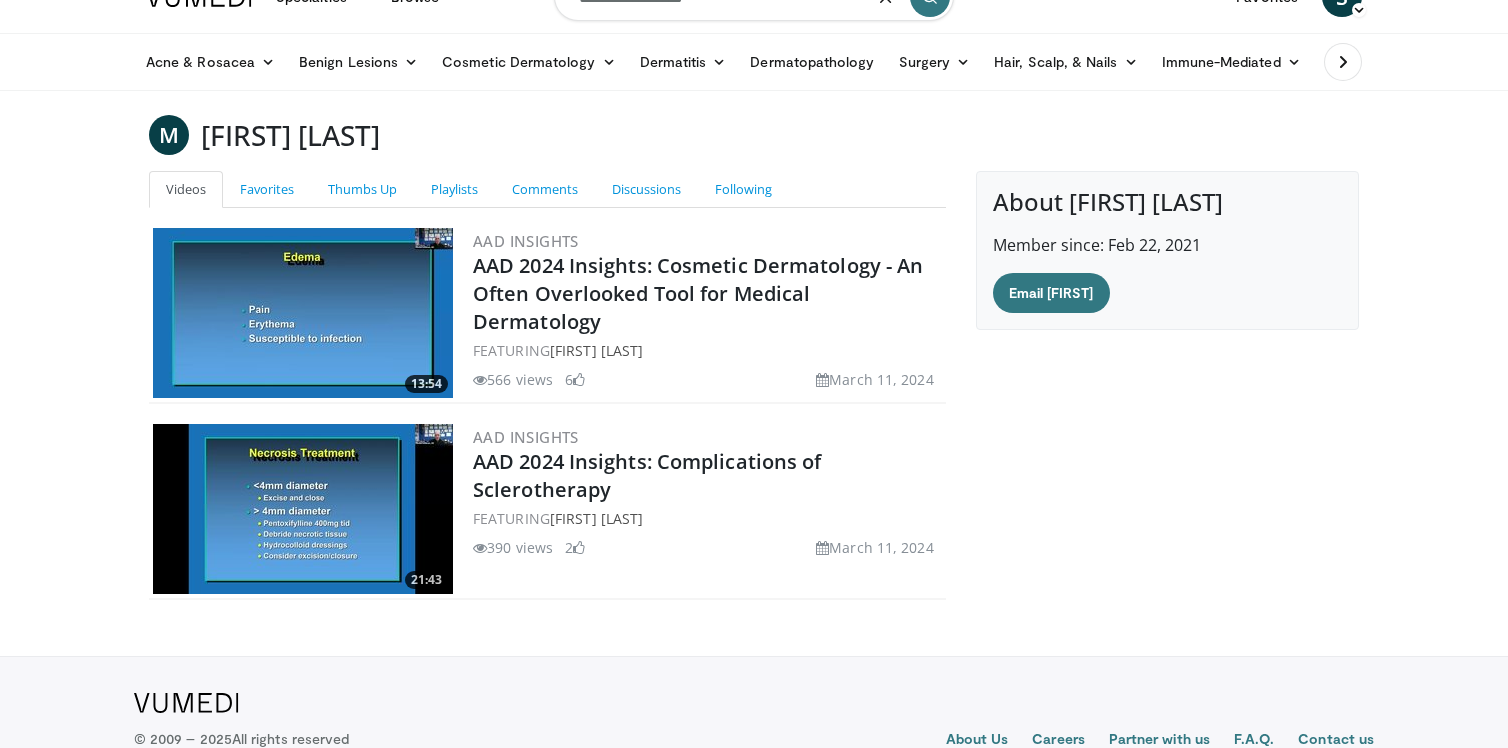 scroll, scrollTop: 0, scrollLeft: 0, axis: both 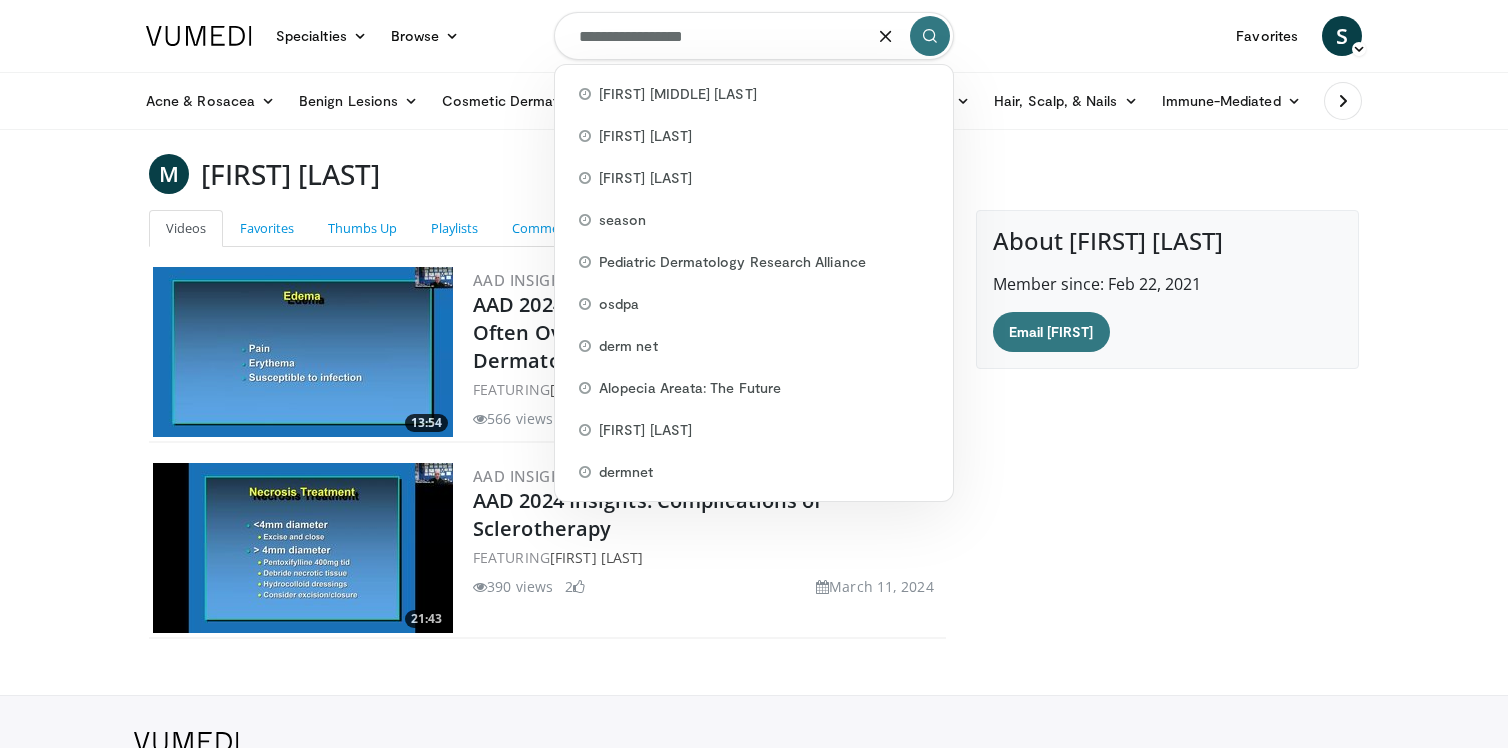 type on "**********" 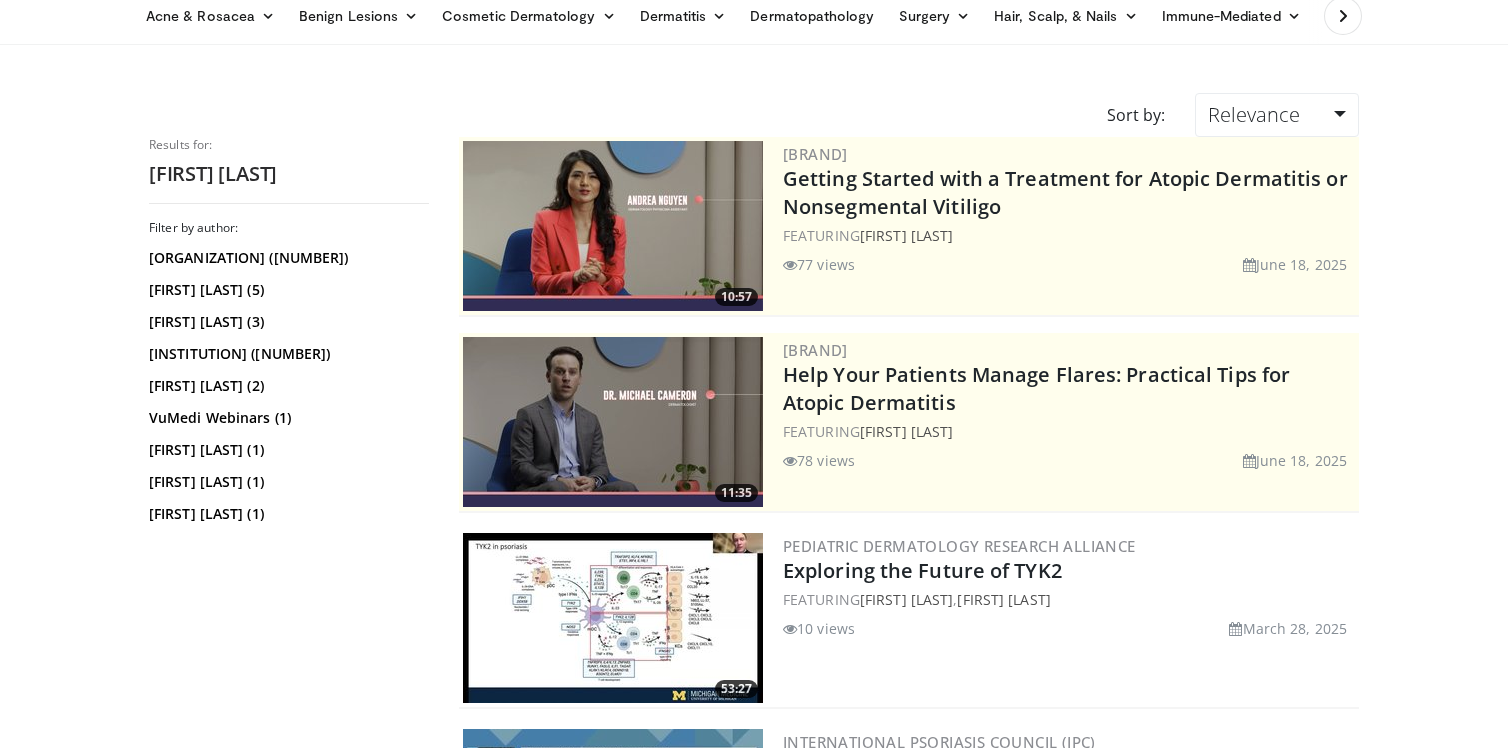 scroll, scrollTop: 96, scrollLeft: 0, axis: vertical 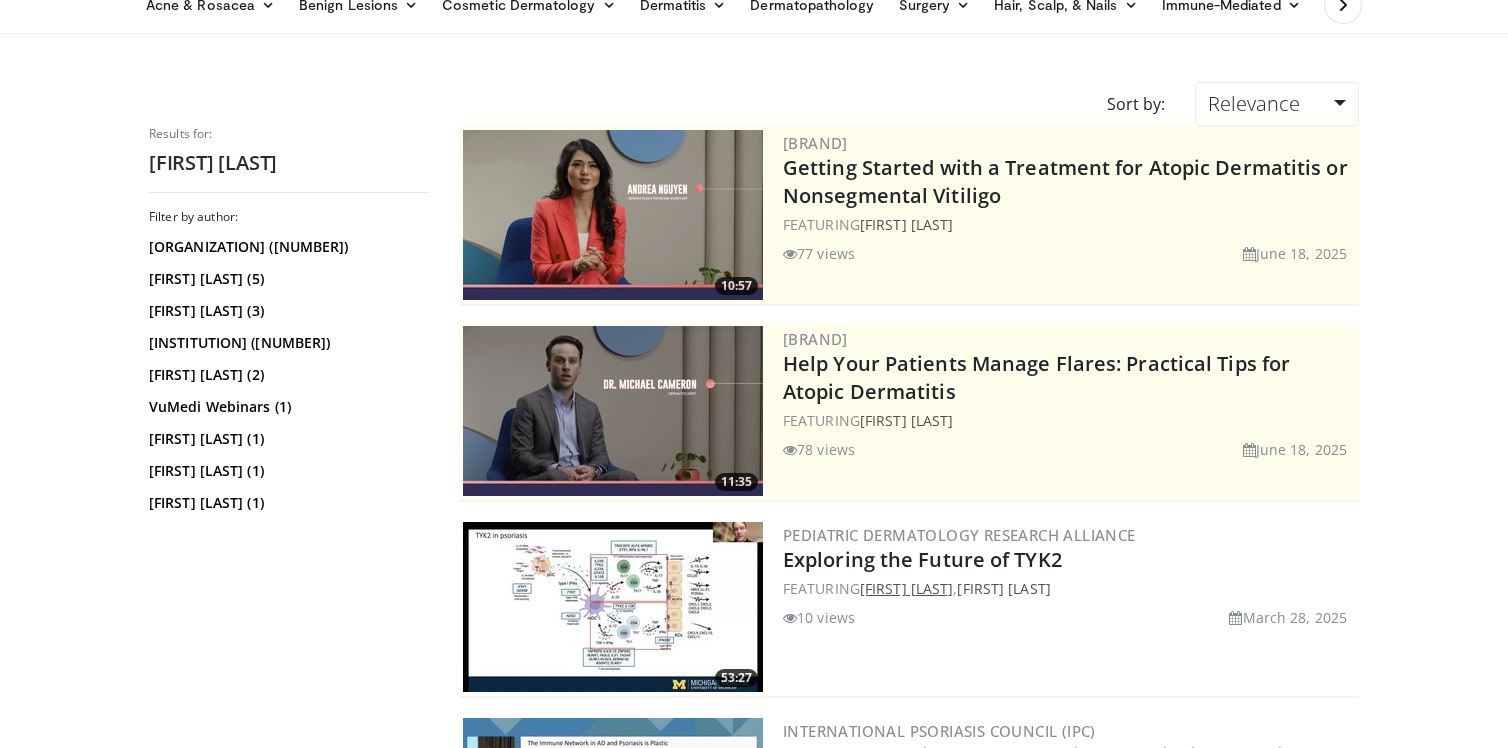 click on "[FIRST] [LAST]" at bounding box center (906, 588) 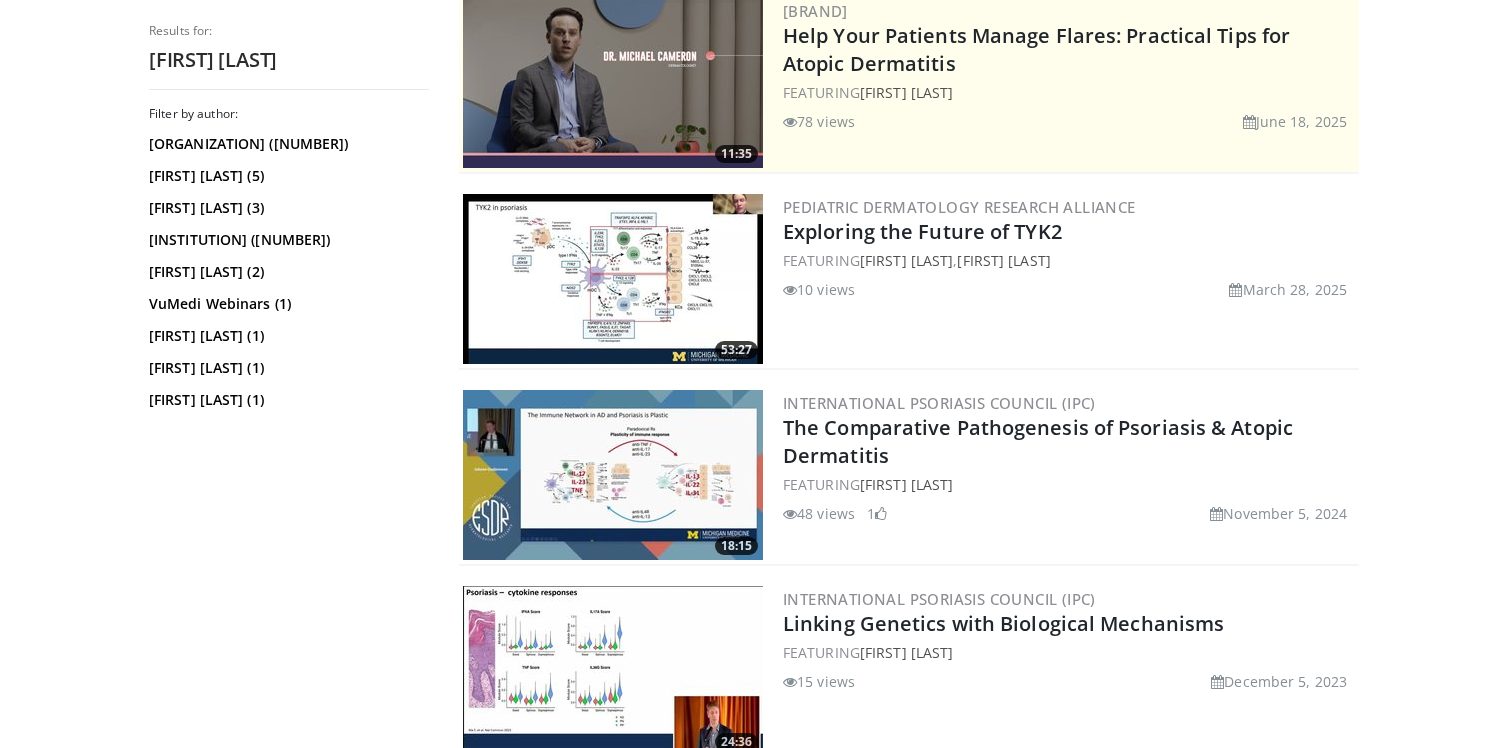 scroll, scrollTop: 486, scrollLeft: 0, axis: vertical 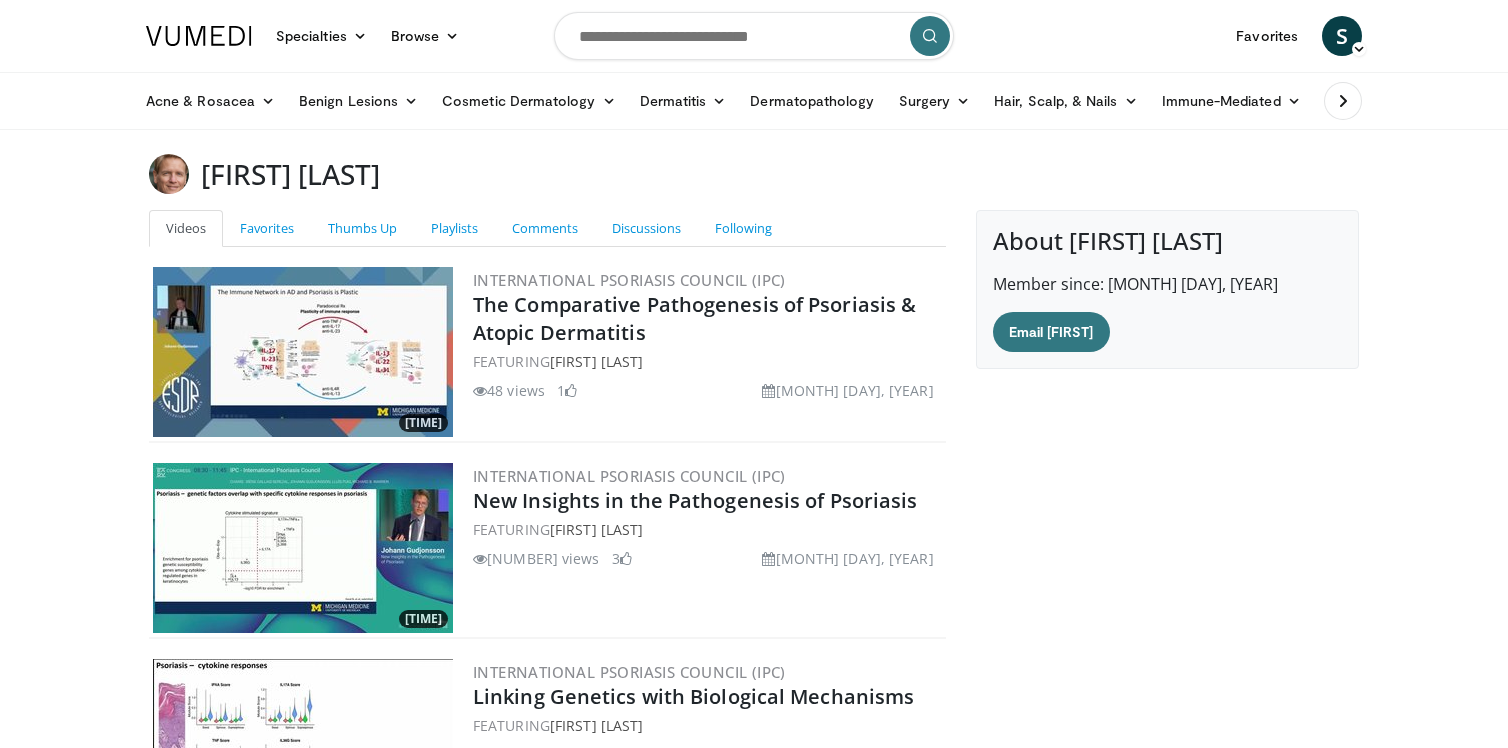 click at bounding box center (754, 36) 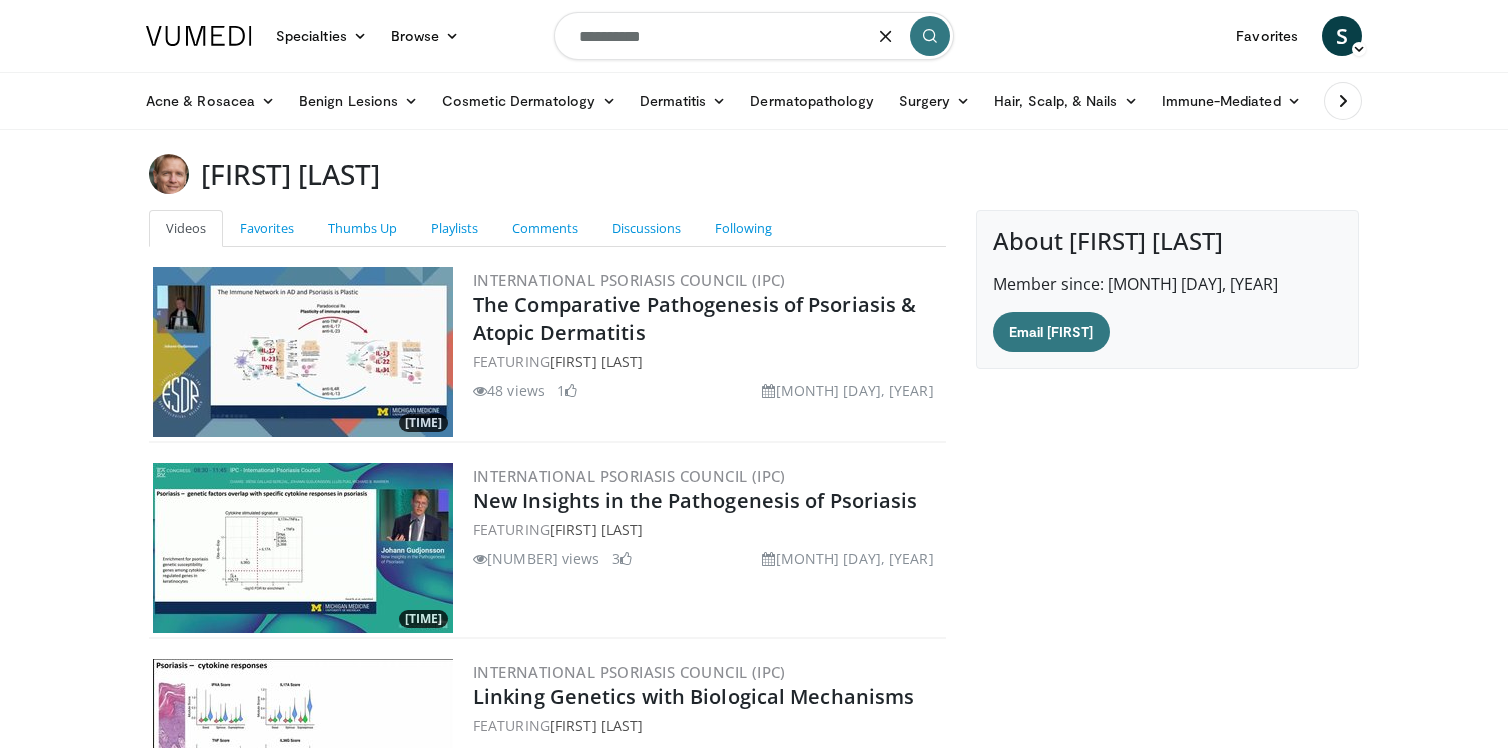 type on "**********" 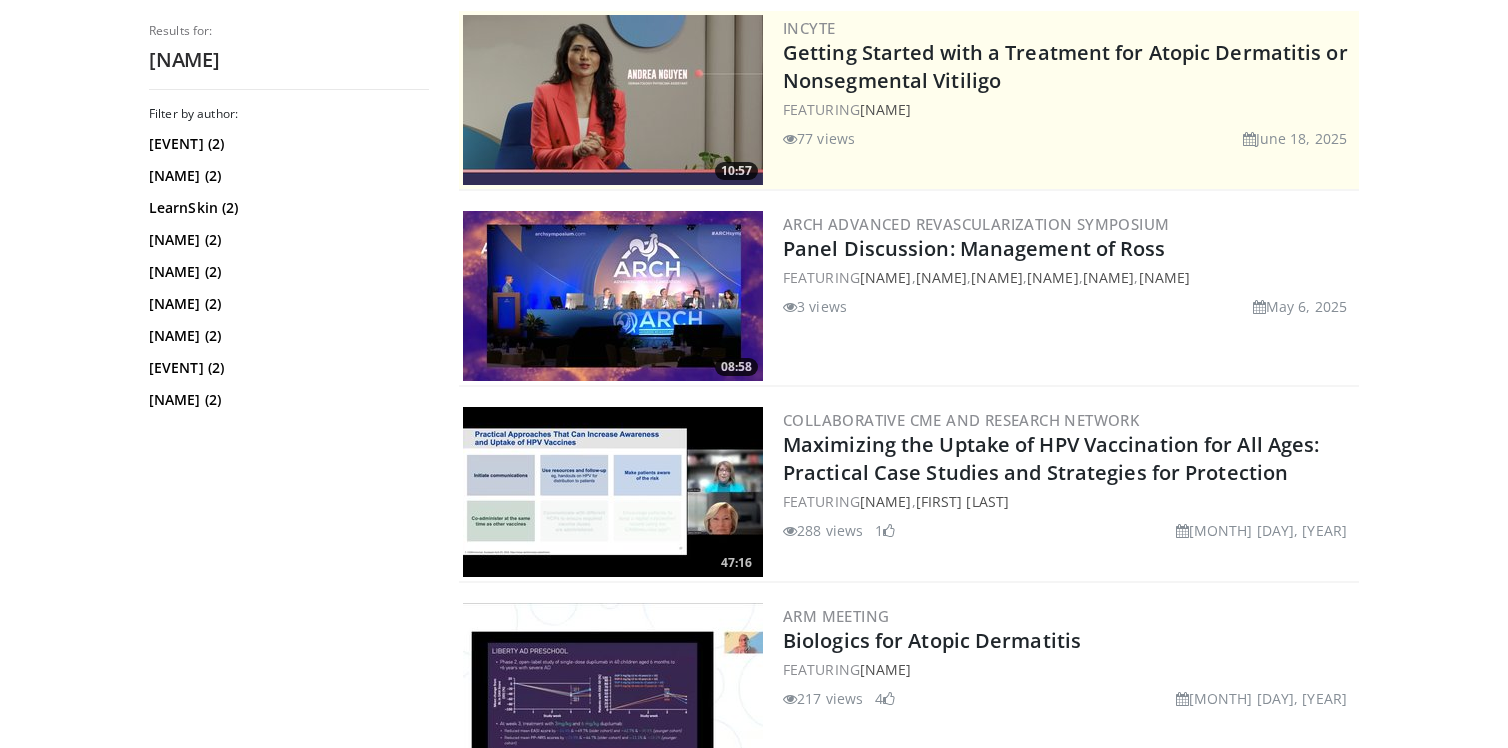 scroll, scrollTop: 0, scrollLeft: 0, axis: both 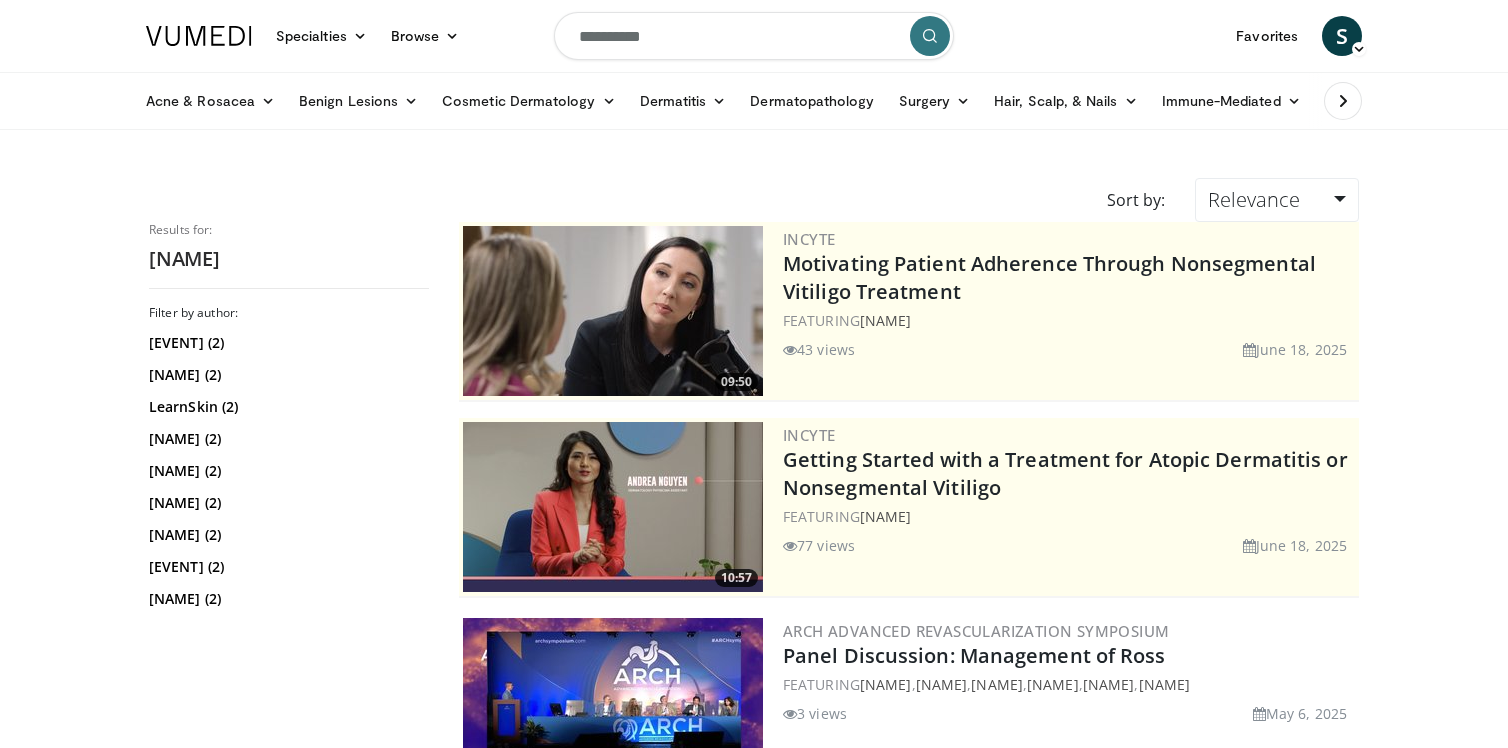 click on "**********" at bounding box center [754, 36] 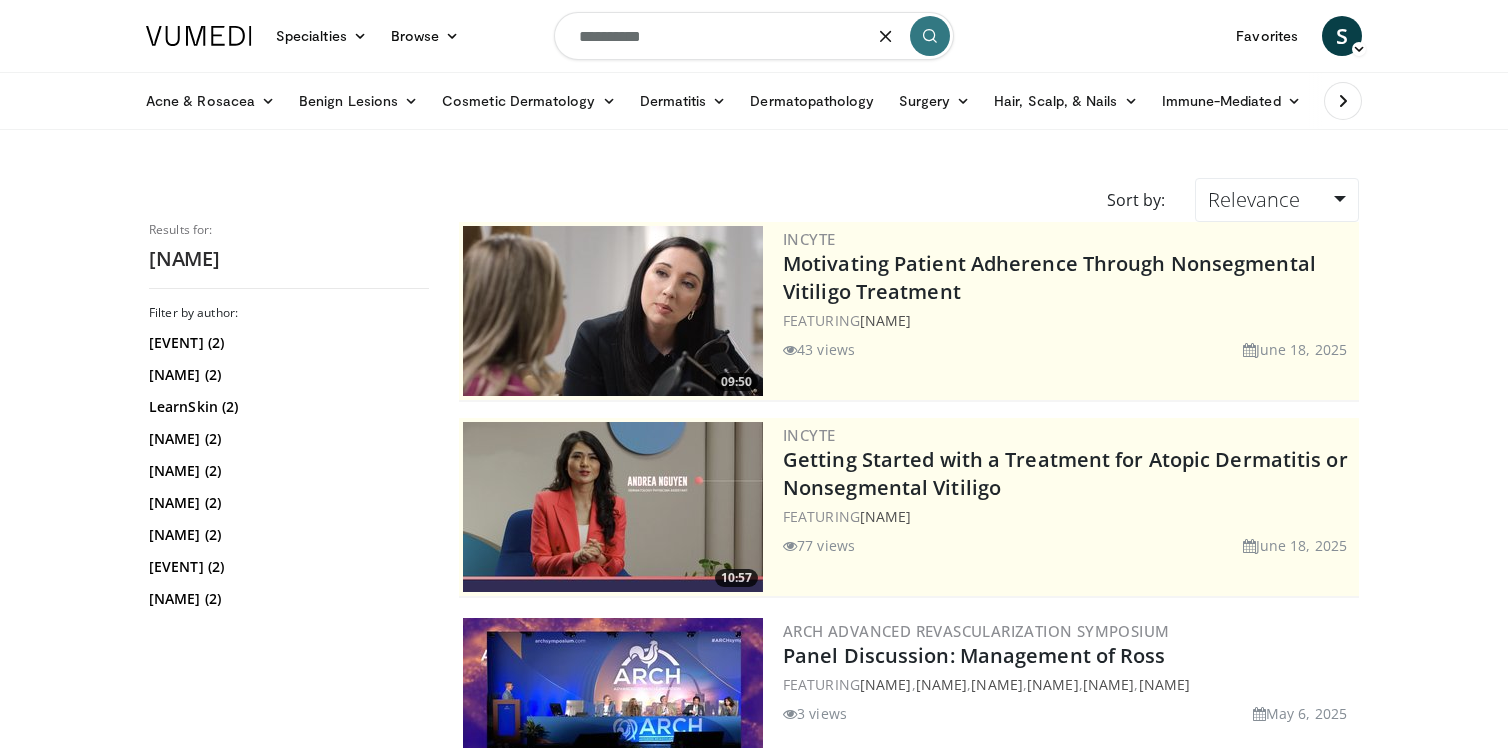 click on "**********" at bounding box center (754, 36) 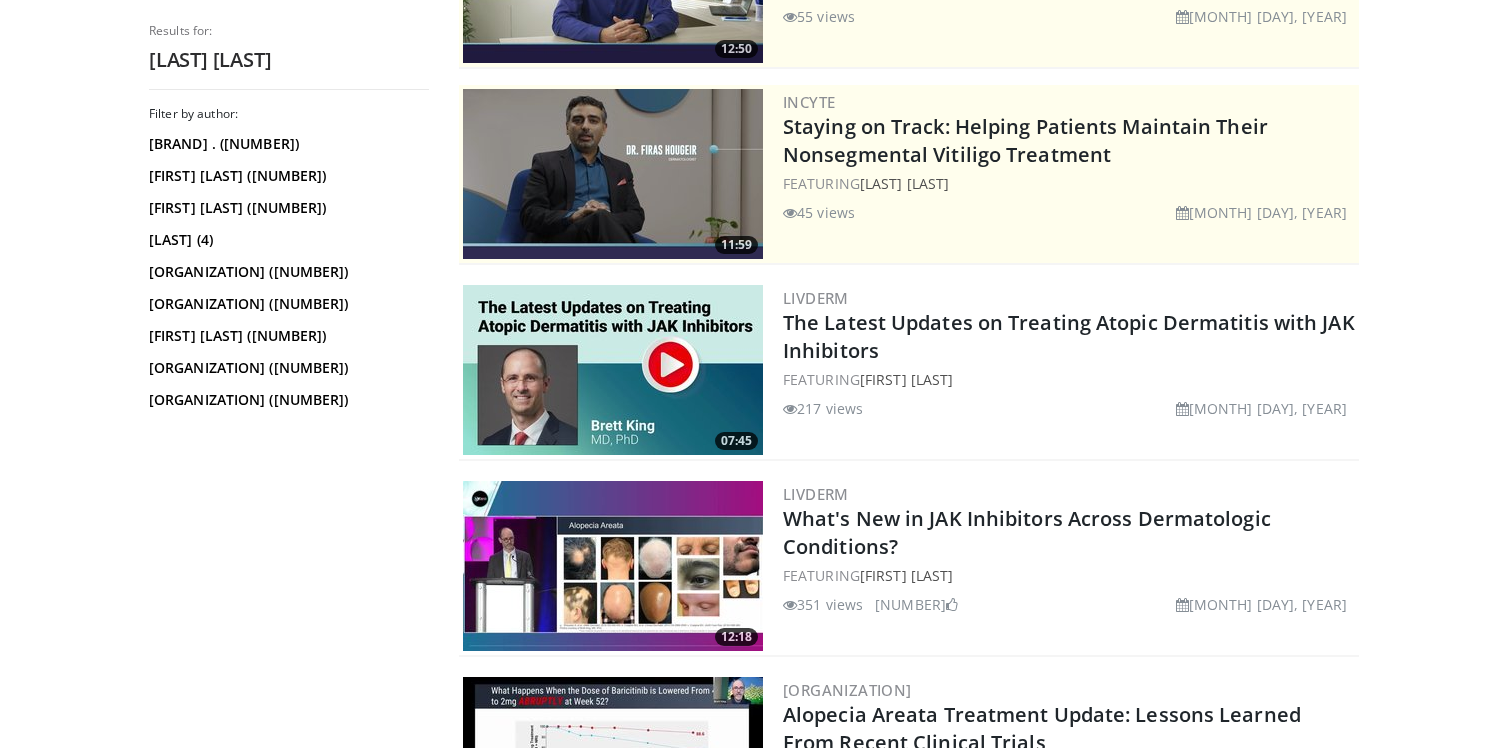 scroll, scrollTop: 345, scrollLeft: 0, axis: vertical 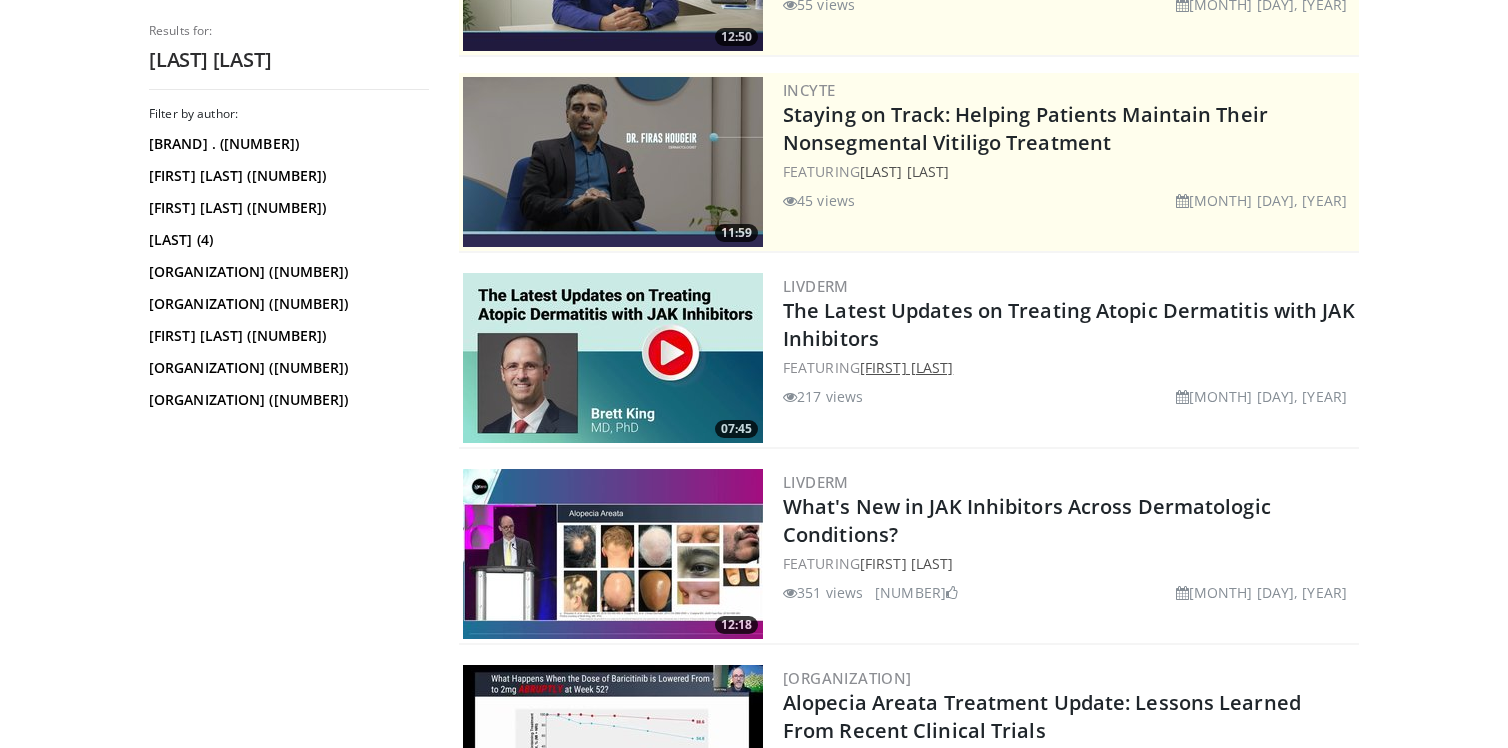 click on "Brett King" at bounding box center [906, 367] 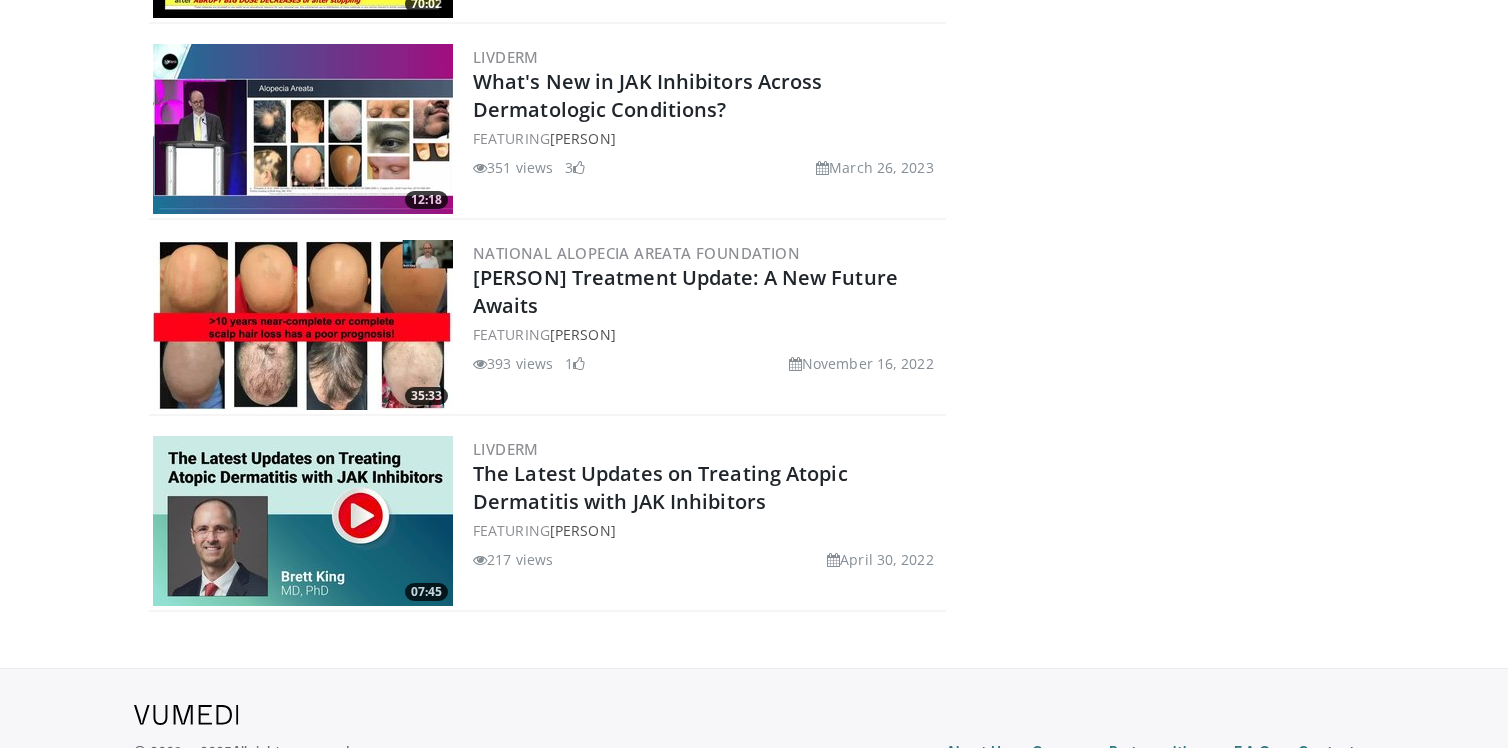 scroll, scrollTop: 0, scrollLeft: 0, axis: both 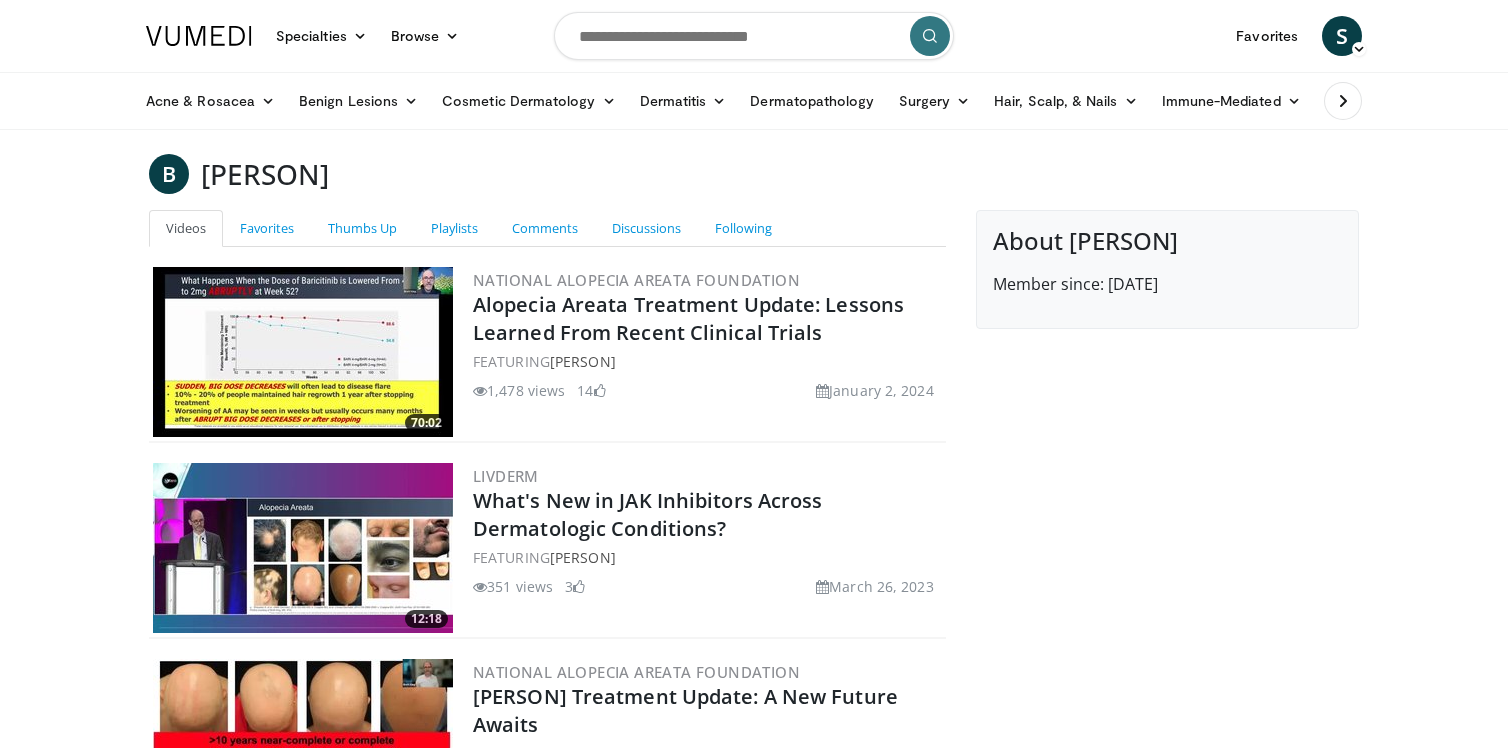 click at bounding box center (754, 36) 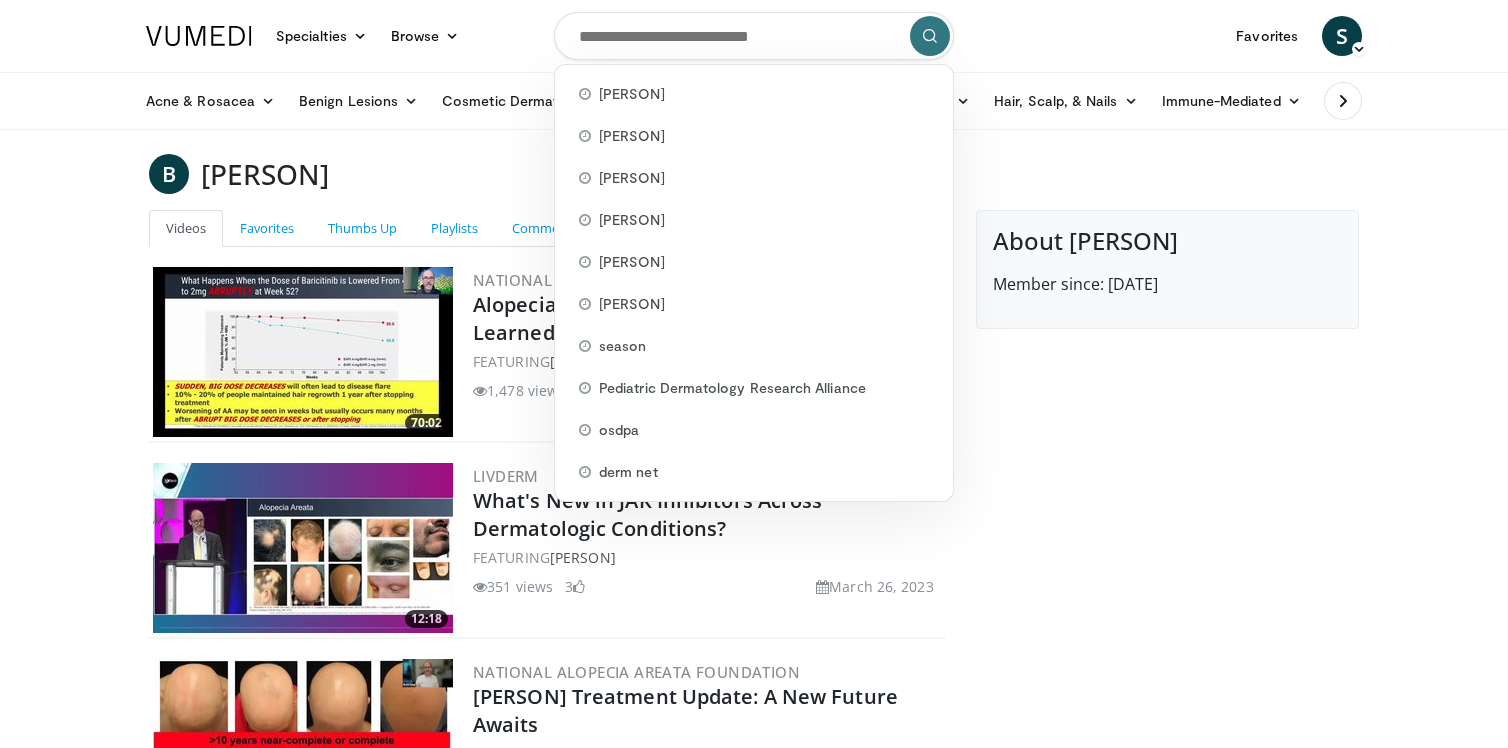 paste on "**********" 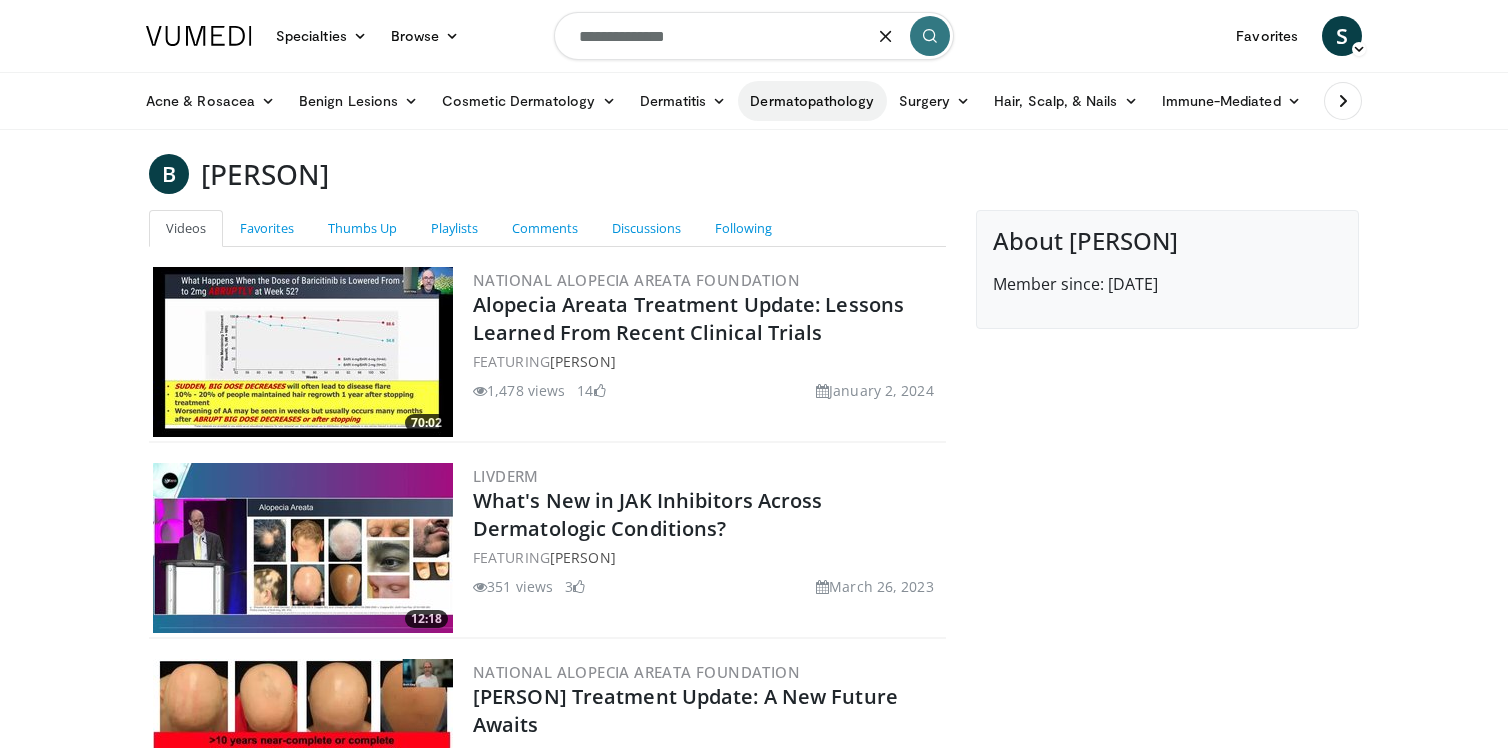type on "**********" 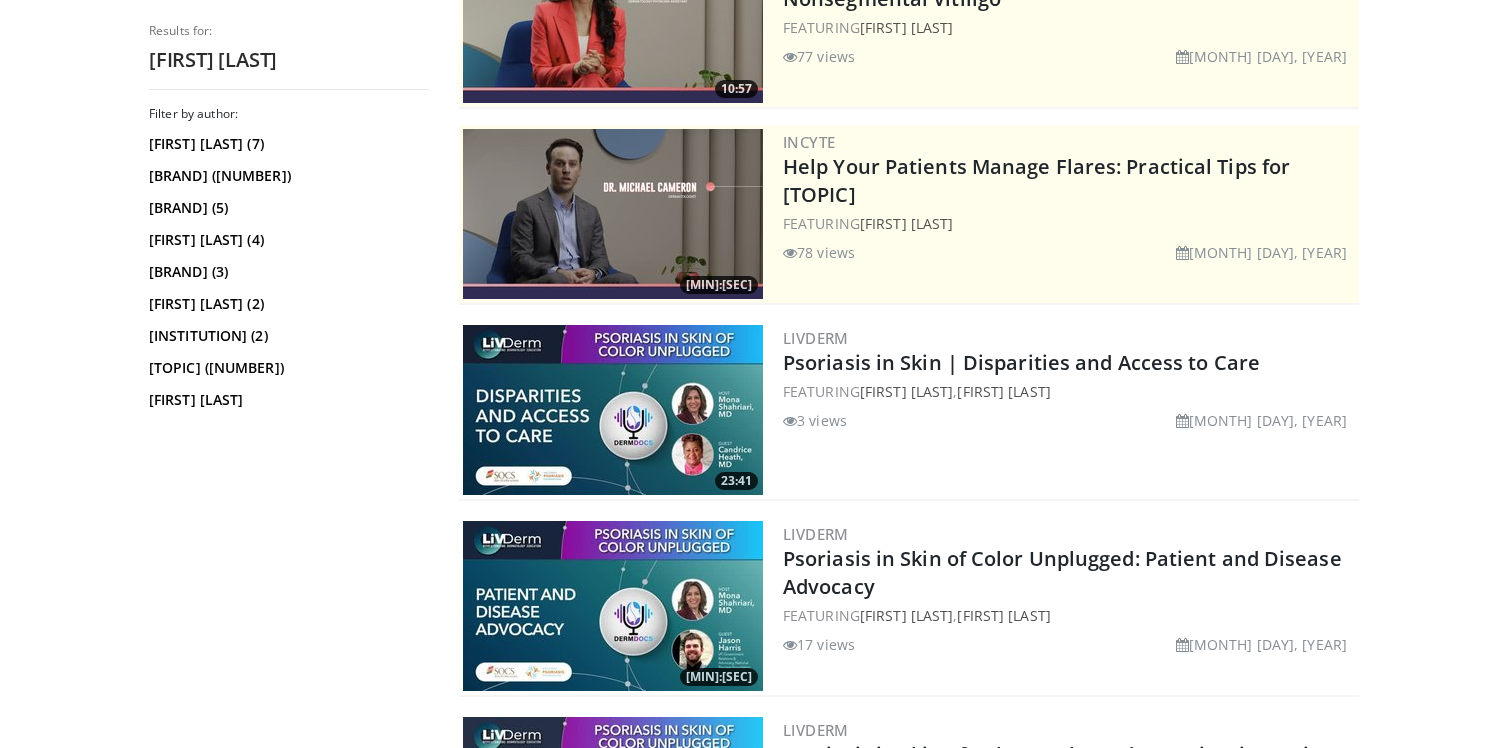 scroll, scrollTop: 294, scrollLeft: 0, axis: vertical 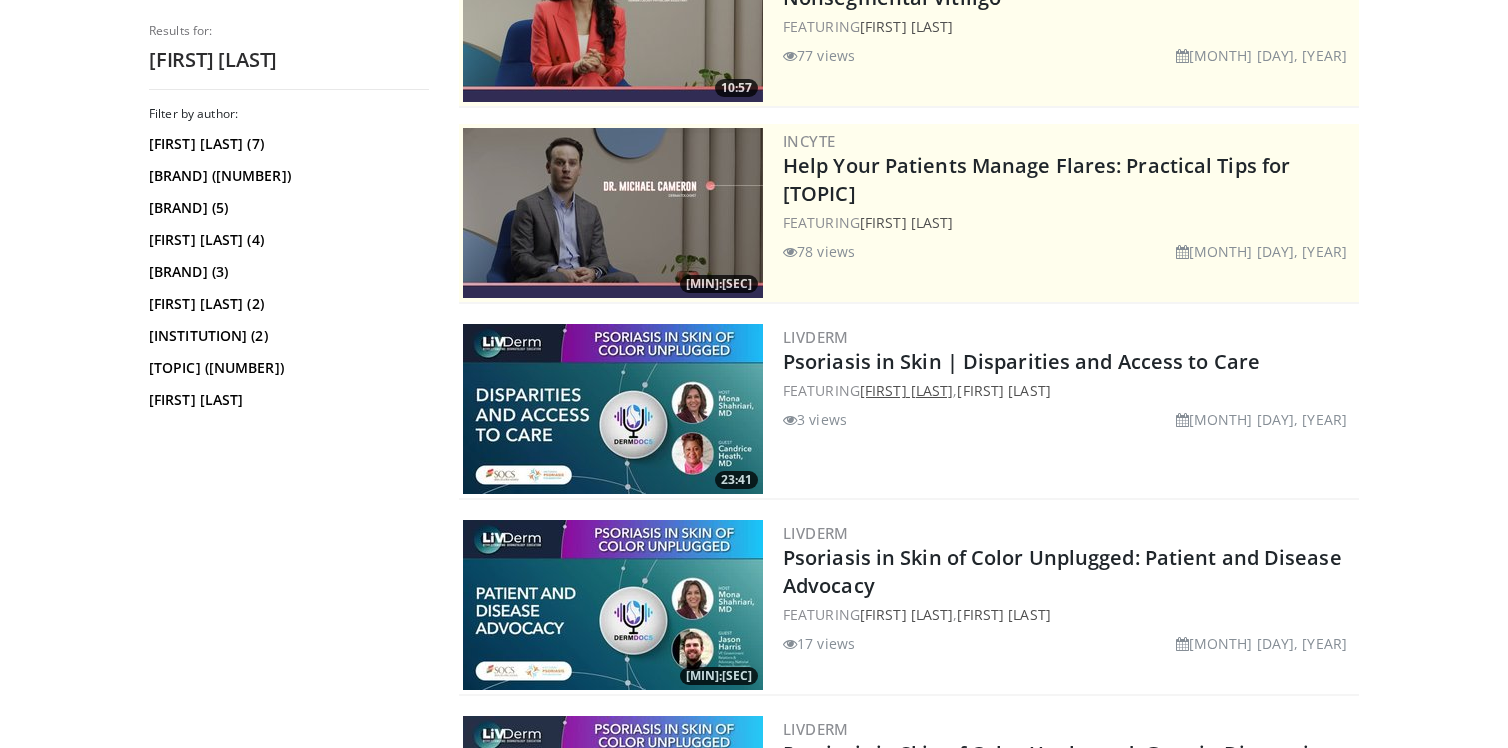 click on "[FIRST] [LAST]" at bounding box center [906, 390] 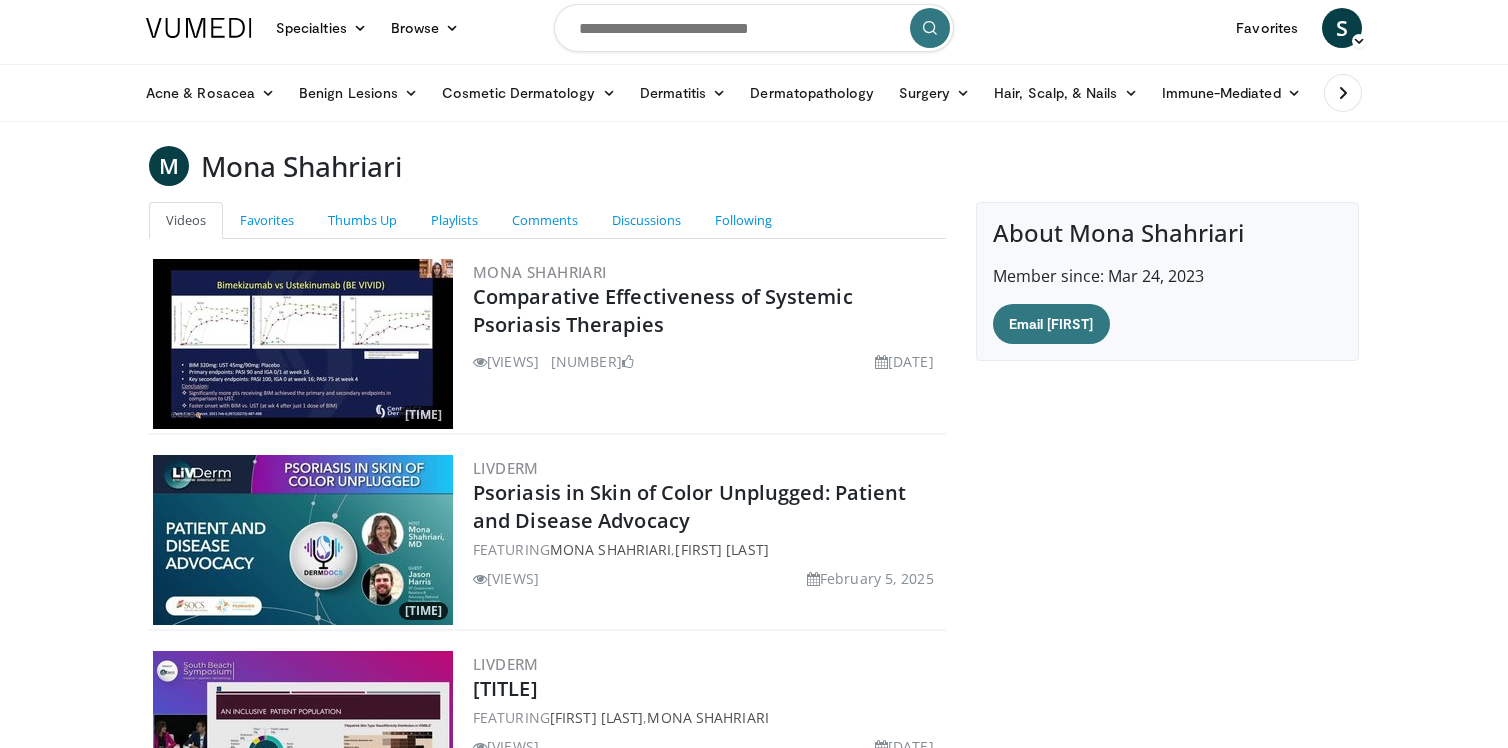 scroll, scrollTop: 0, scrollLeft: 0, axis: both 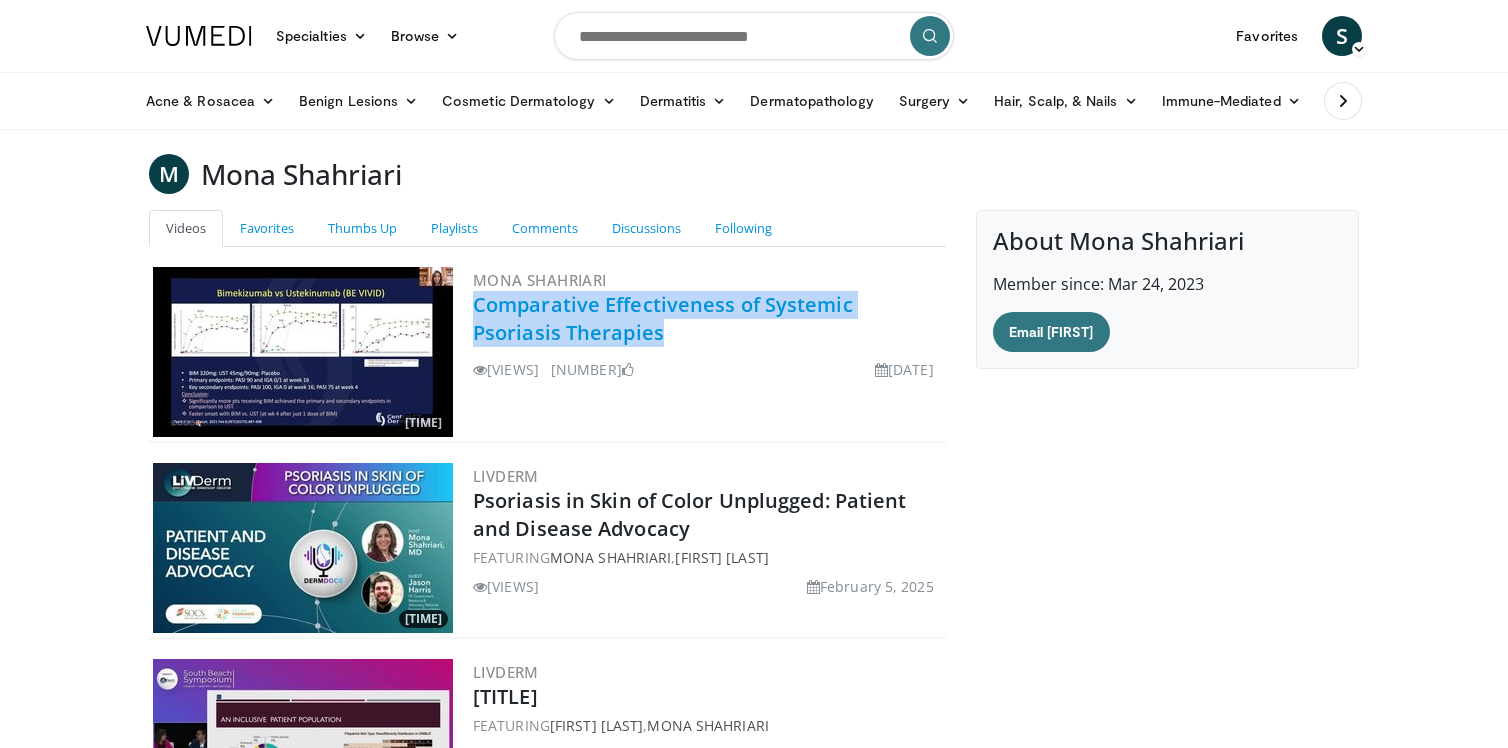 drag, startPoint x: 588, startPoint y: 333, endPoint x: 474, endPoint y: 309, distance: 116.498924 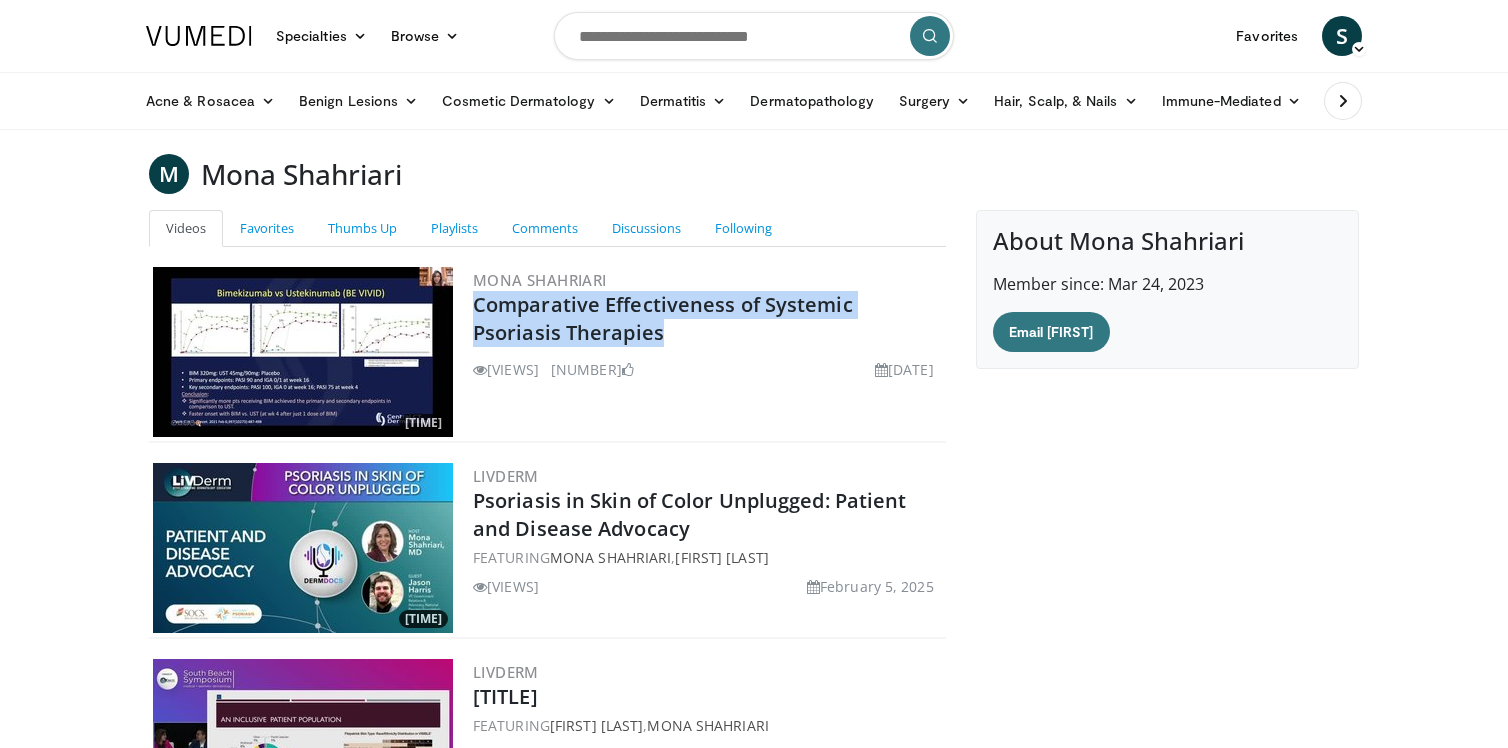 click on "[FIRST] [LAST]
[TITLE]
[VIEWS]
[DATE]
[NUMBER]" at bounding box center [707, 352] 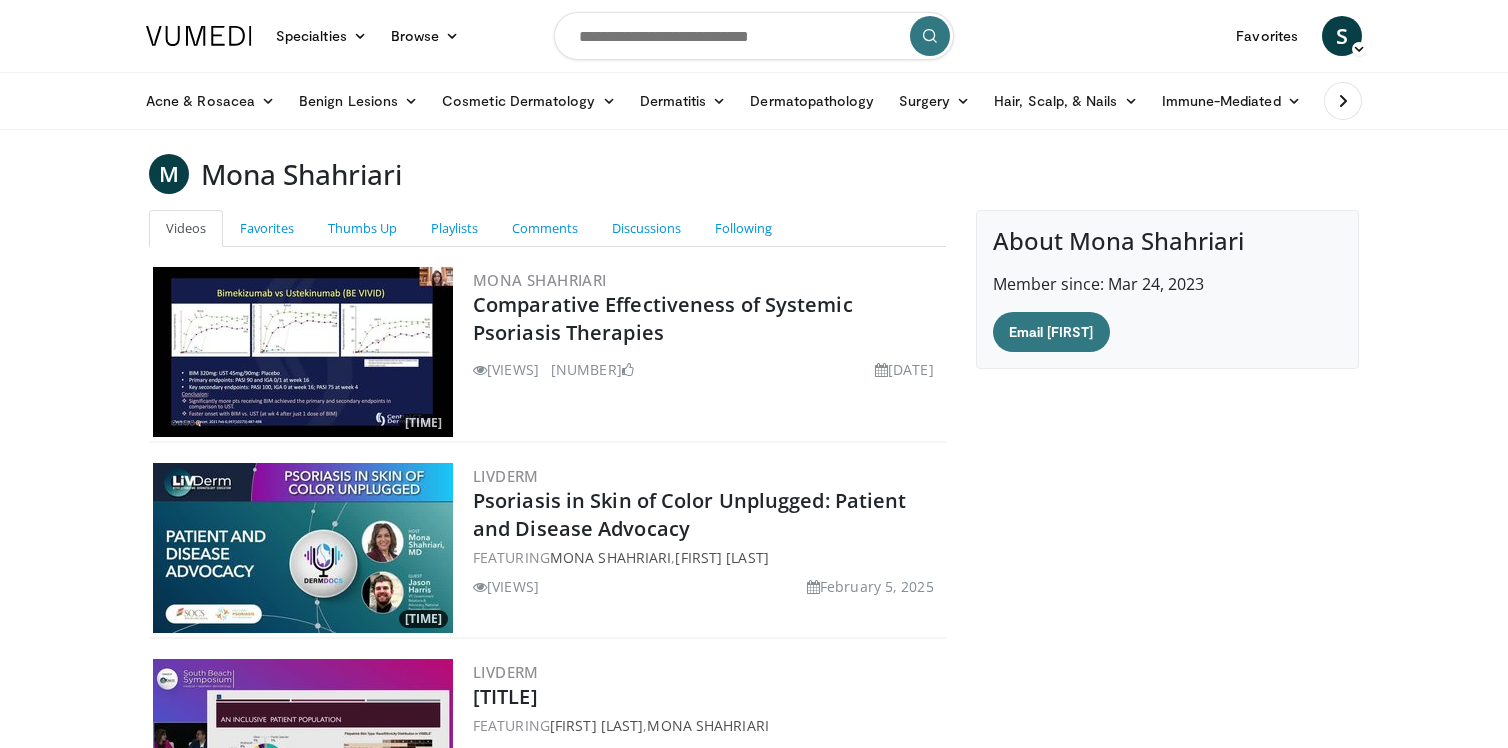 click at bounding box center [754, 36] 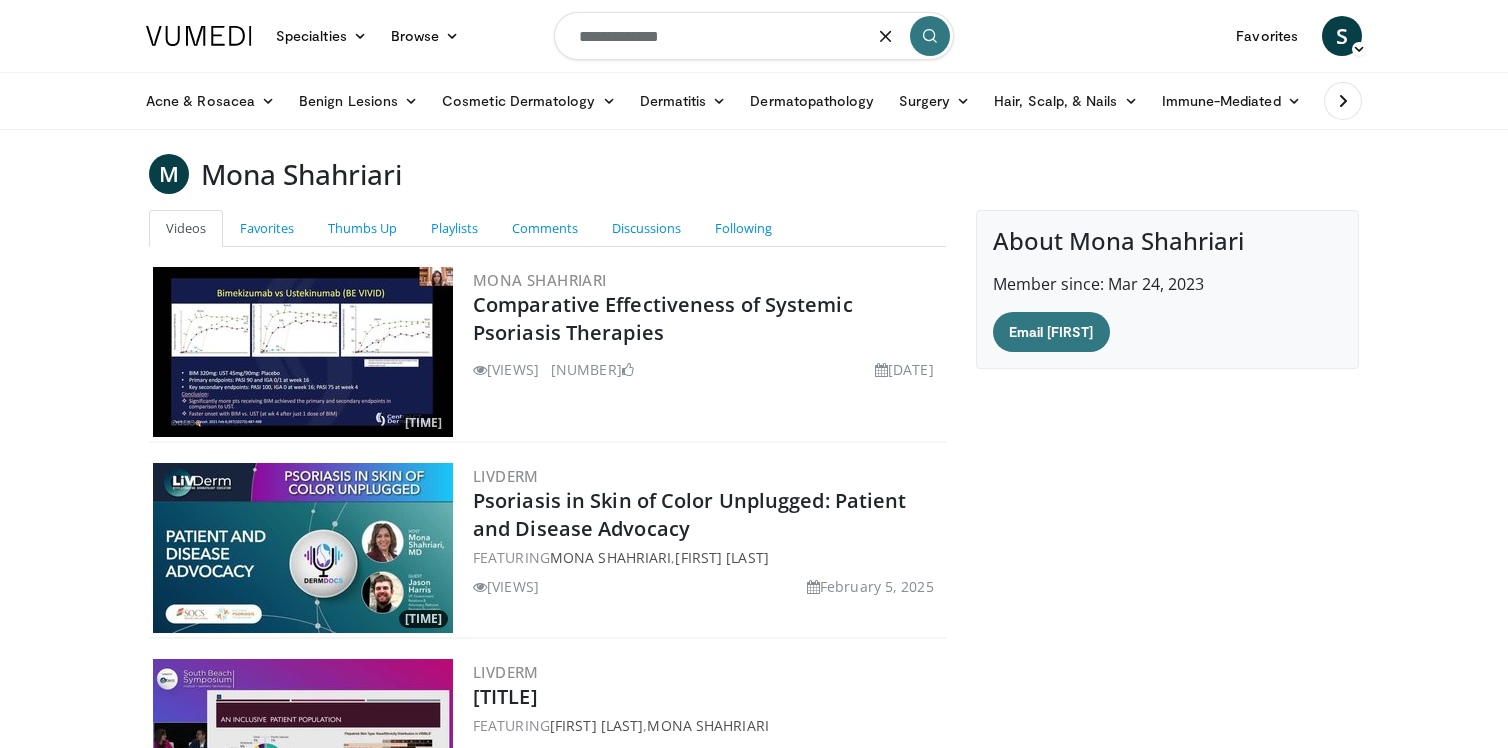 type on "**********" 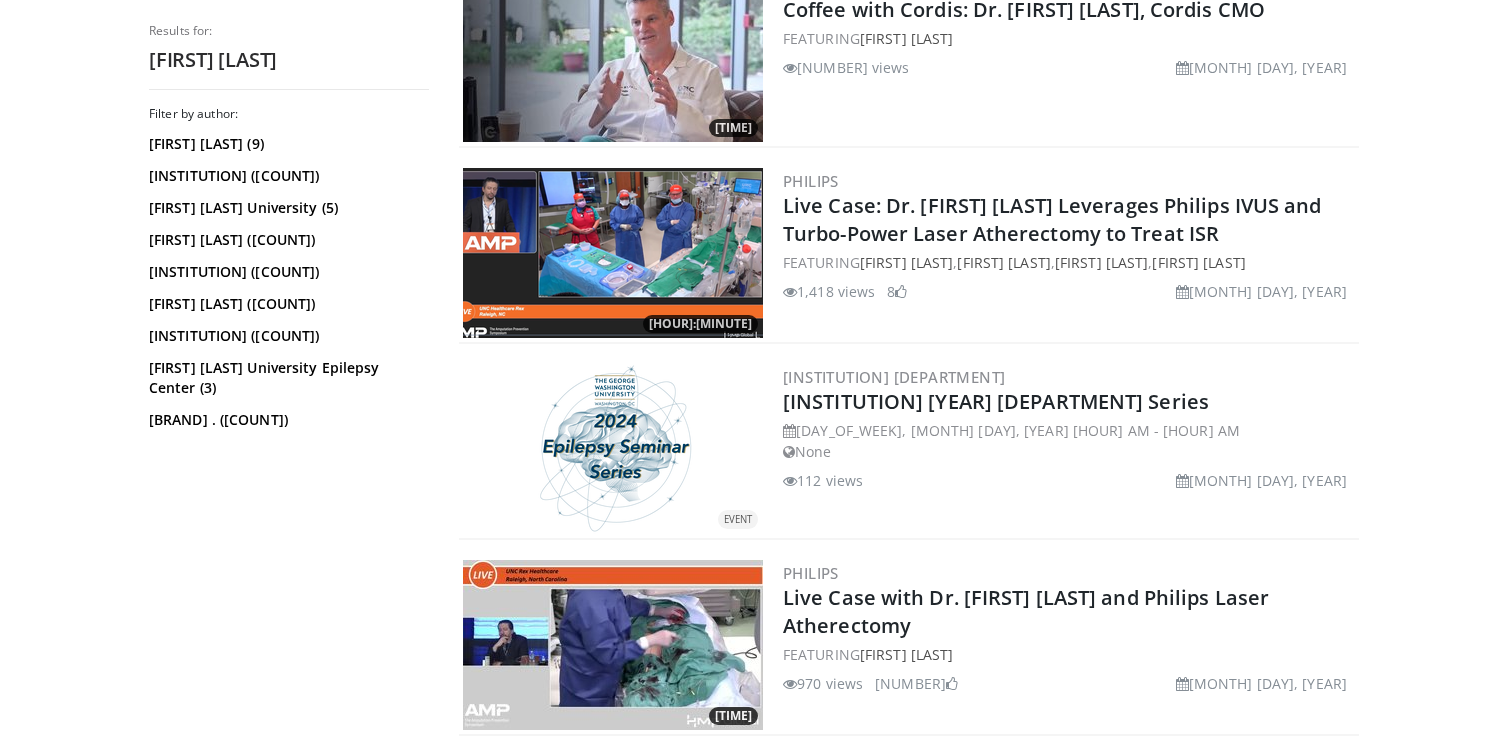 scroll, scrollTop: 0, scrollLeft: 0, axis: both 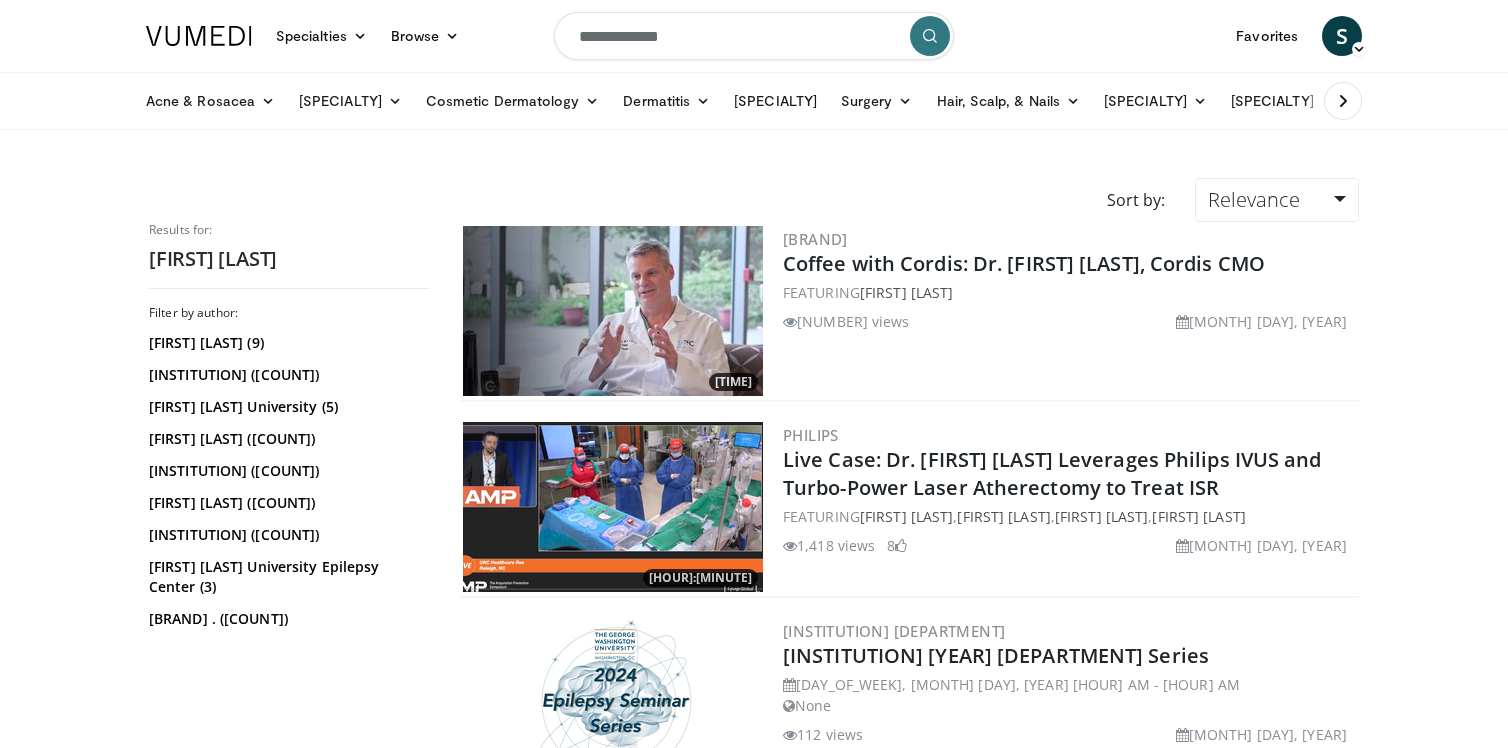 click on "**********" at bounding box center [754, 36] 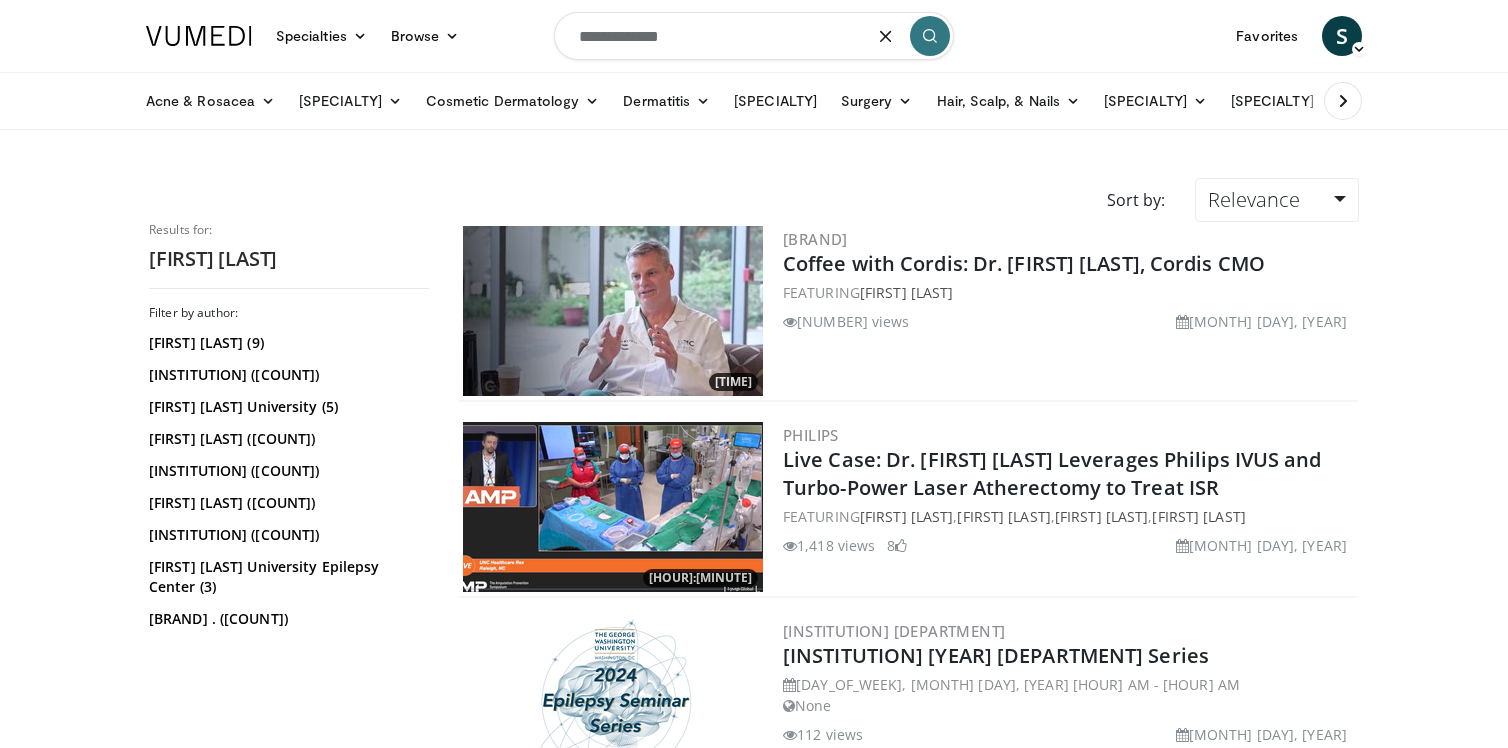 click on "**********" at bounding box center (754, 36) 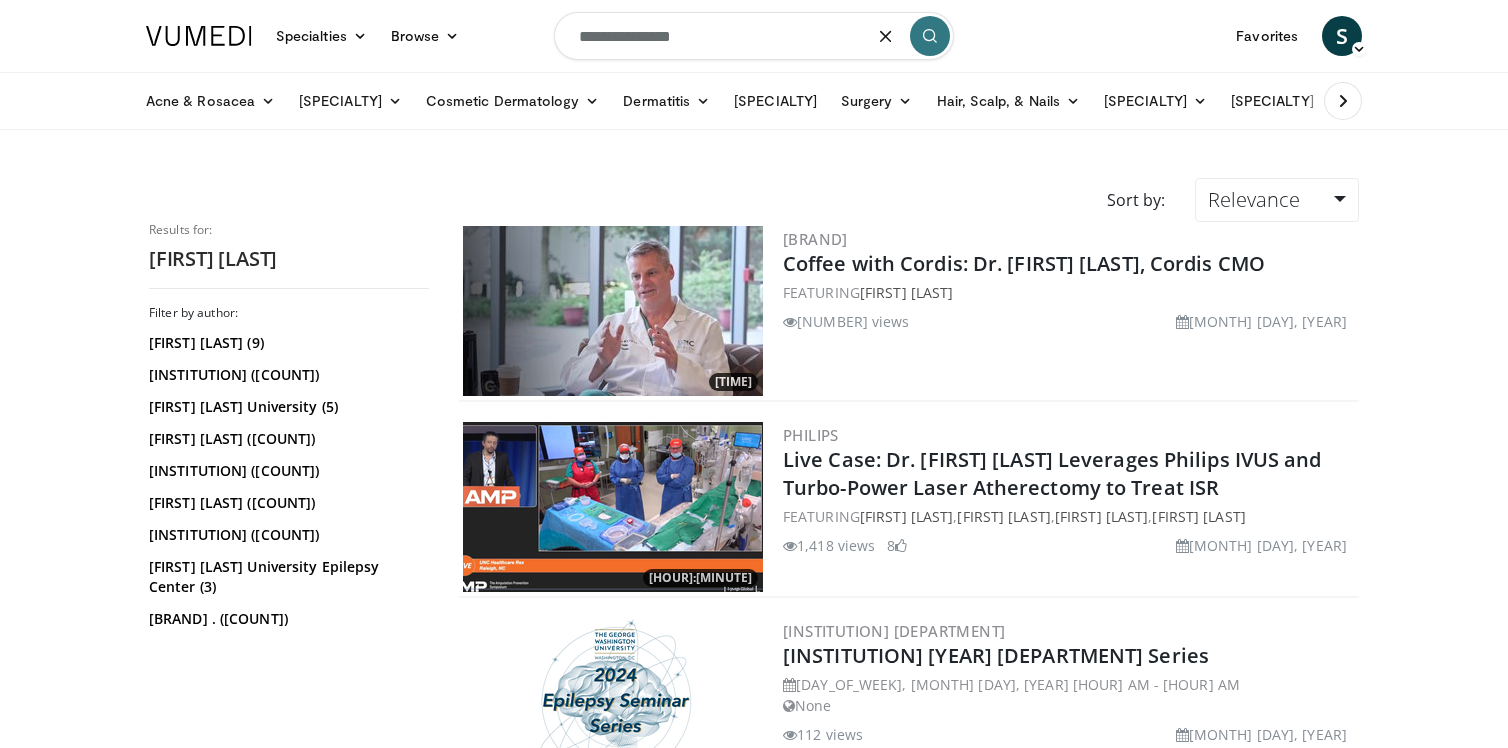 type on "**********" 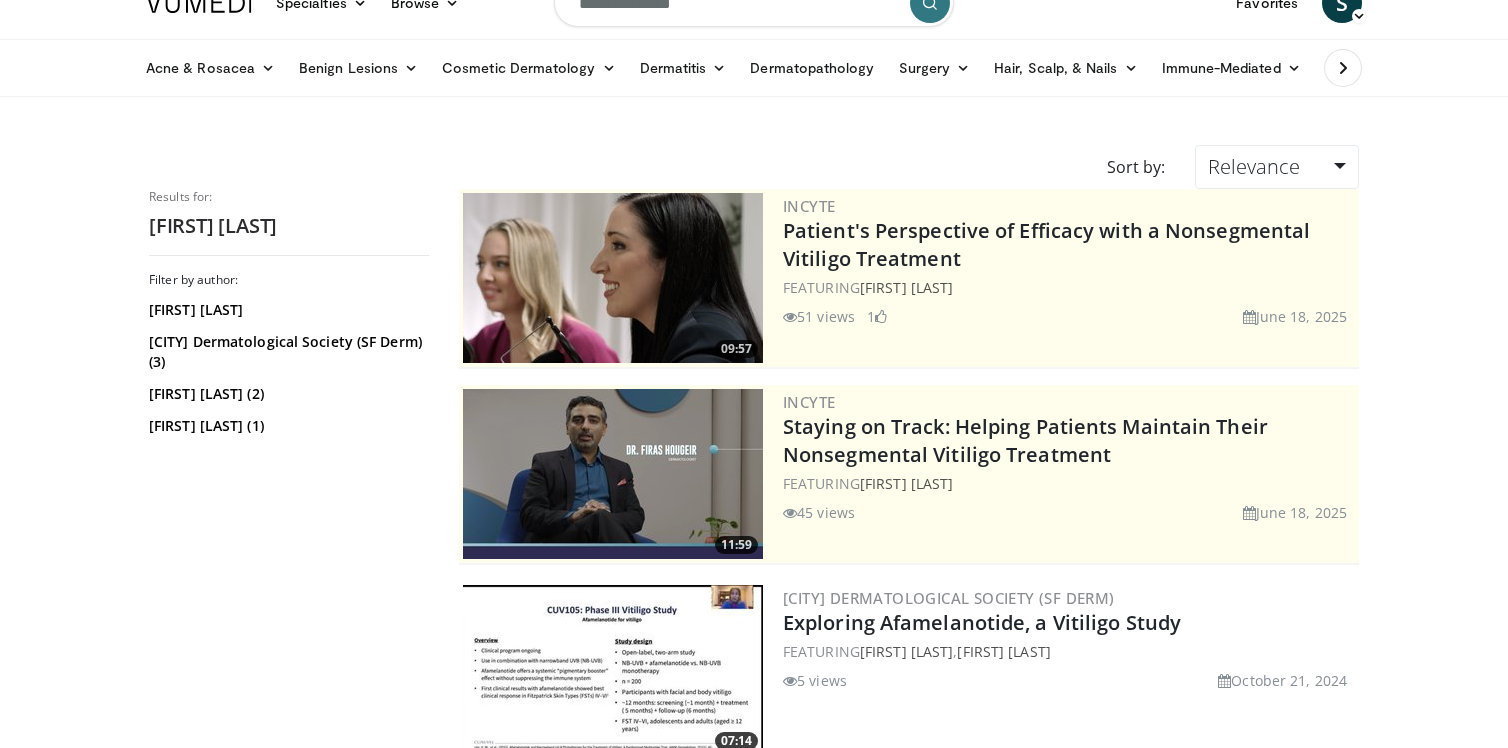 scroll, scrollTop: 0, scrollLeft: 0, axis: both 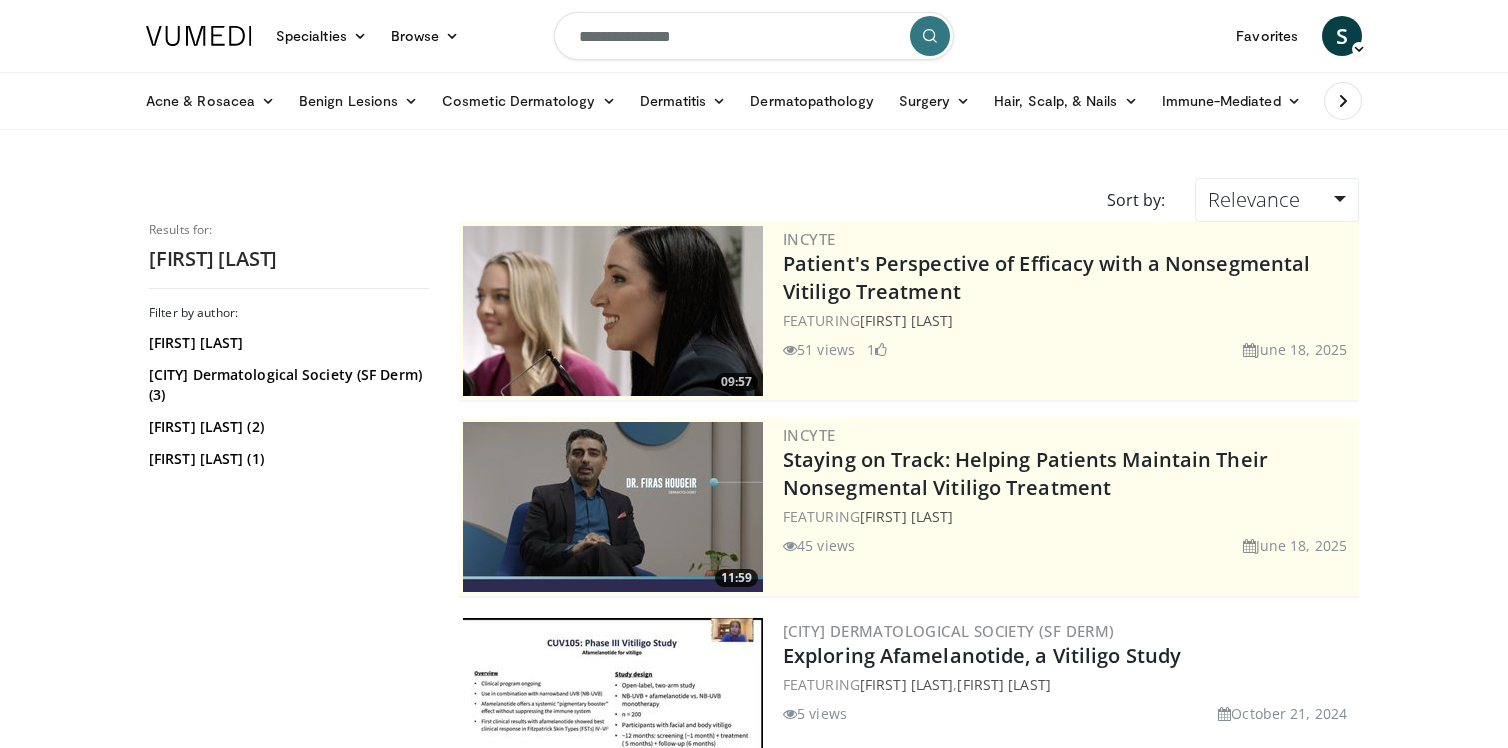 click on "**********" at bounding box center [754, 36] 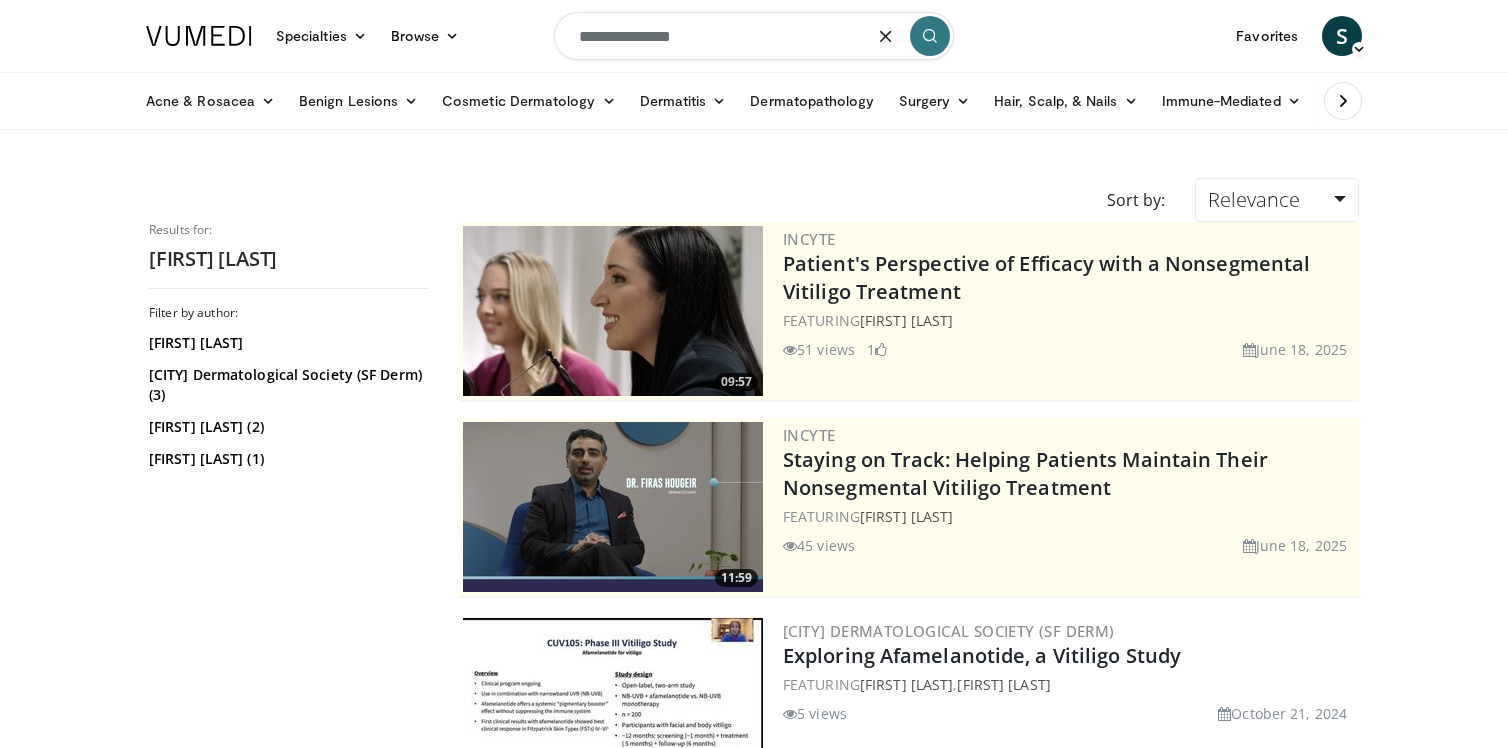 click on "**********" at bounding box center [754, 36] 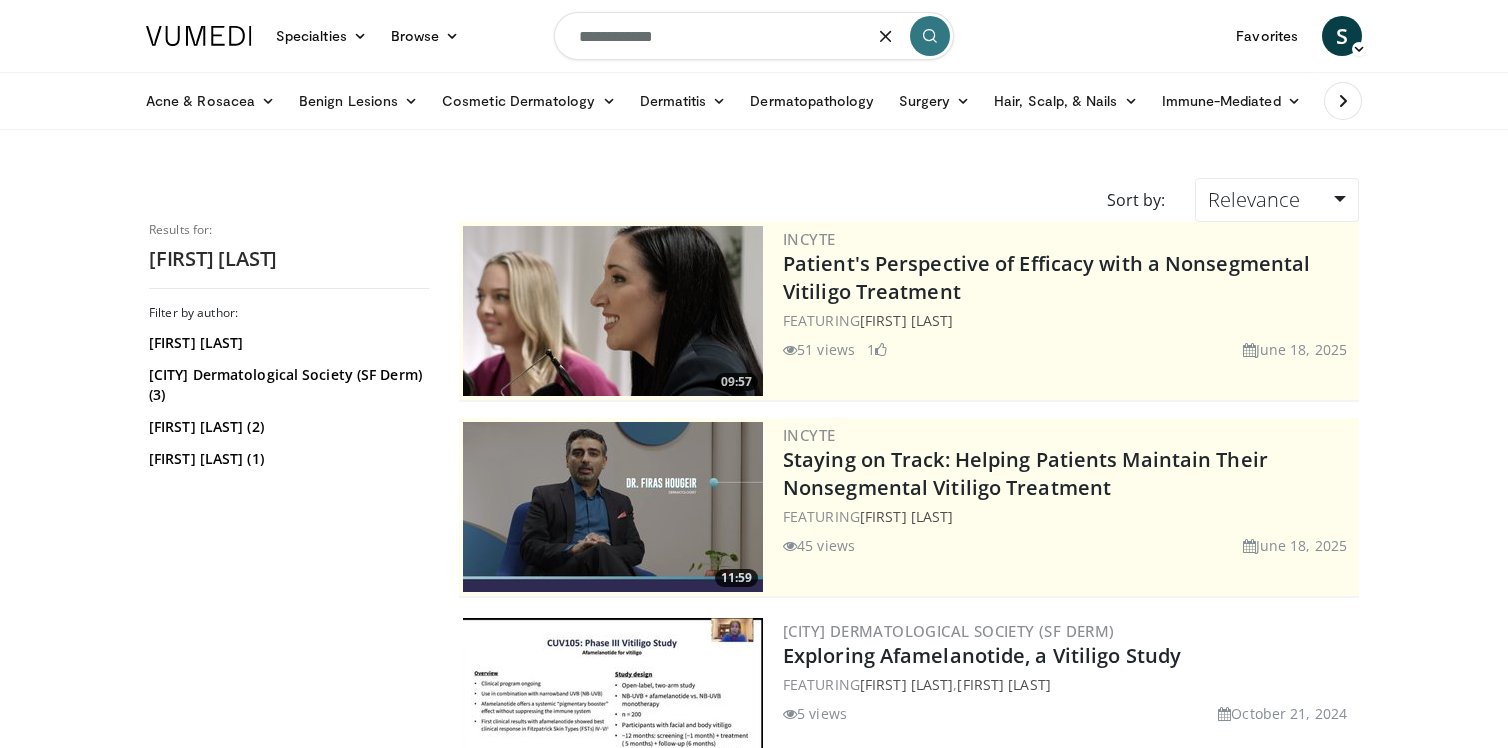 type on "**********" 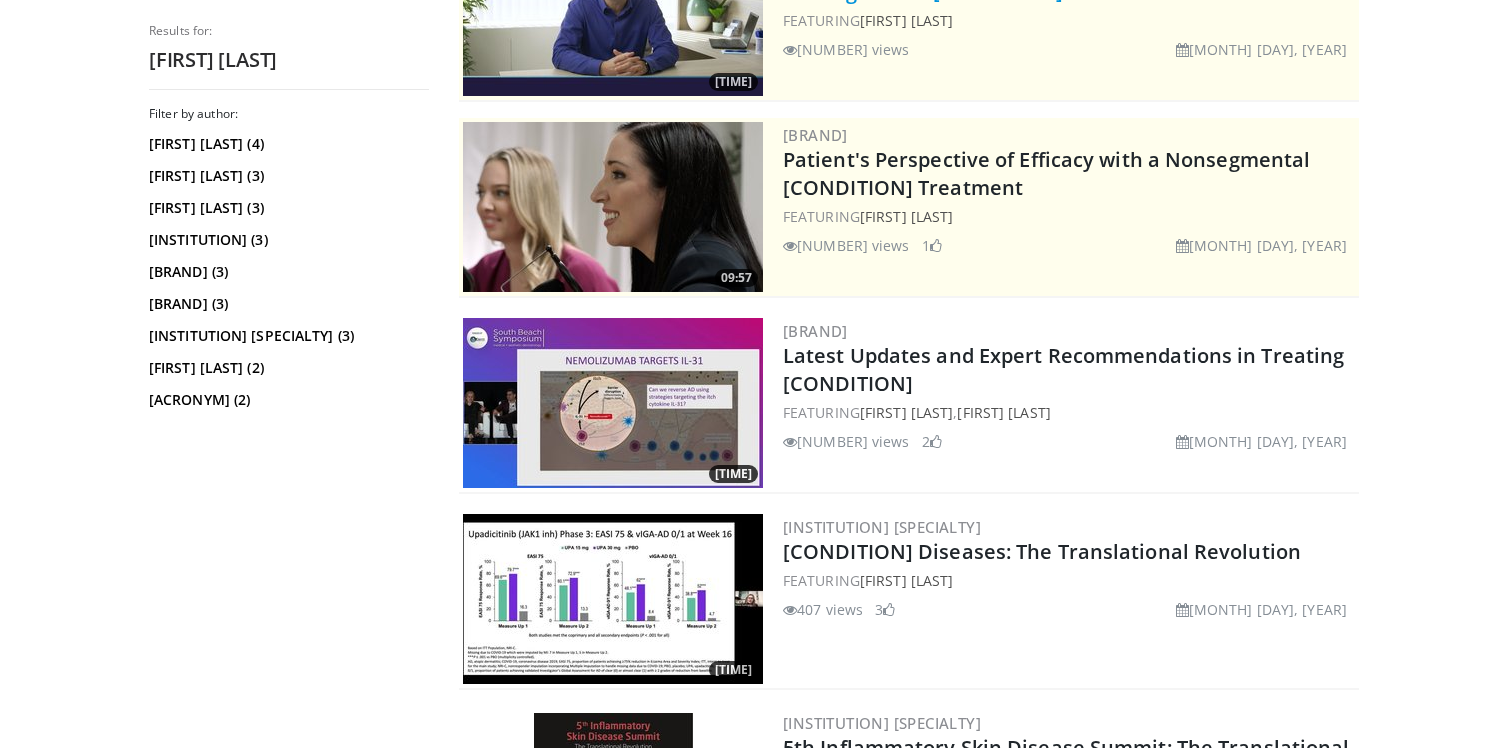 scroll, scrollTop: 308, scrollLeft: 0, axis: vertical 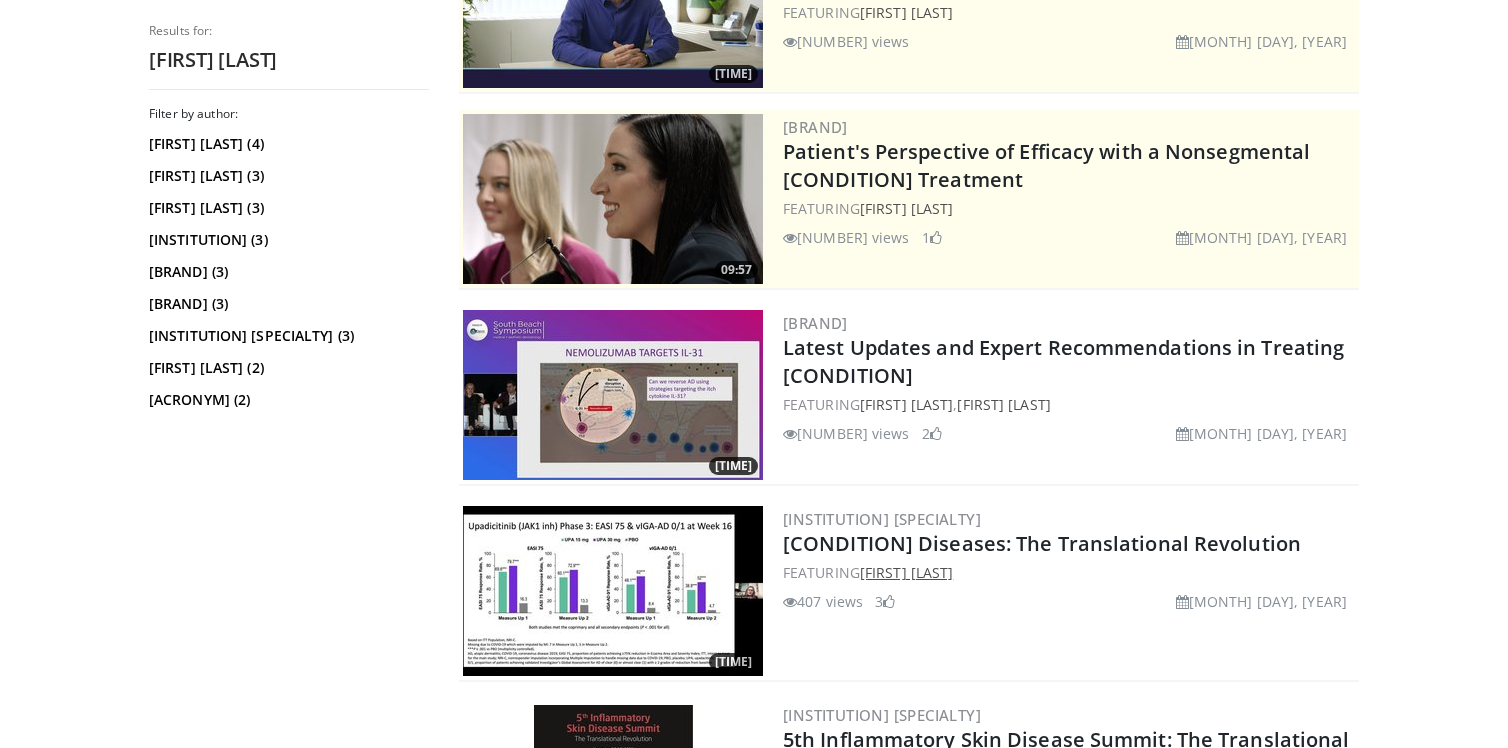 click on "Emma Guttman" at bounding box center [906, 572] 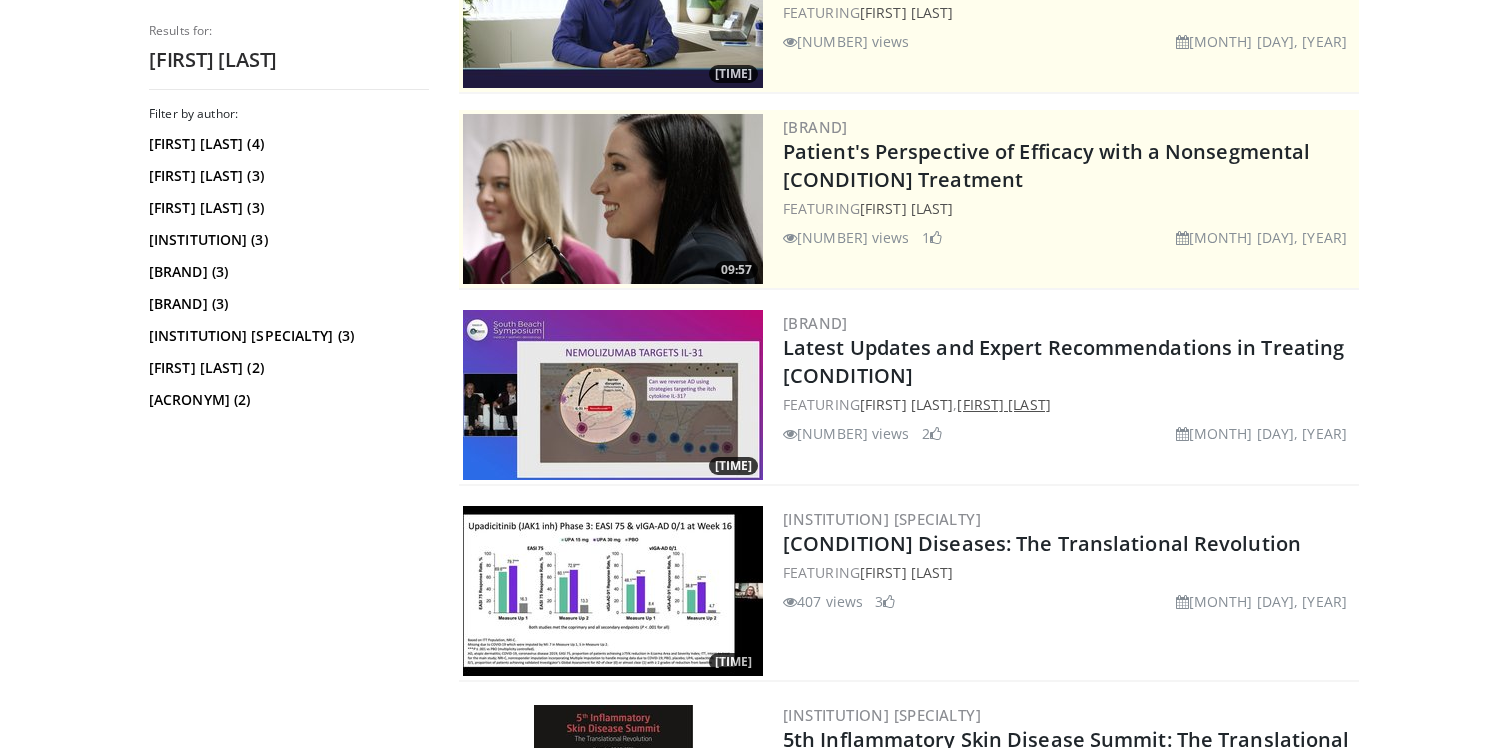 click on "Emma Guttman-Yassky" at bounding box center [1003, 404] 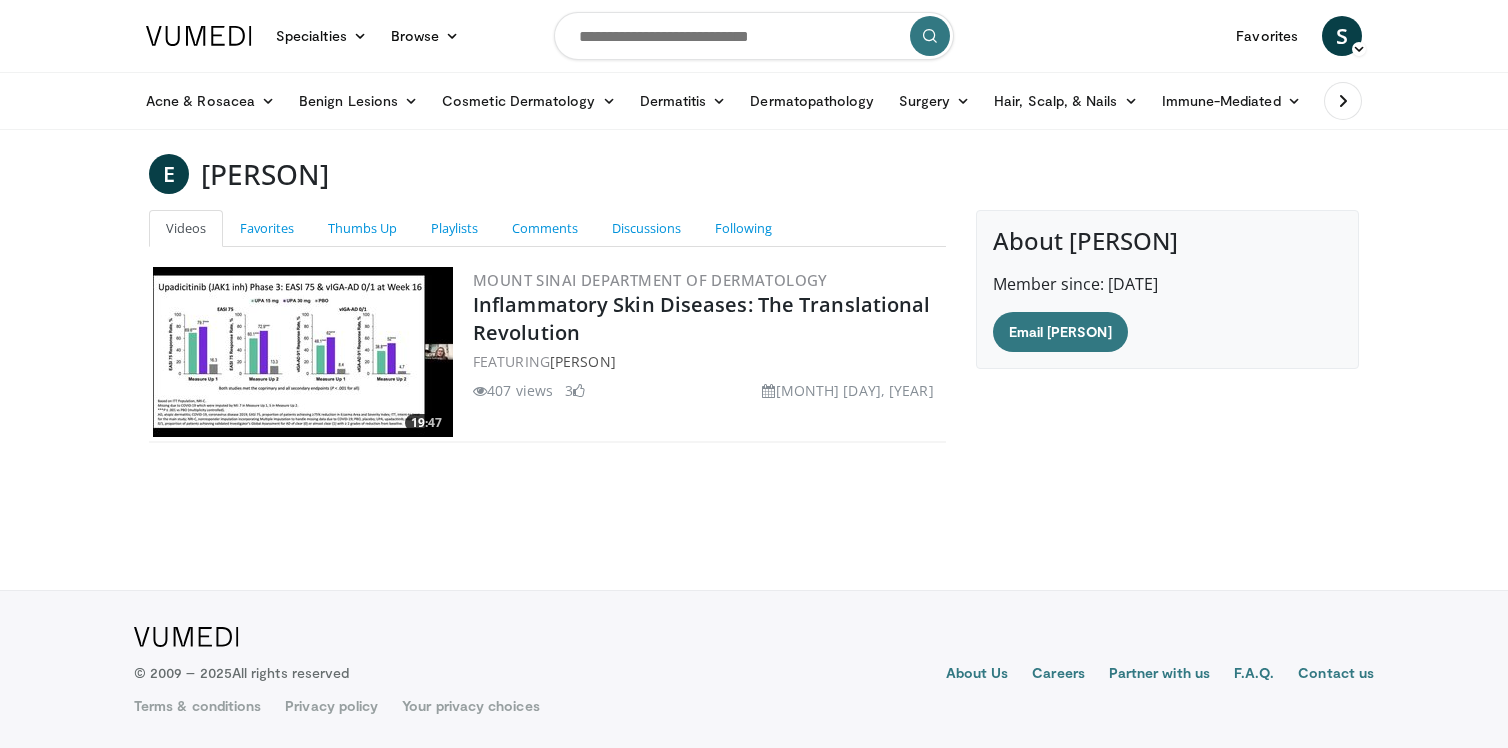scroll, scrollTop: 0, scrollLeft: 0, axis: both 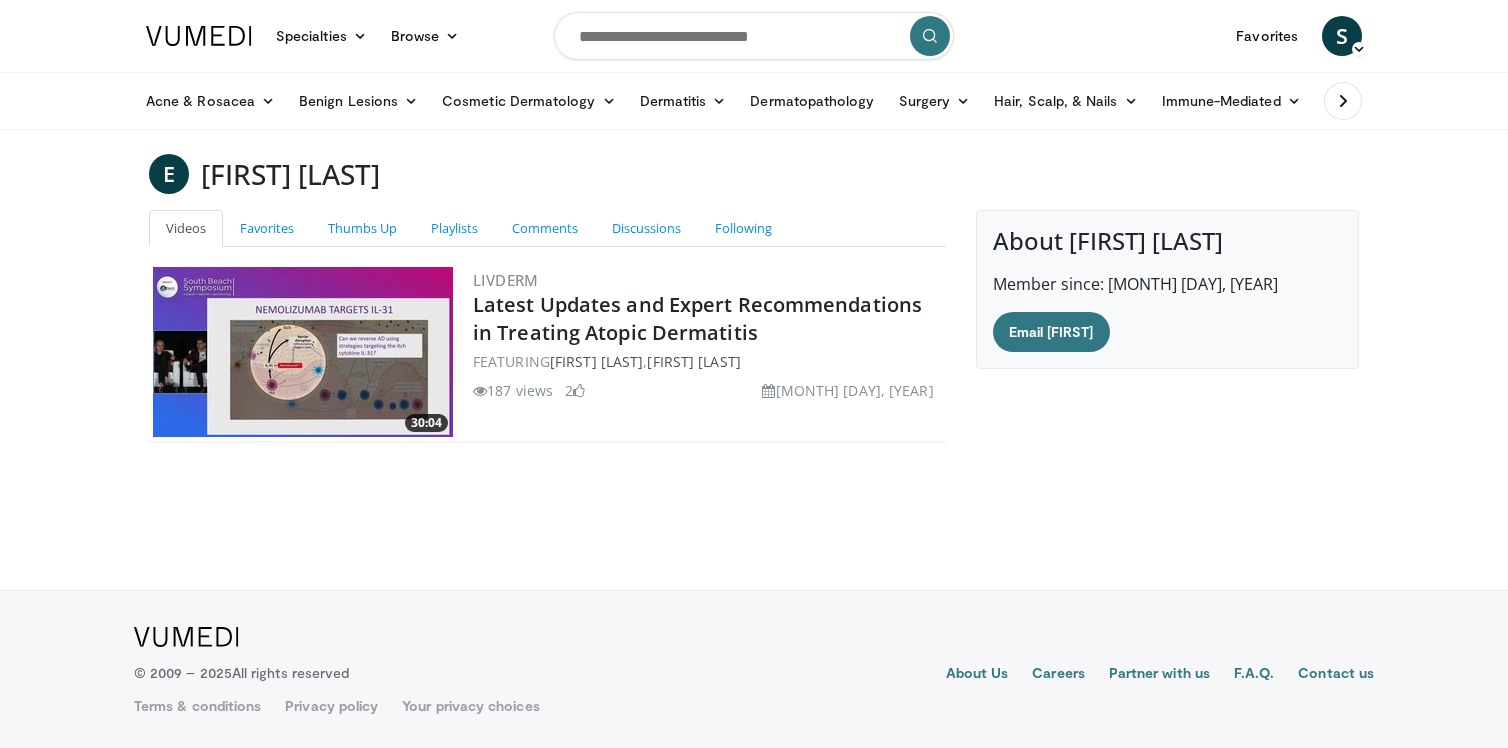 click at bounding box center [754, 36] 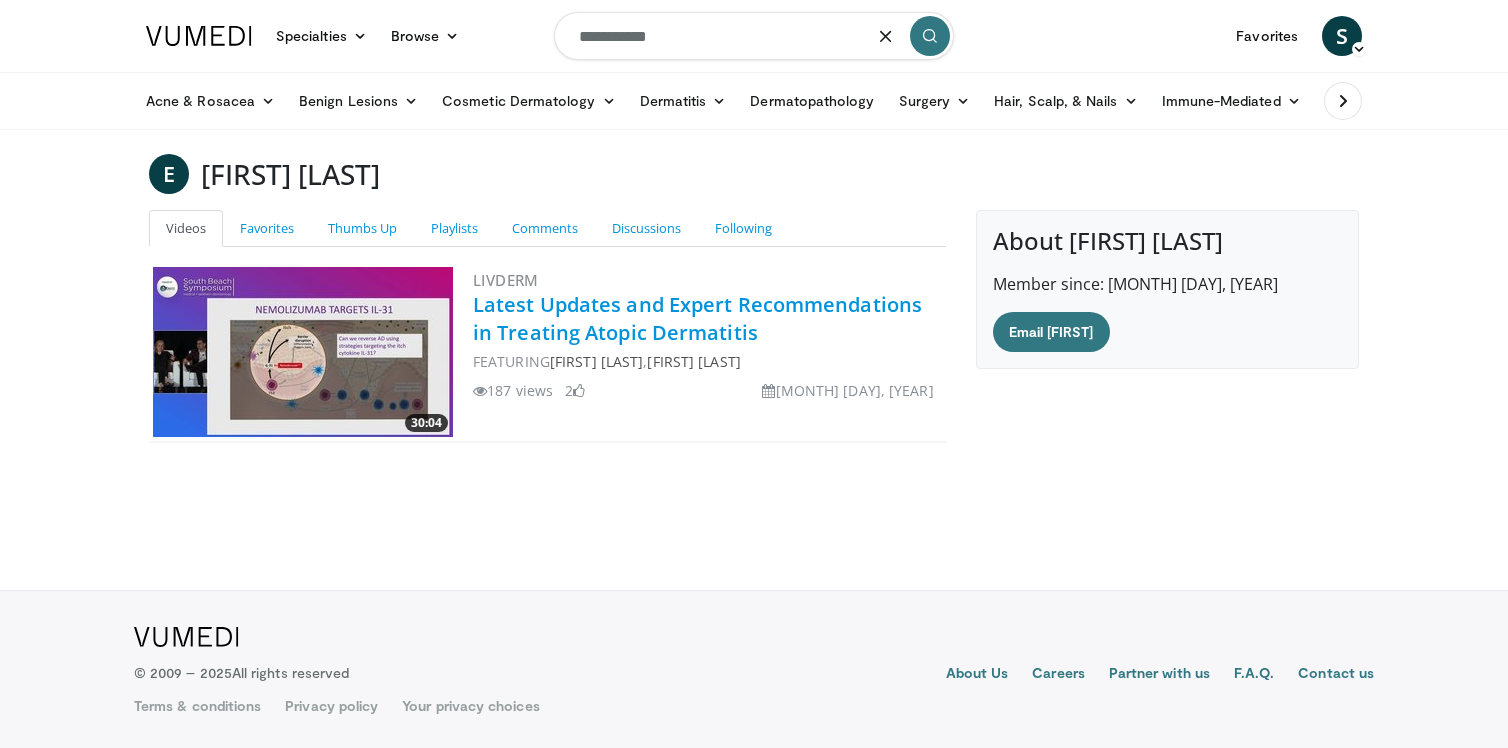 type on "**********" 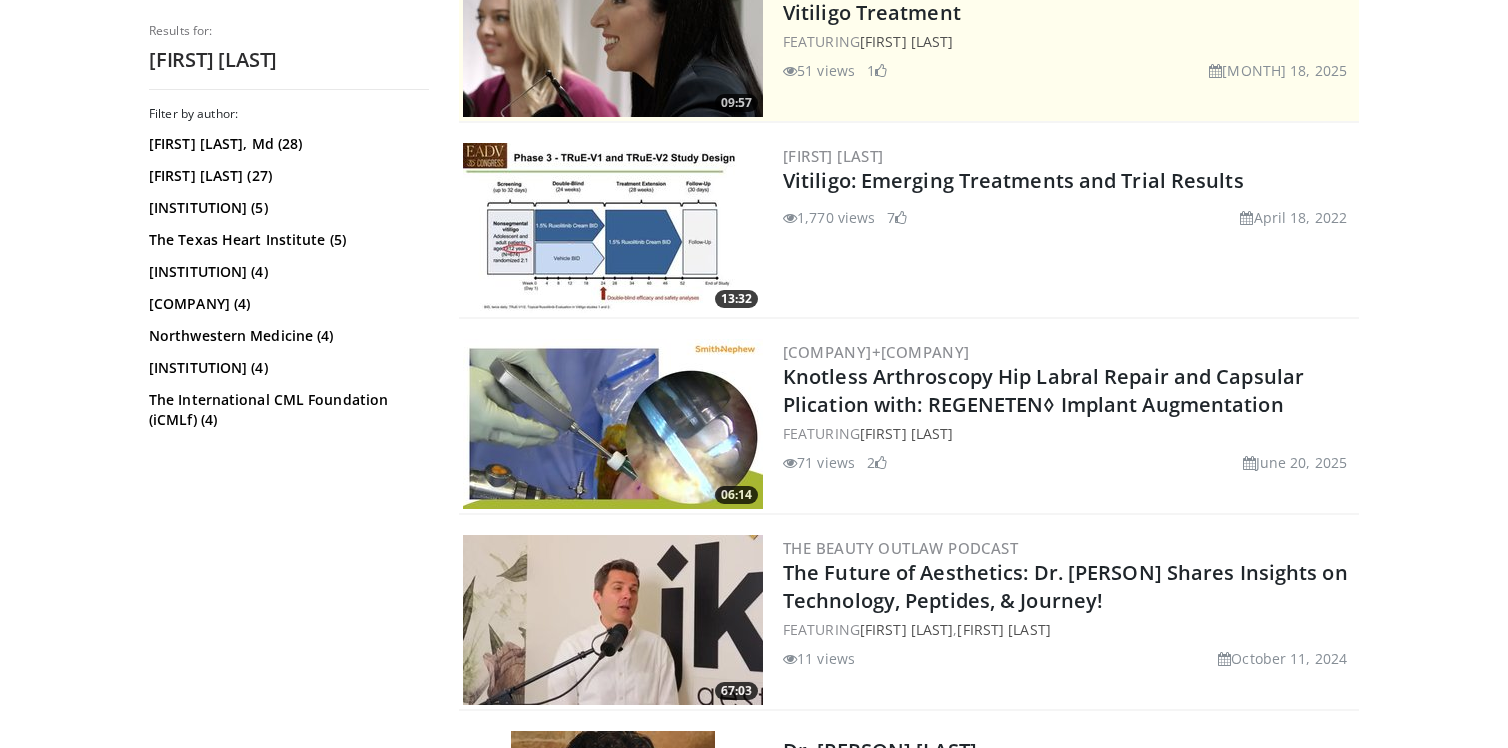 scroll, scrollTop: 487, scrollLeft: 0, axis: vertical 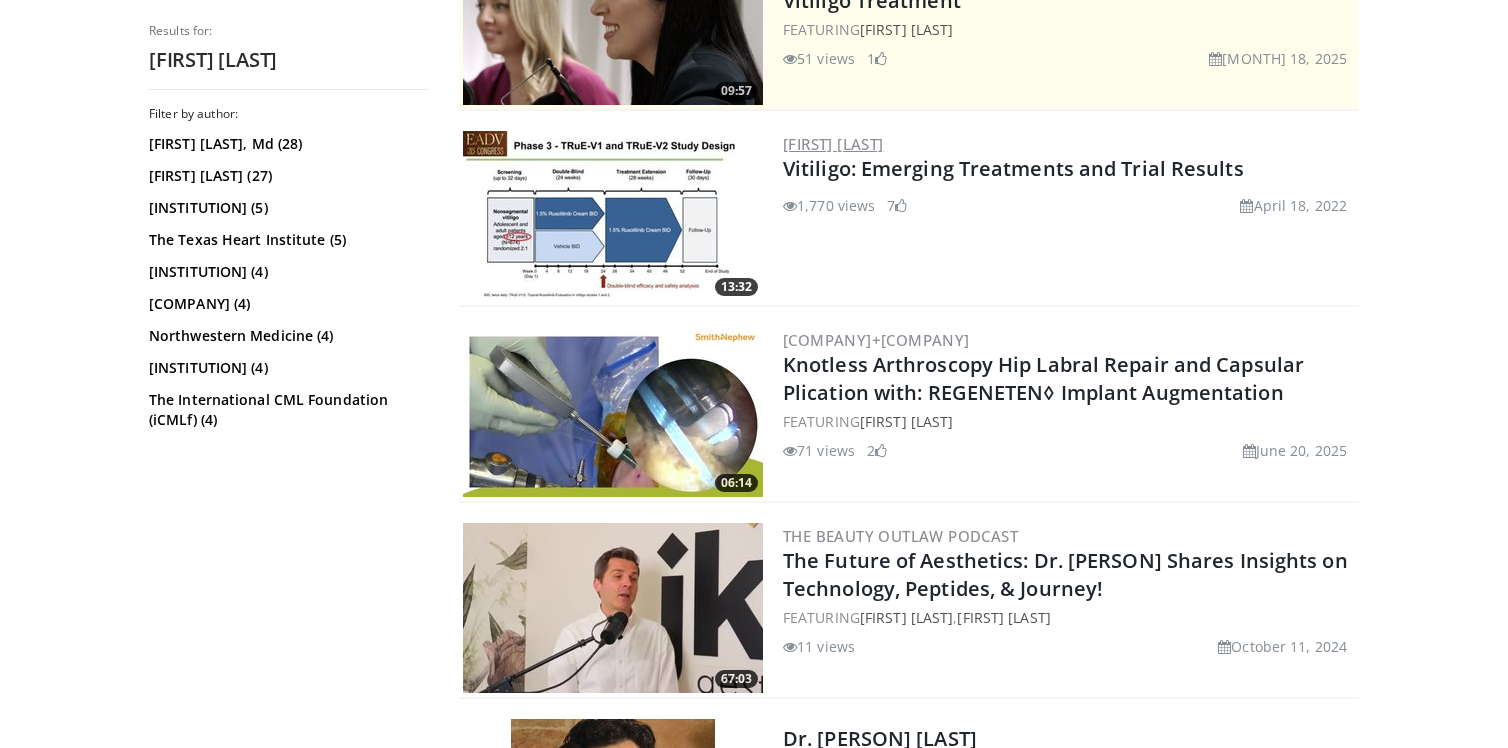 click on "John Harris" at bounding box center [833, 144] 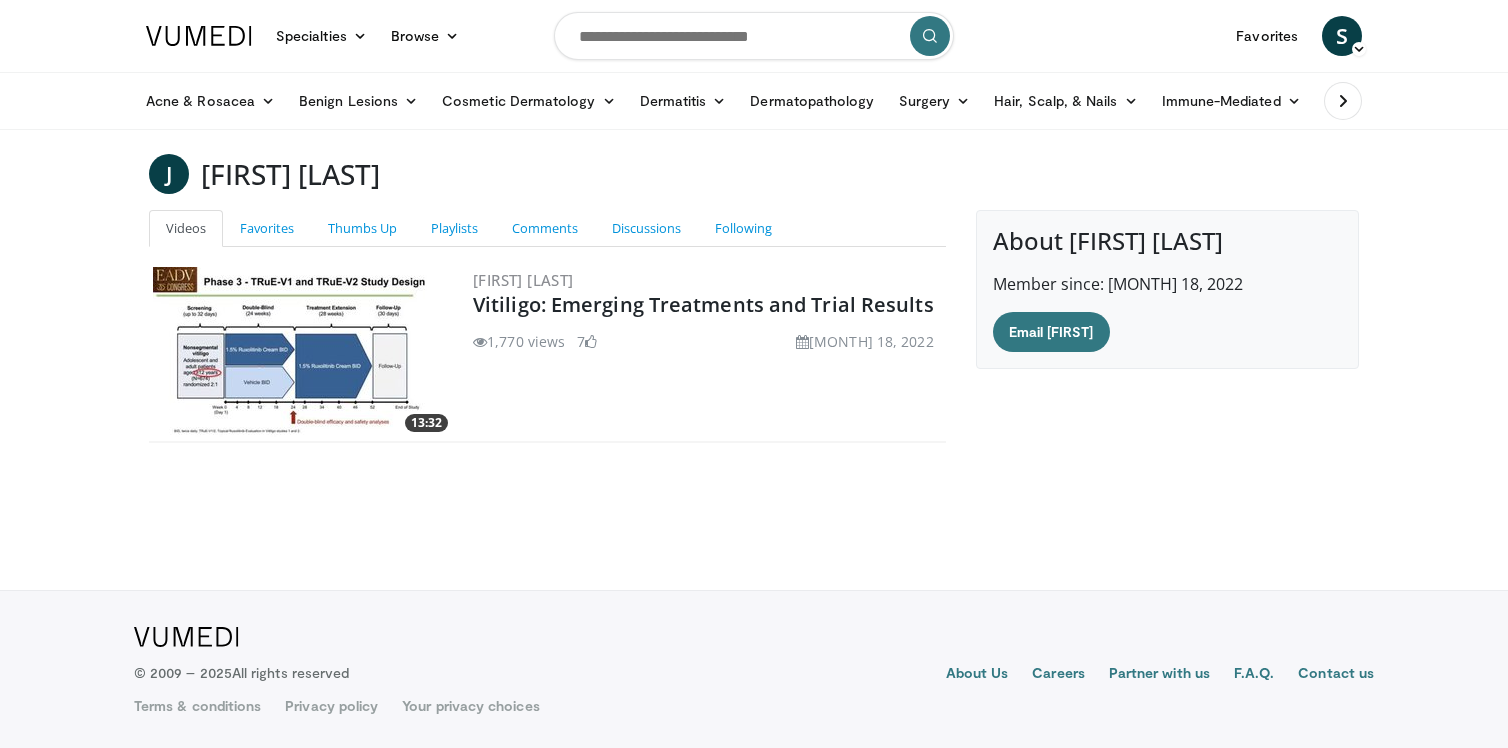 scroll, scrollTop: 0, scrollLeft: 0, axis: both 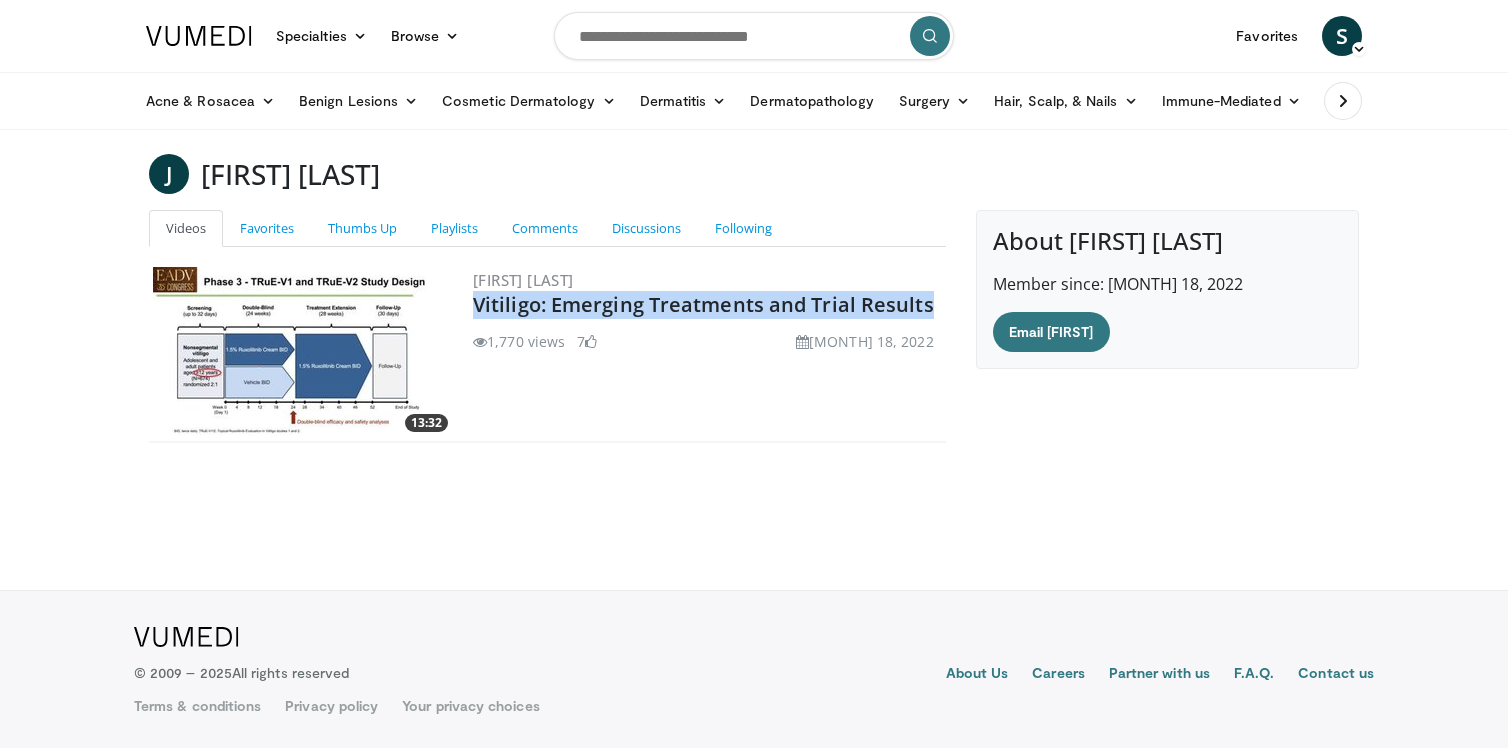 drag, startPoint x: 937, startPoint y: 307, endPoint x: 466, endPoint y: 305, distance: 471.00424 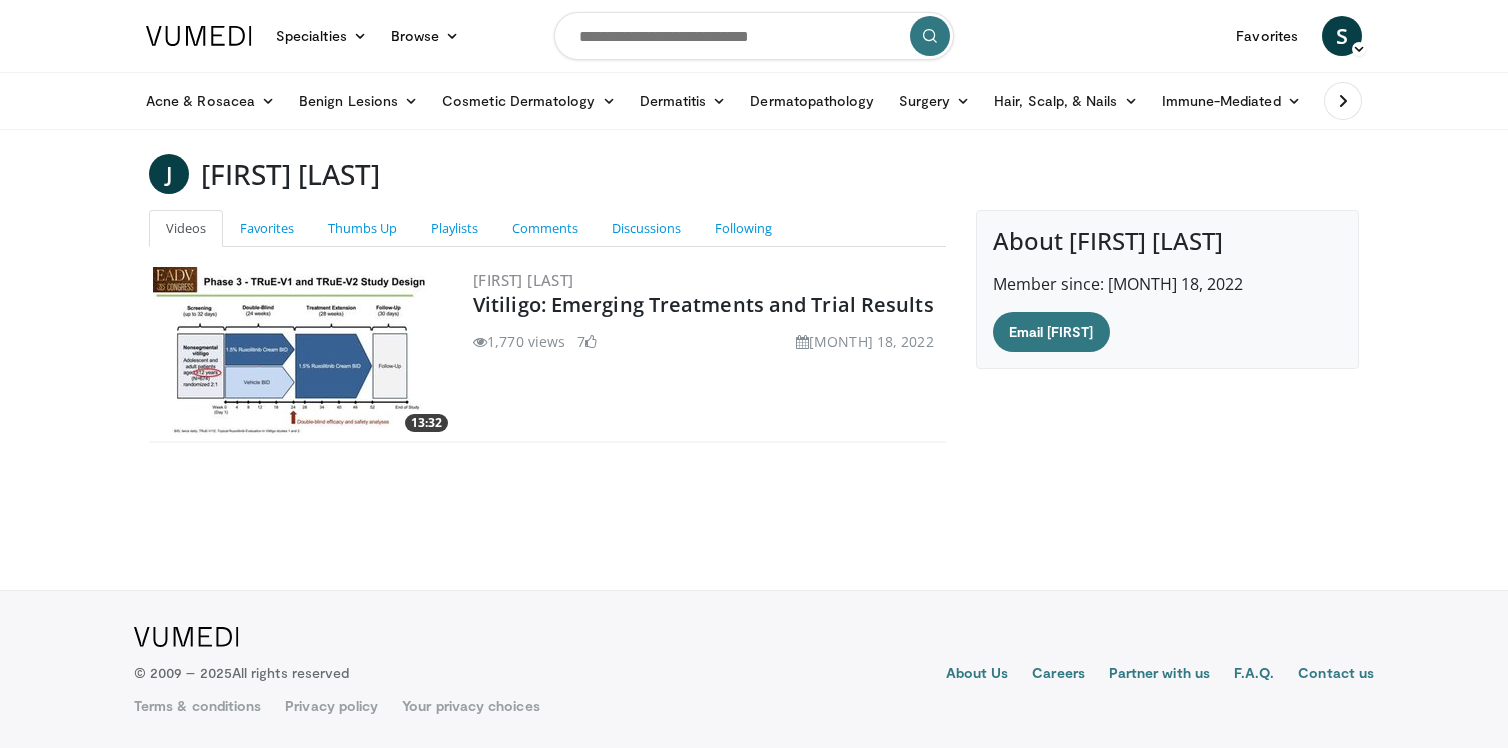 click at bounding box center (754, 36) 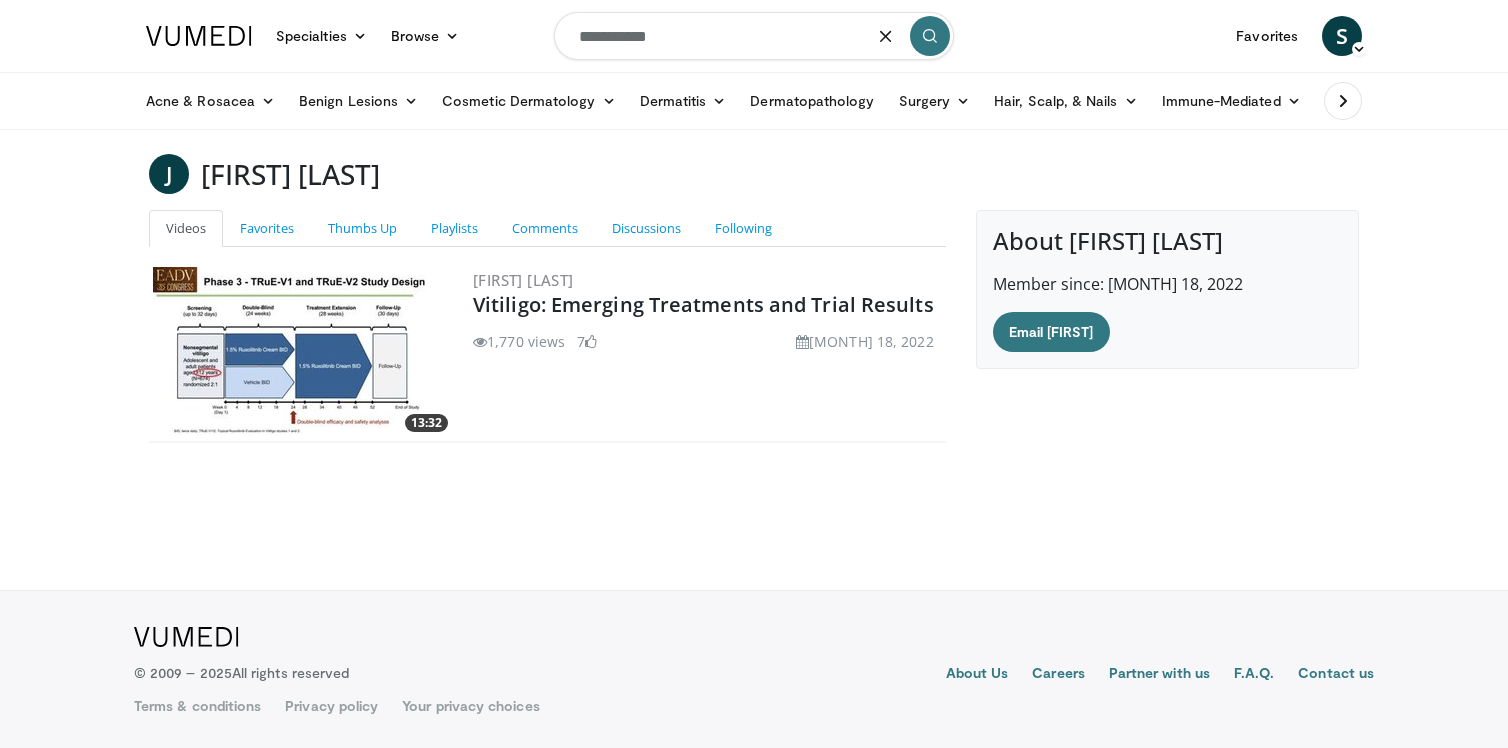 type on "**********" 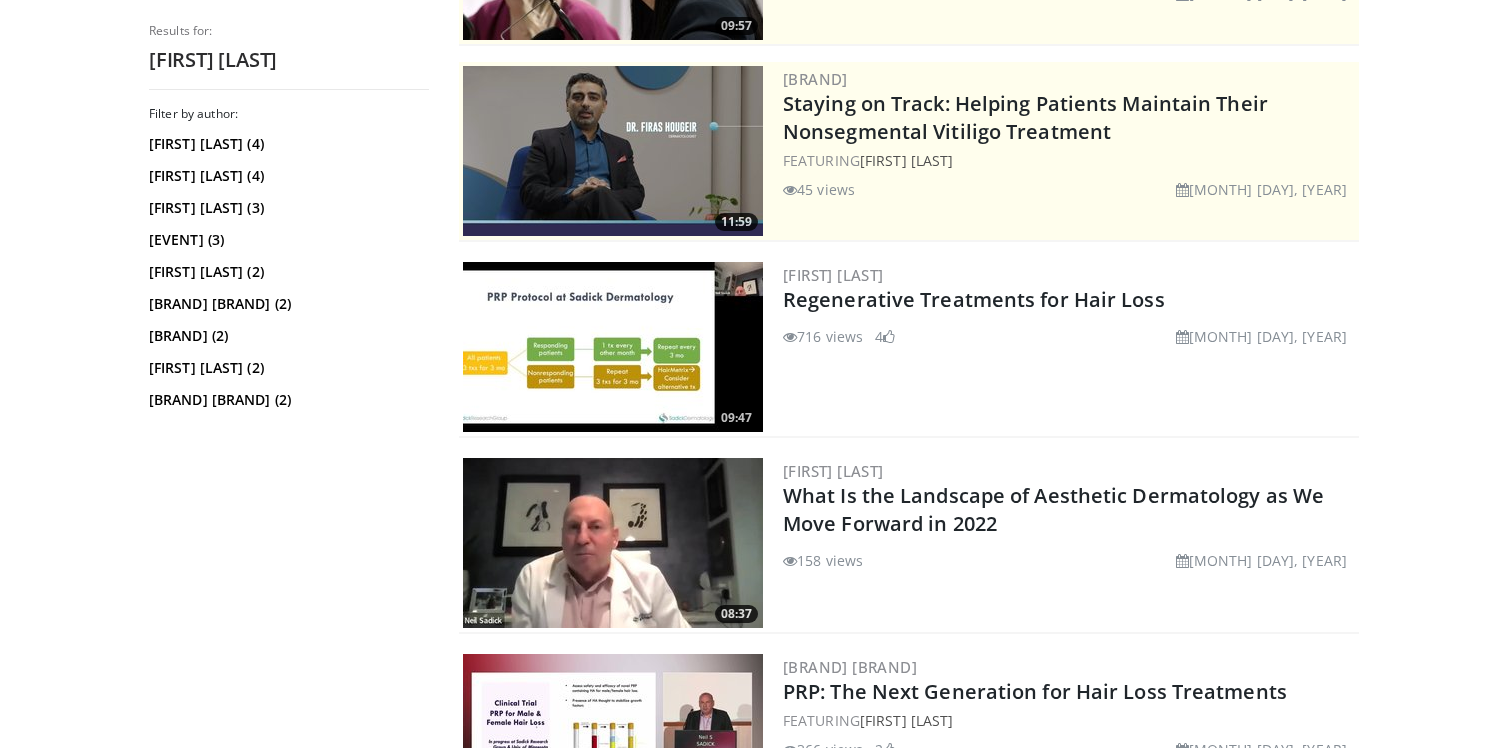 scroll, scrollTop: 346, scrollLeft: 0, axis: vertical 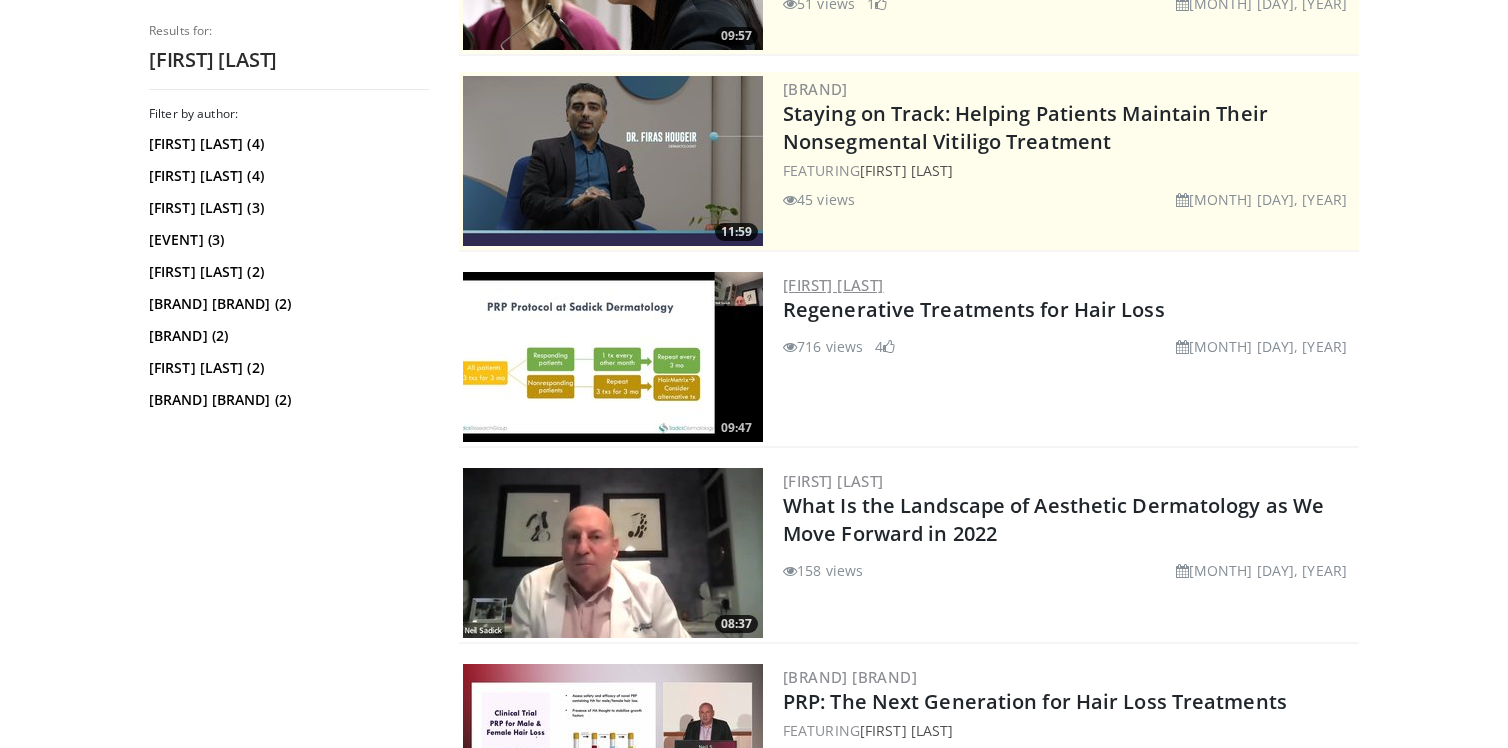 click on "[FIRST] [LAST]" at bounding box center (833, 285) 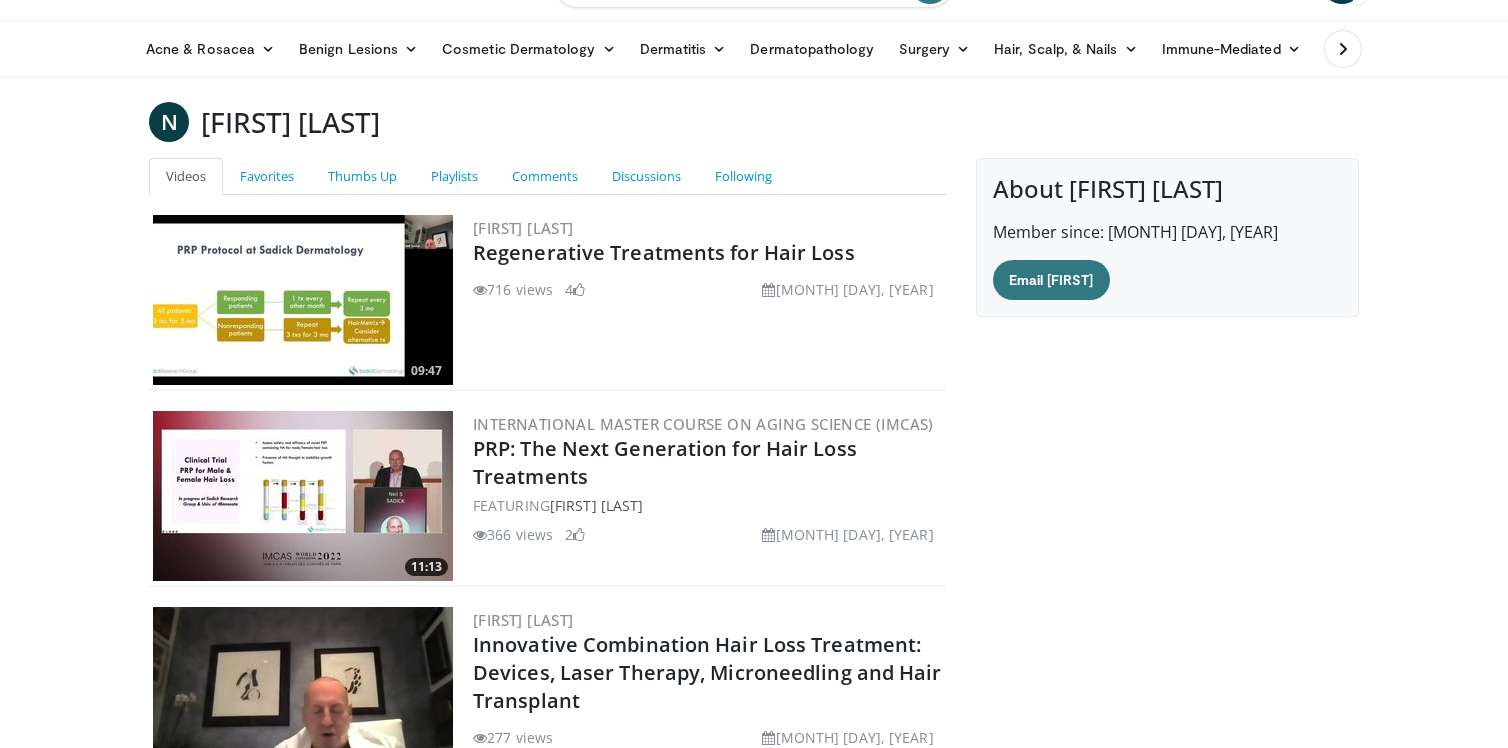 scroll, scrollTop: 0, scrollLeft: 0, axis: both 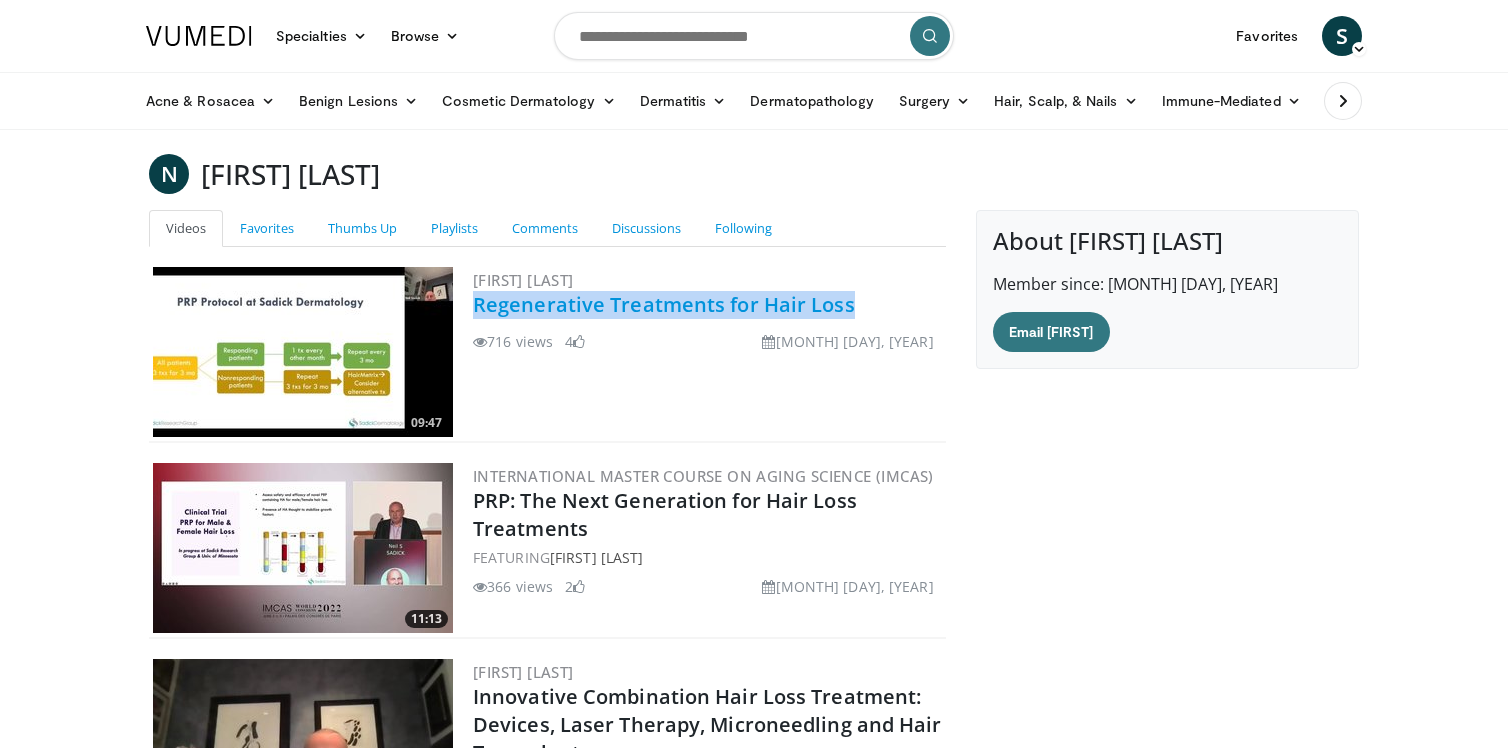 drag, startPoint x: 858, startPoint y: 305, endPoint x: 474, endPoint y: 311, distance: 384.04688 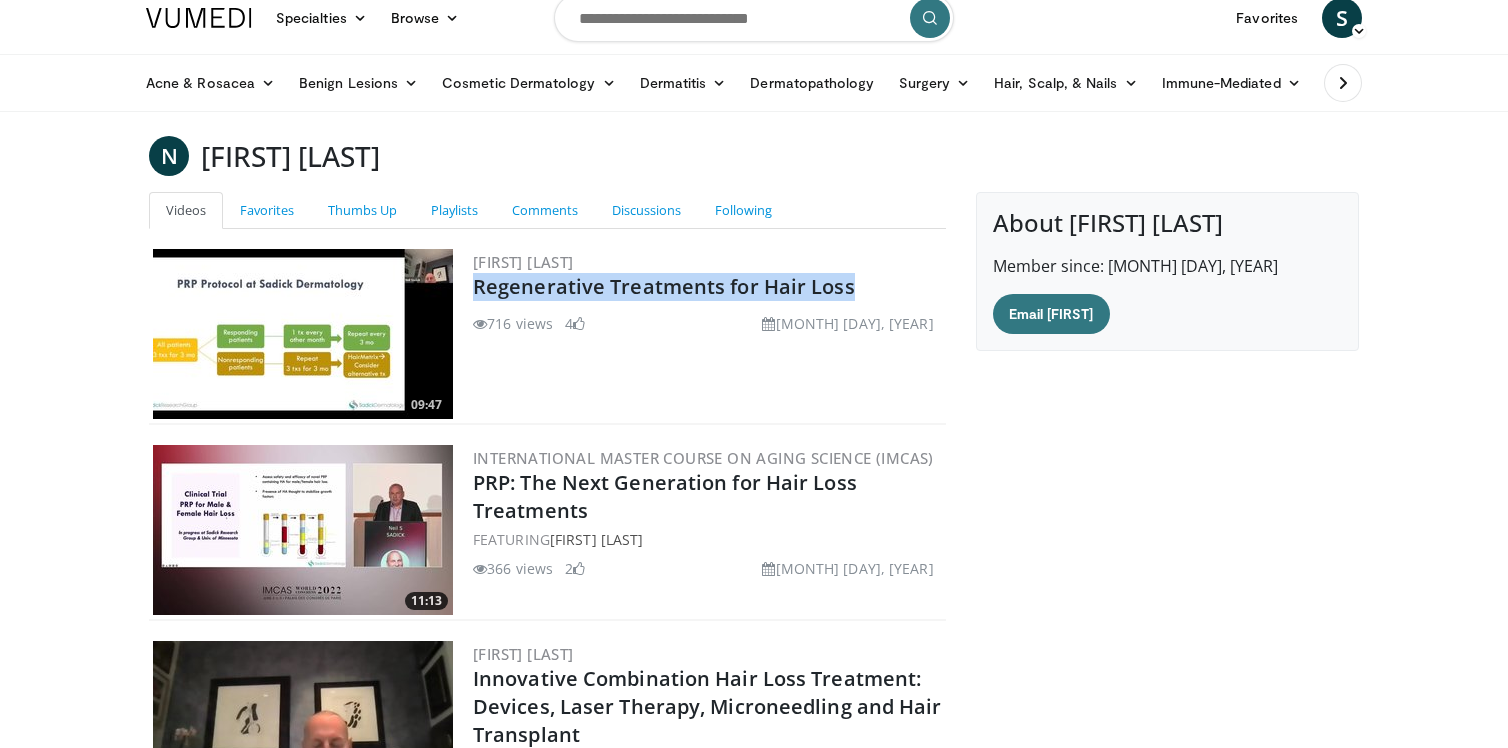 scroll, scrollTop: 24, scrollLeft: 0, axis: vertical 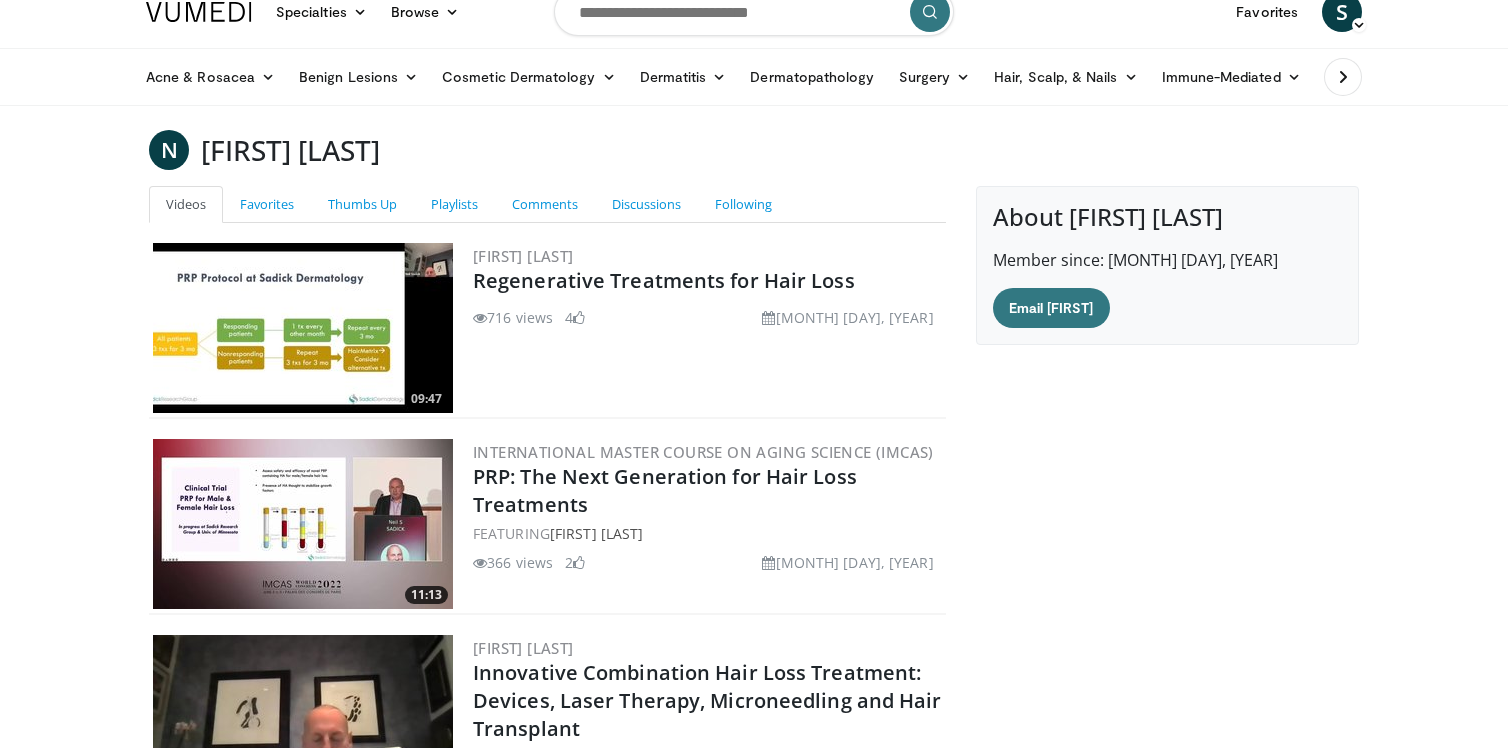 click at bounding box center [754, 12] 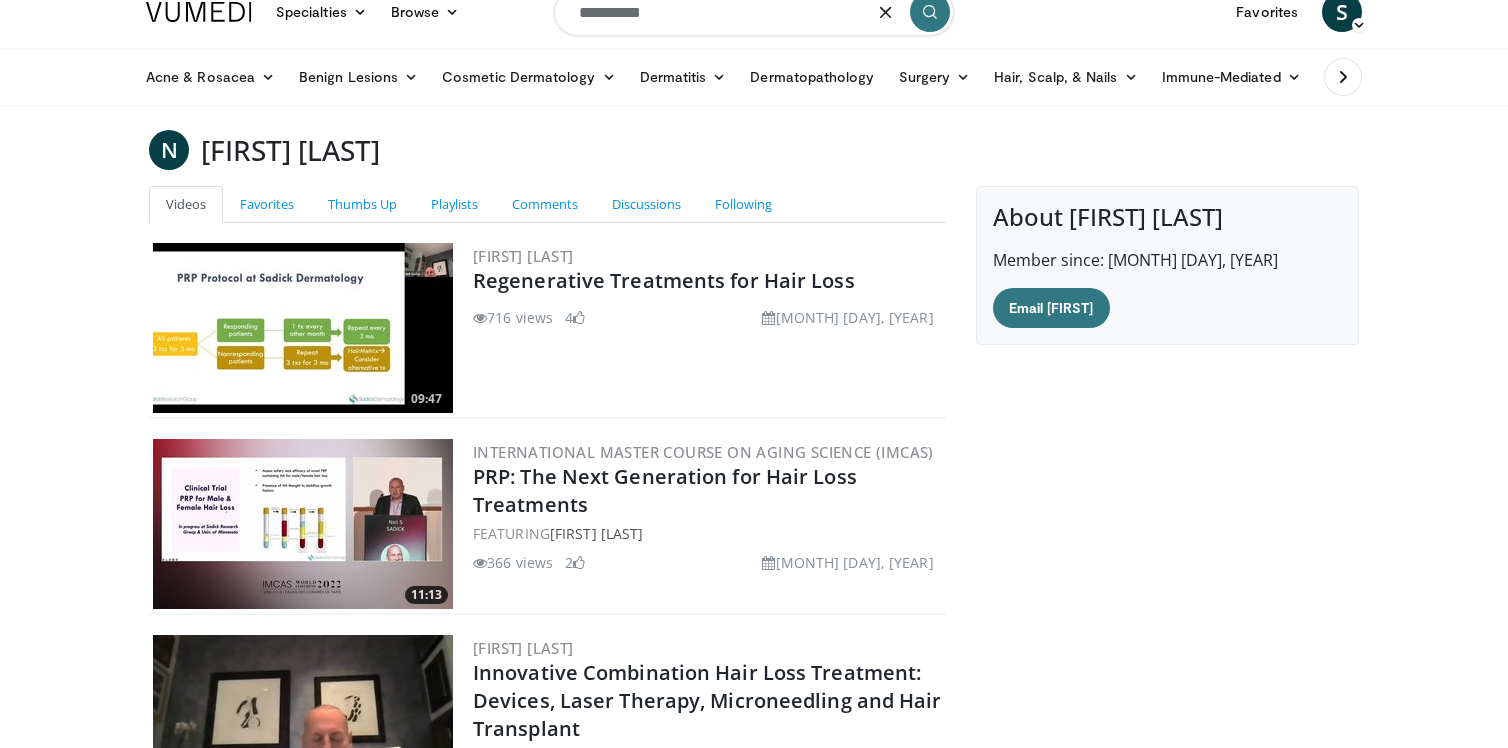 type on "**********" 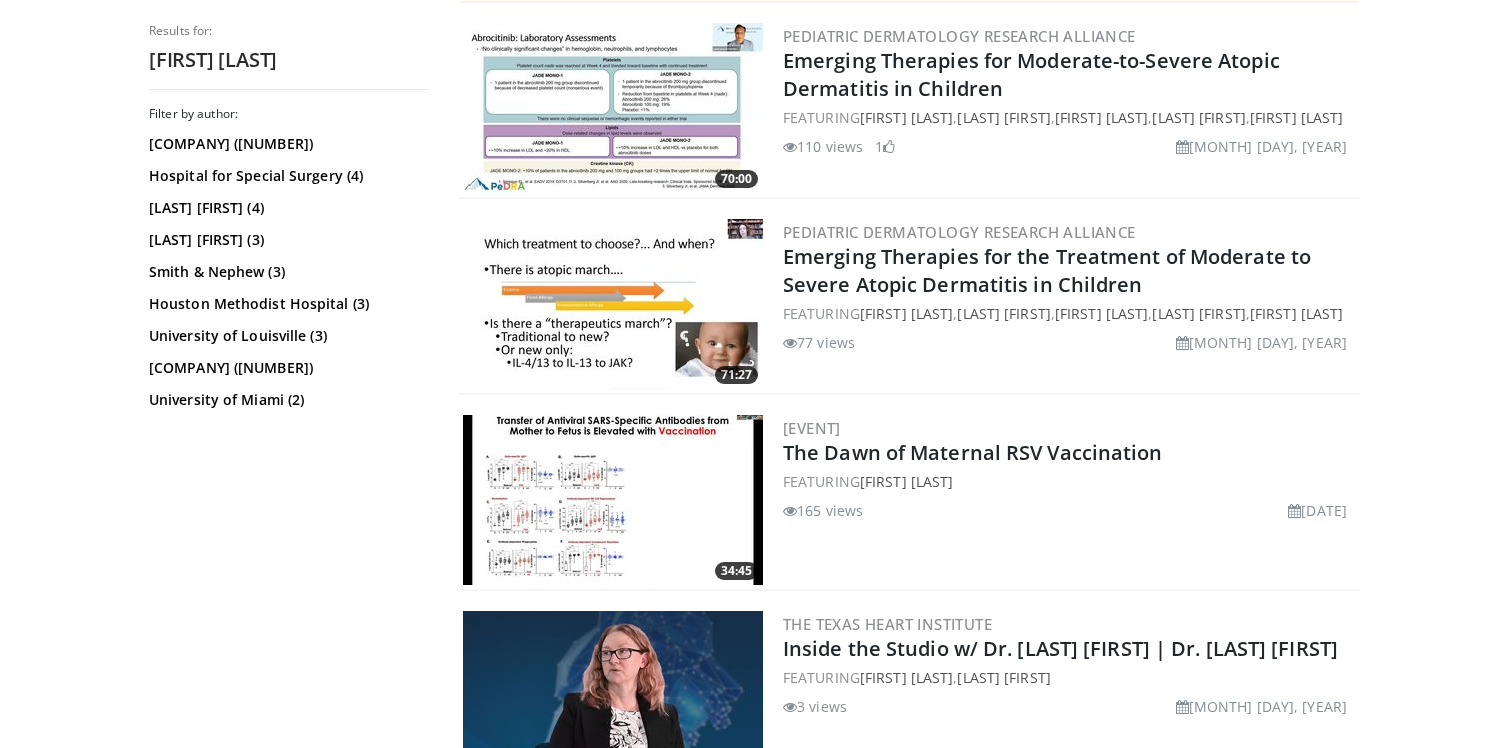 scroll, scrollTop: 0, scrollLeft: 0, axis: both 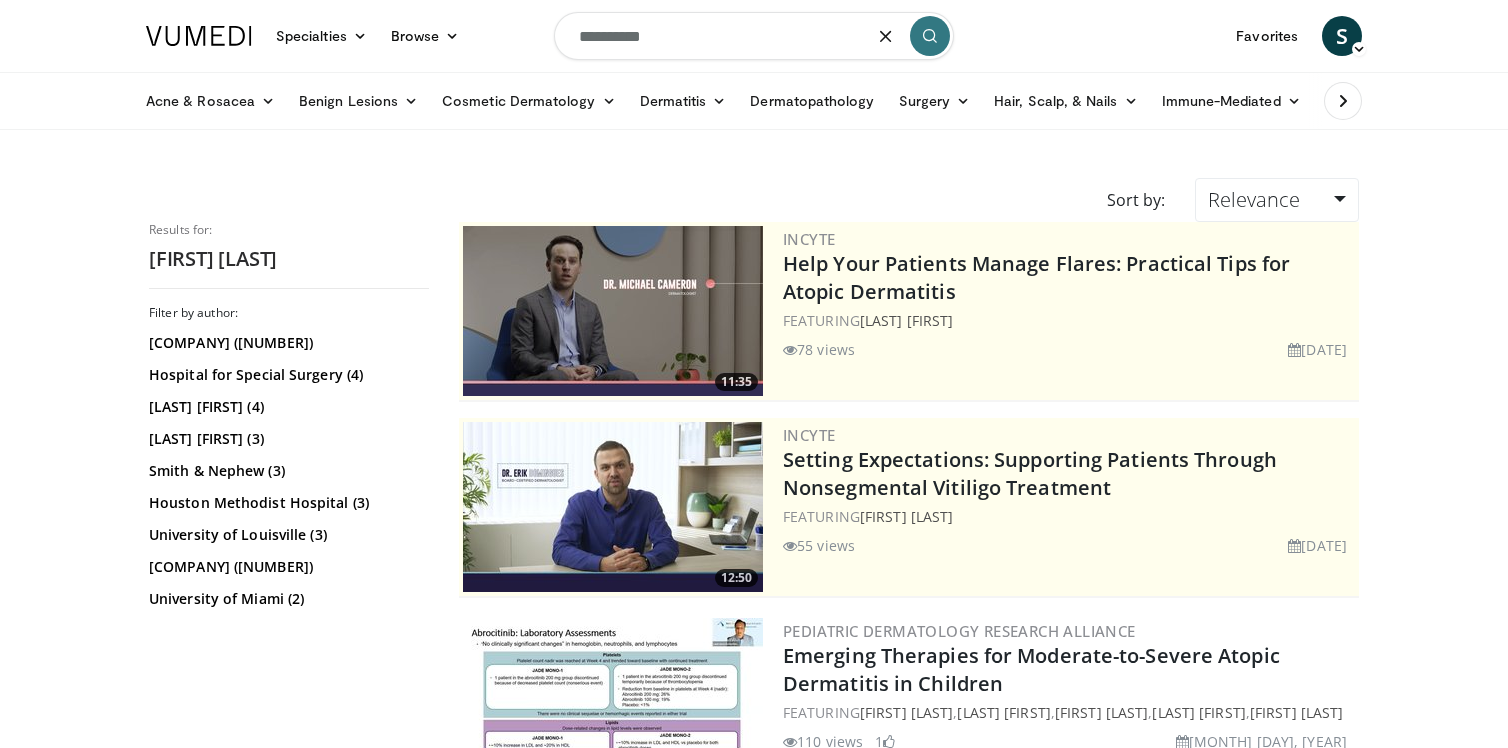 click on "**********" at bounding box center [754, 36] 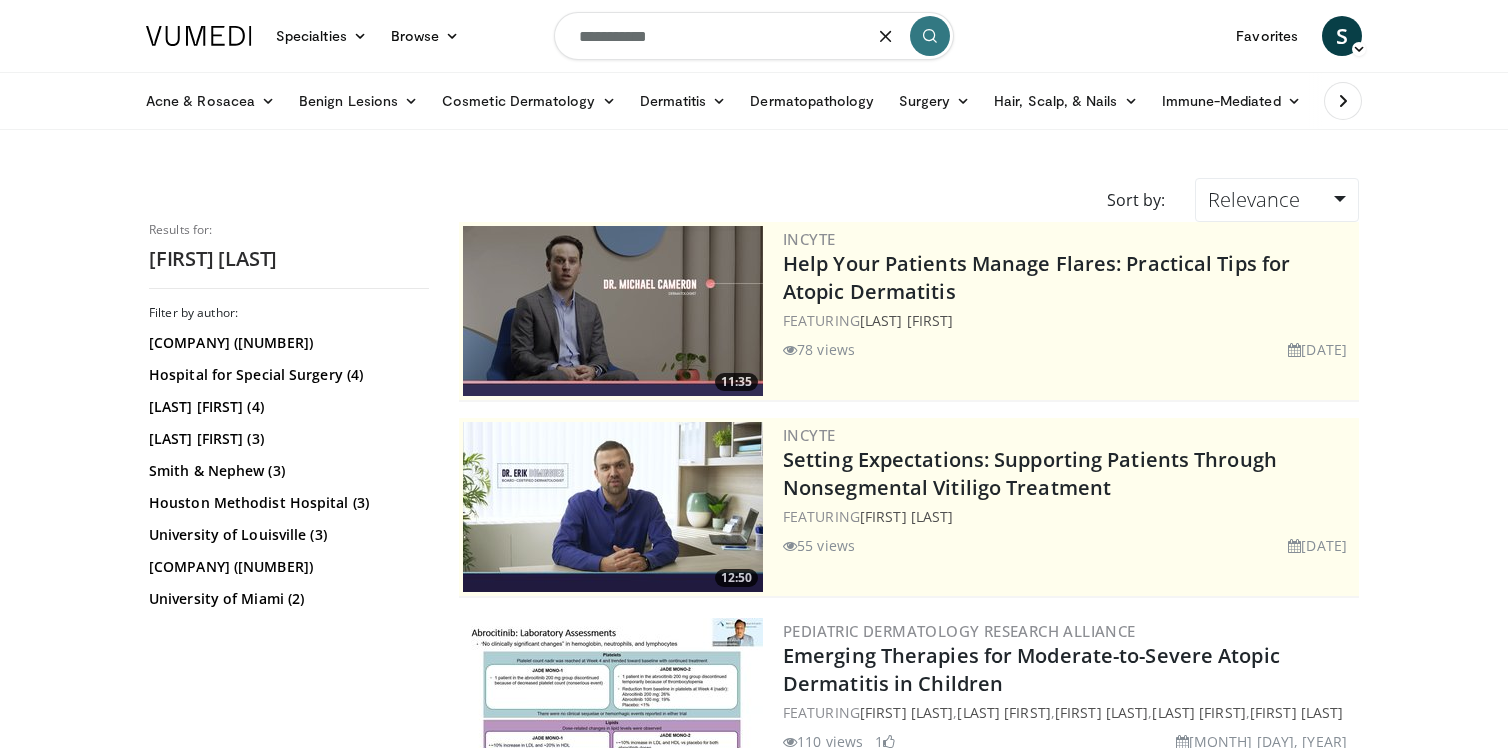 type on "**********" 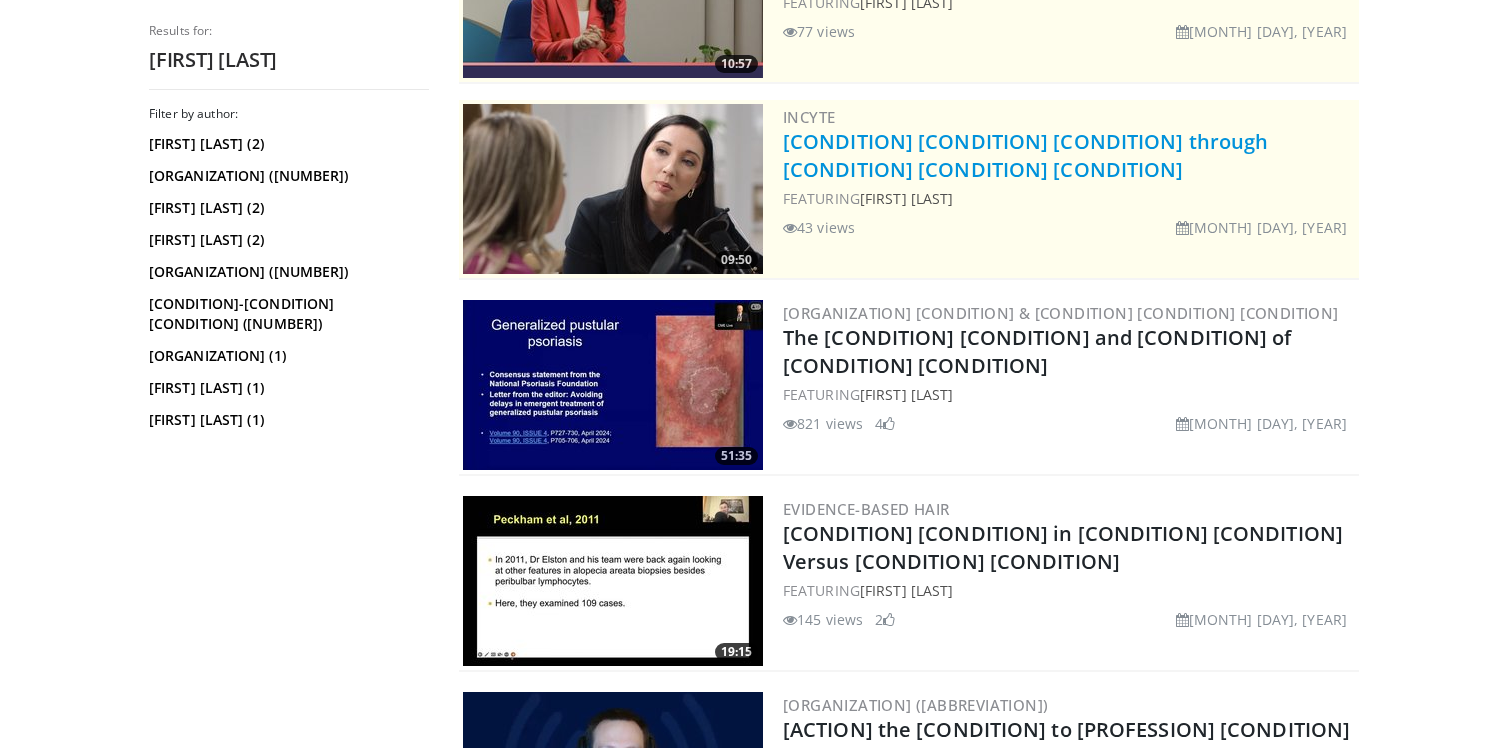 scroll, scrollTop: 338, scrollLeft: 0, axis: vertical 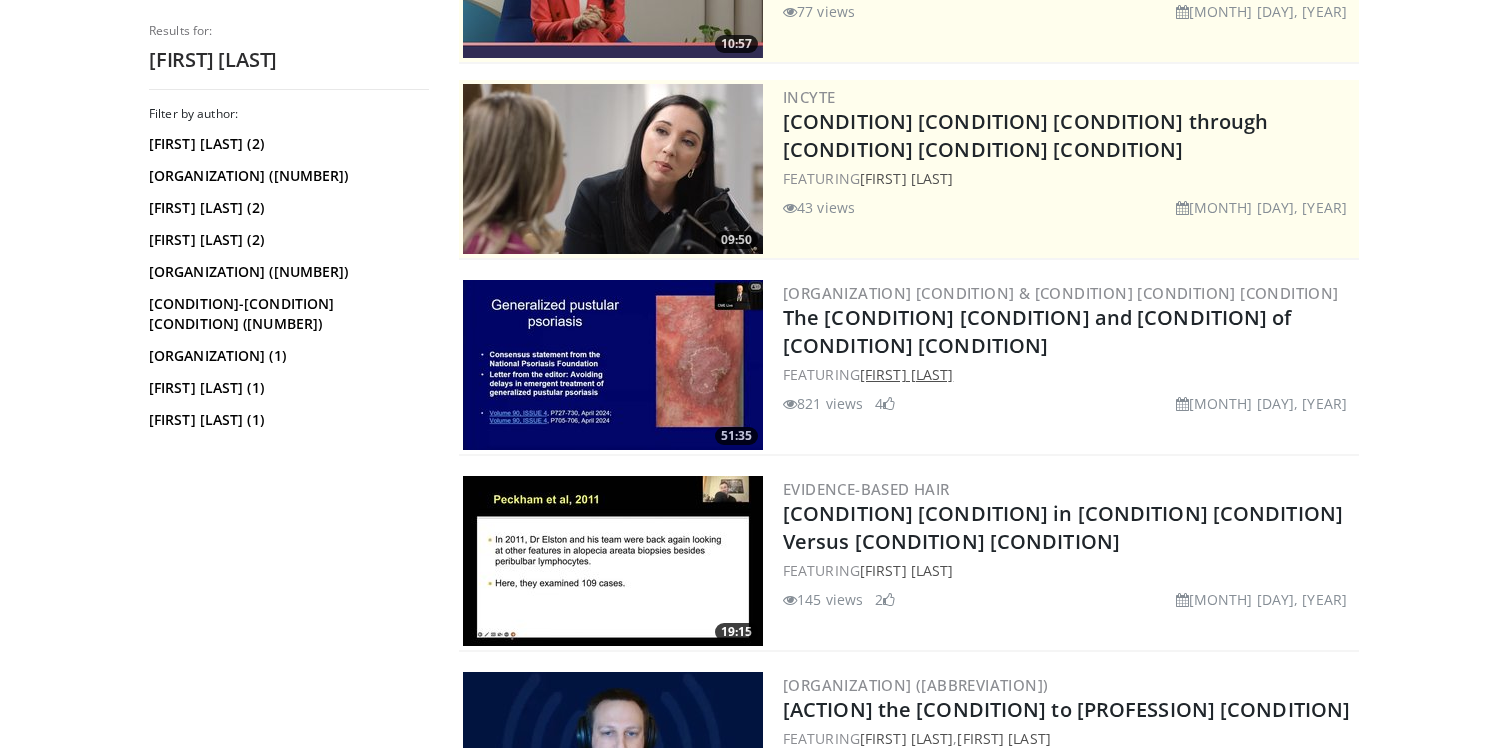 click on "Dirk Elston" at bounding box center (906, 374) 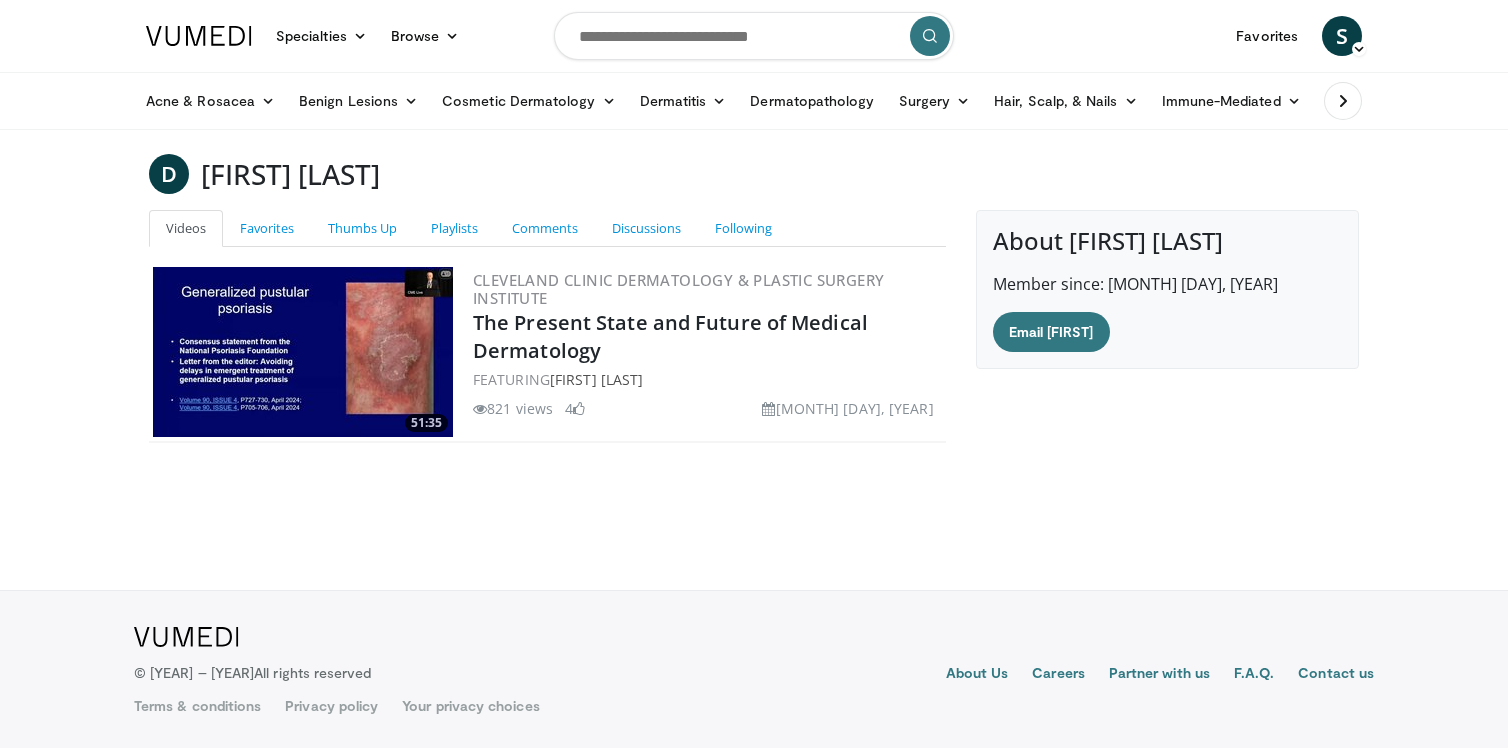 scroll, scrollTop: 0, scrollLeft: 0, axis: both 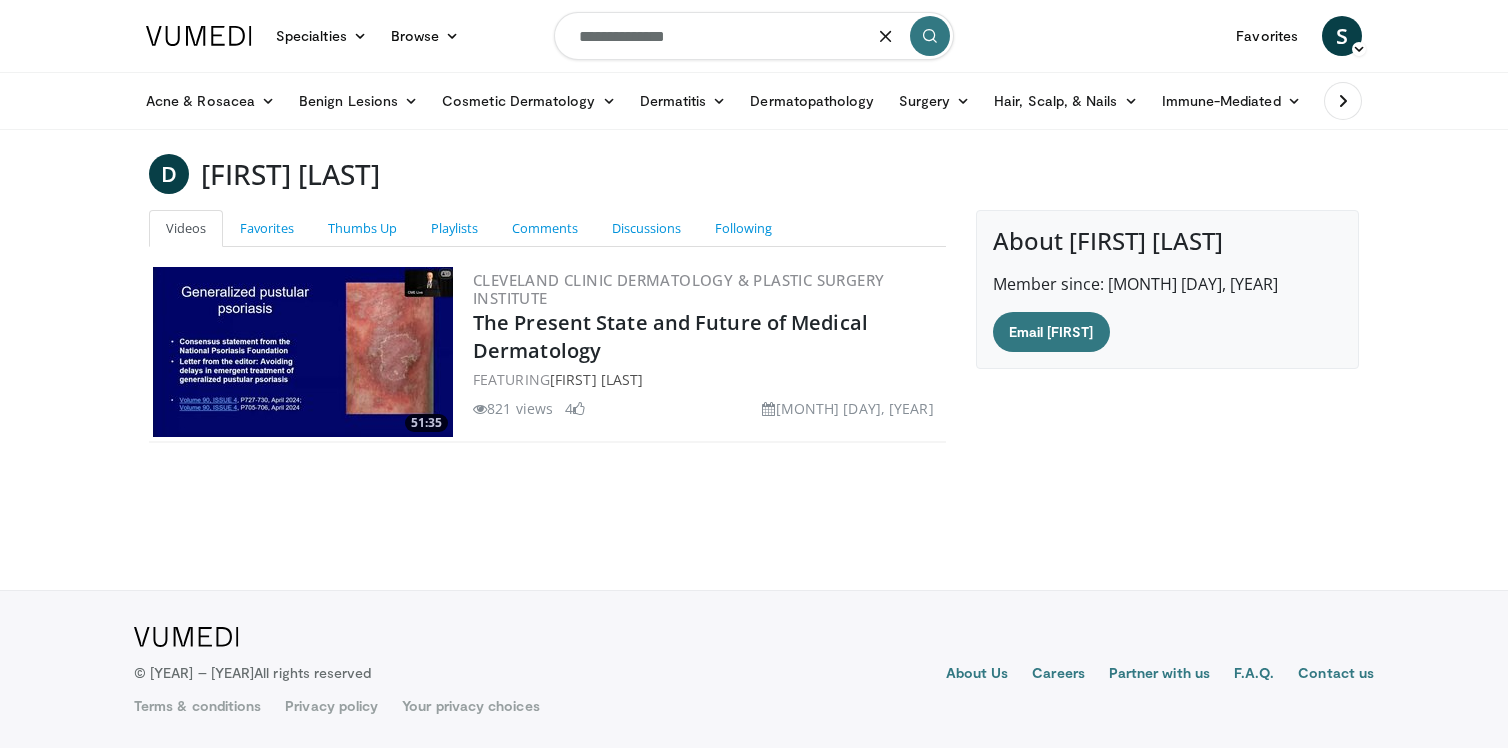 type on "**********" 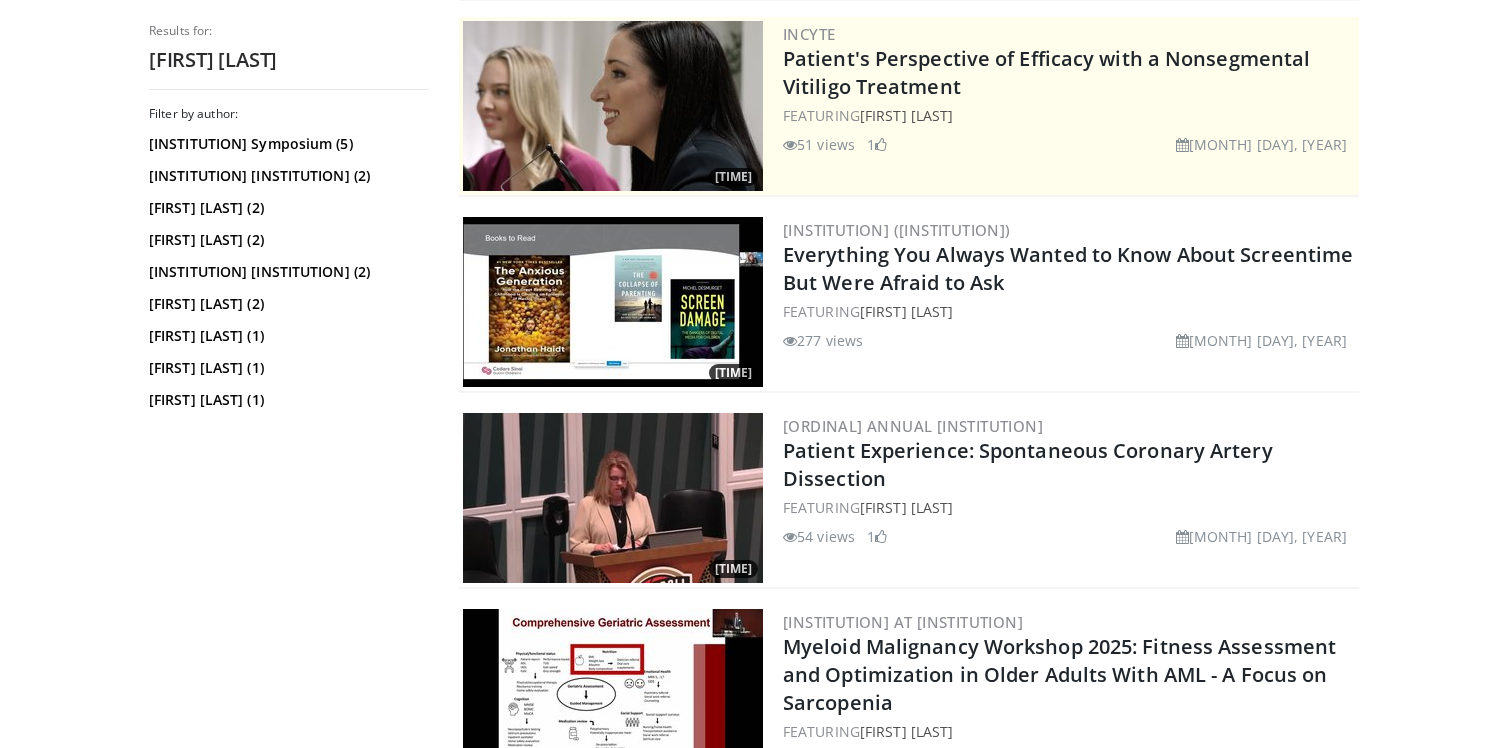 scroll, scrollTop: 0, scrollLeft: 0, axis: both 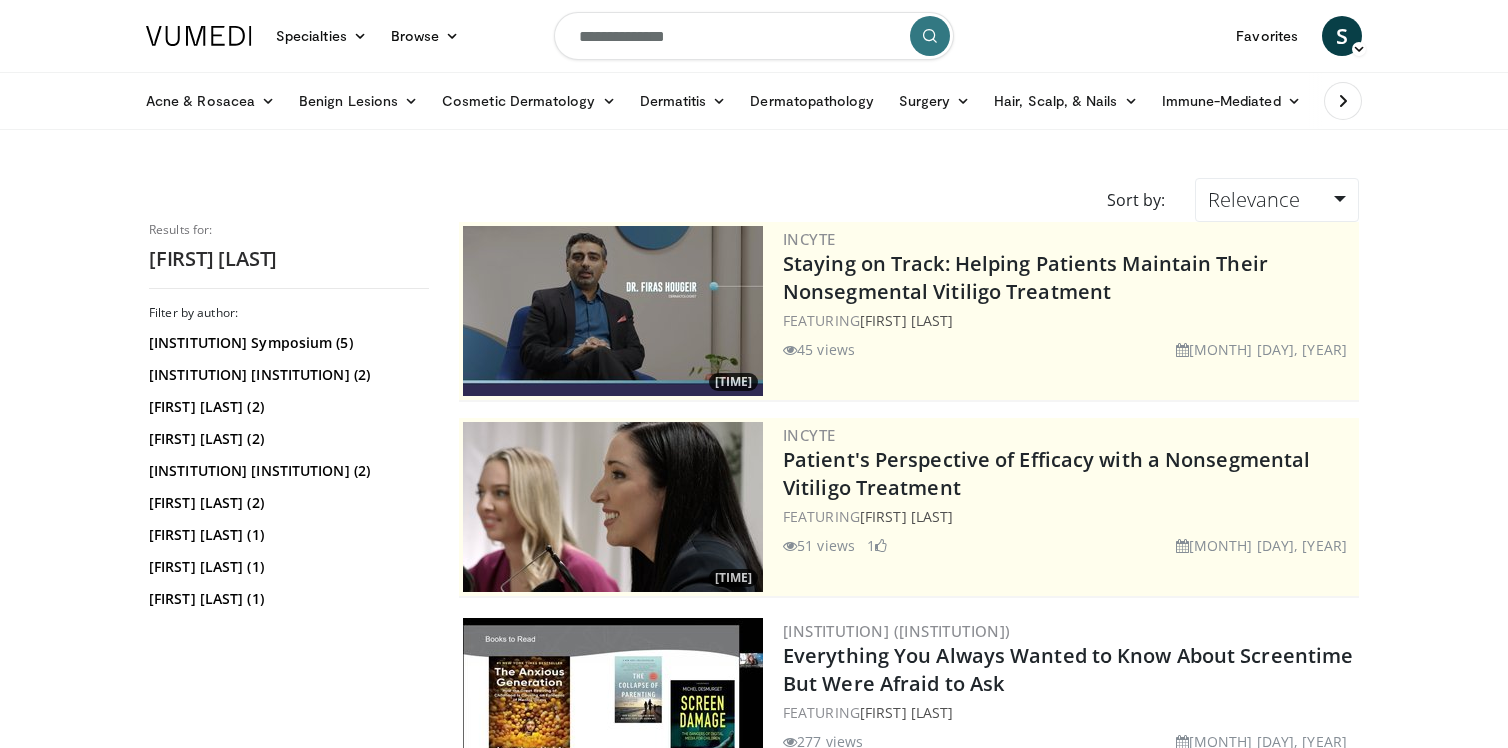 click on "**********" at bounding box center (754, 36) 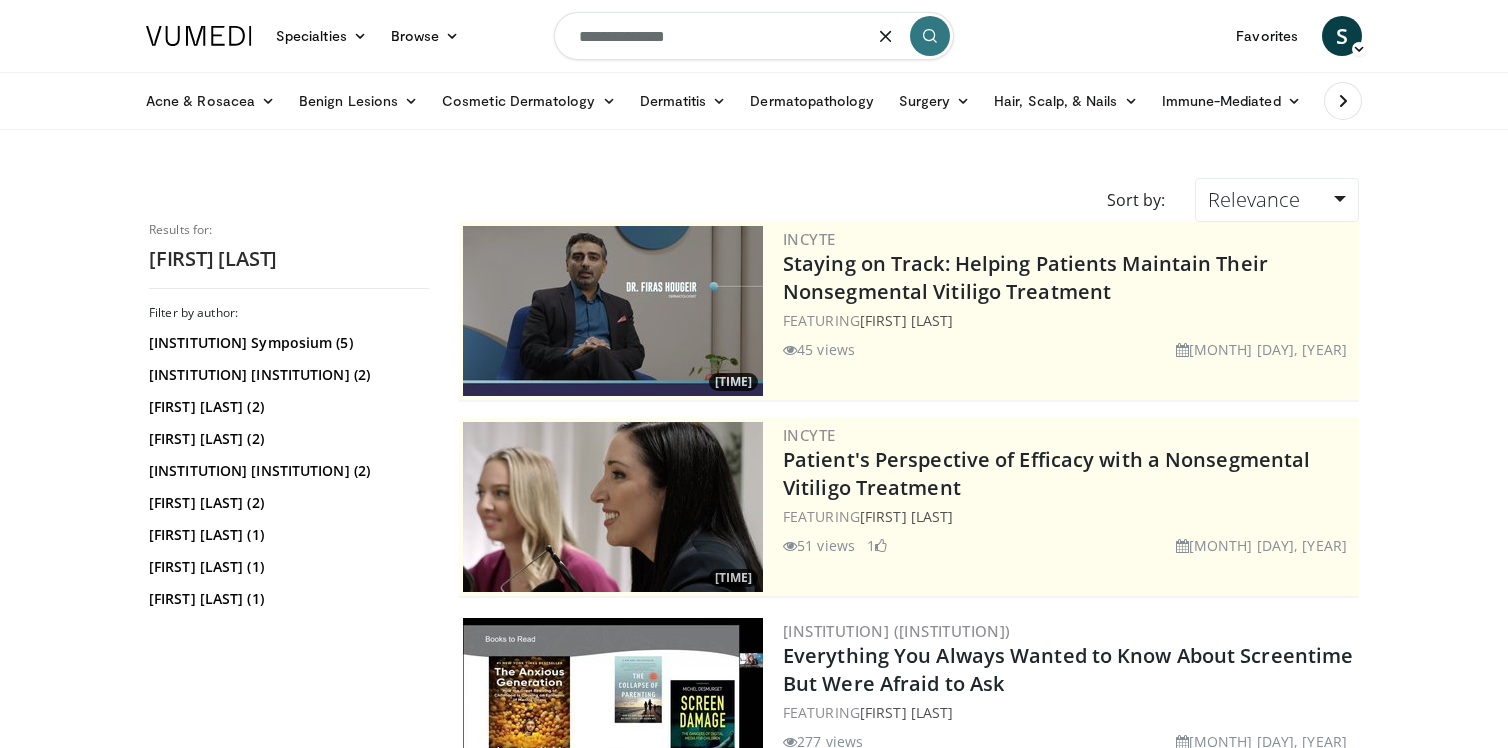 click on "**********" at bounding box center (754, 36) 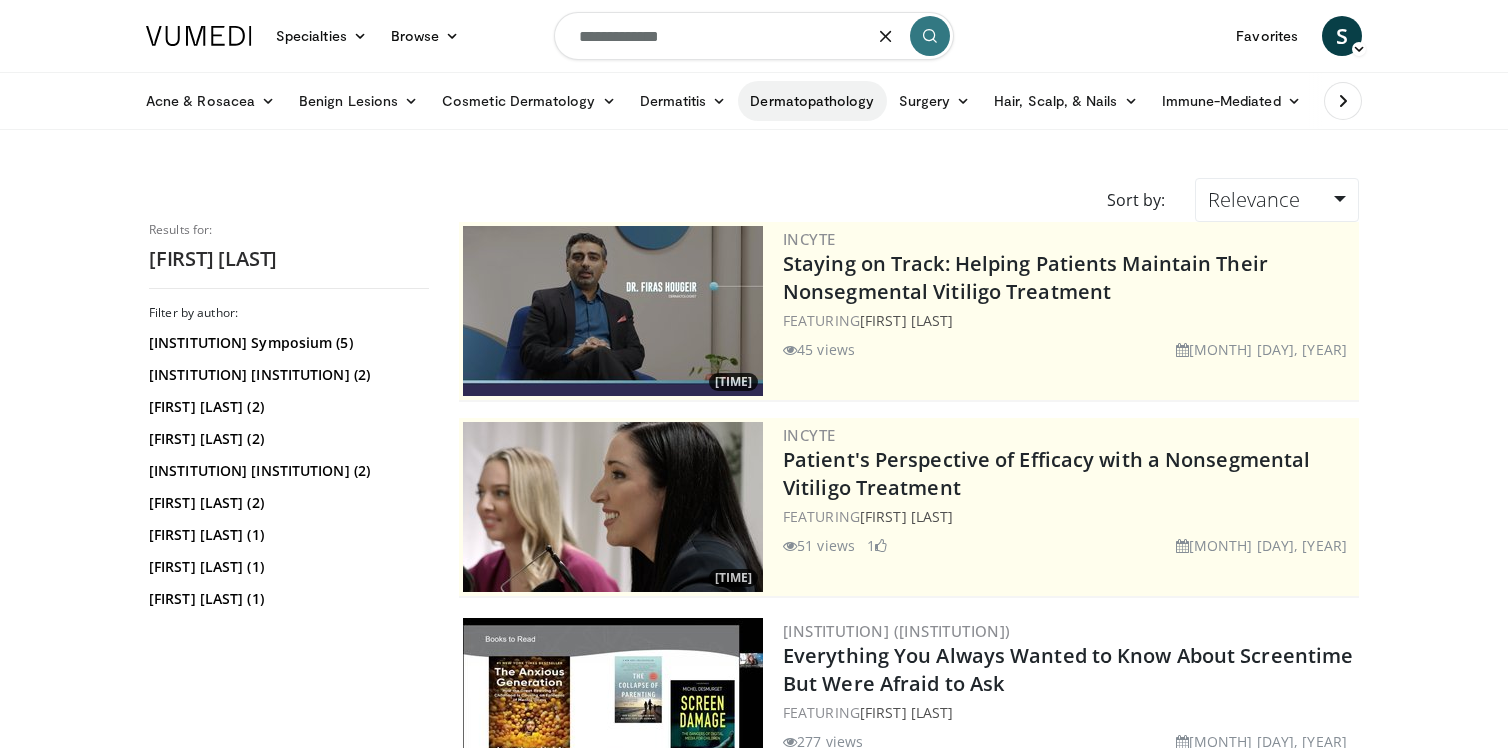 type on "**********" 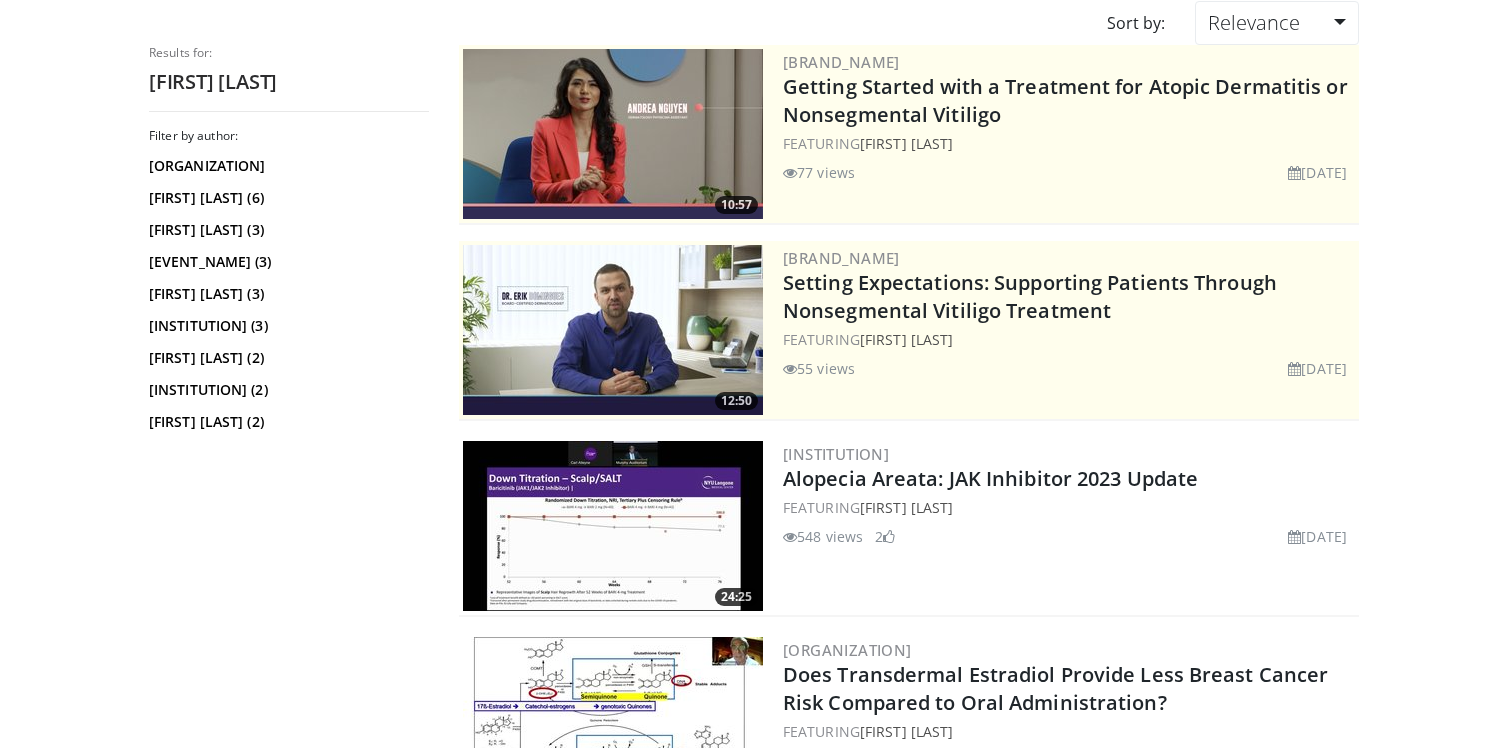 scroll, scrollTop: 183, scrollLeft: 0, axis: vertical 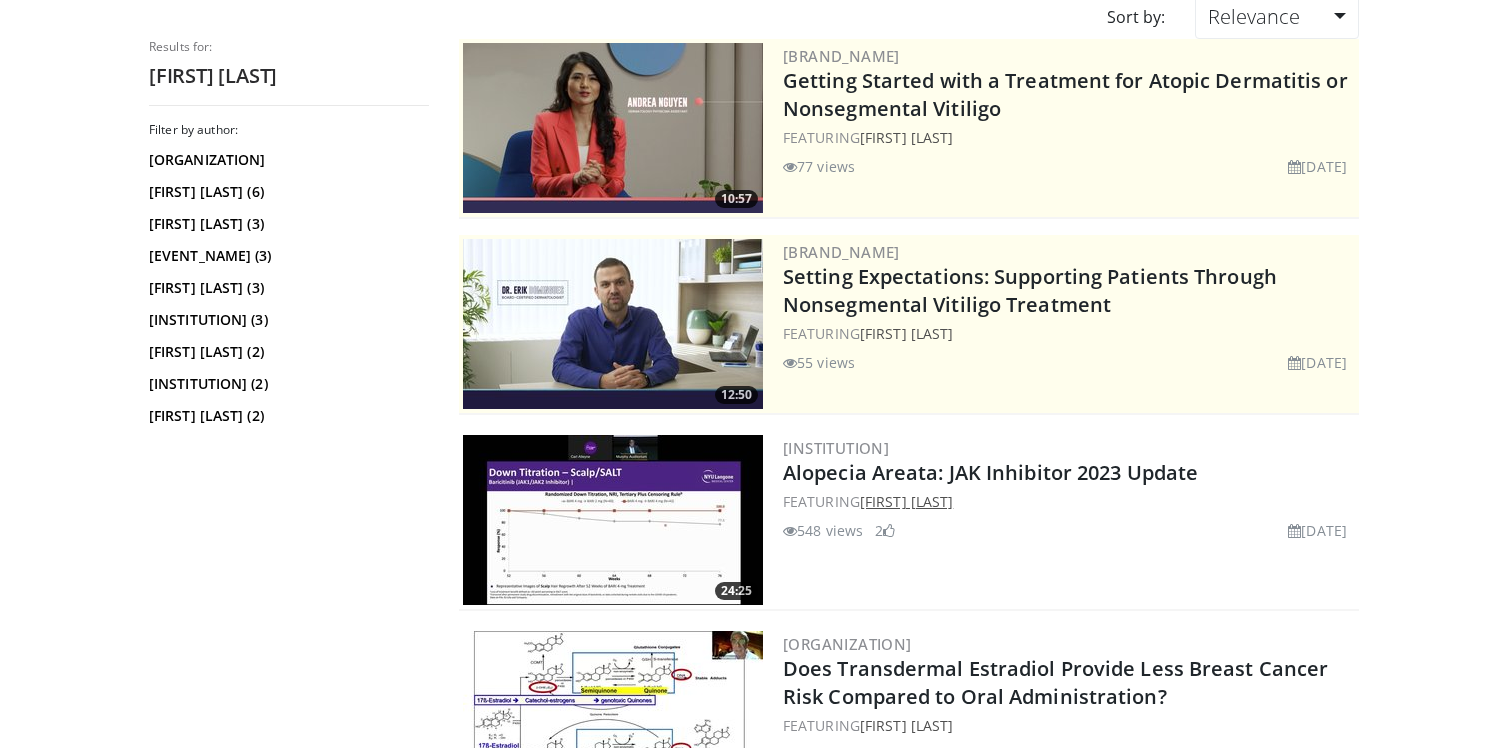 click on "[FIRST] [LAST]" at bounding box center [906, 501] 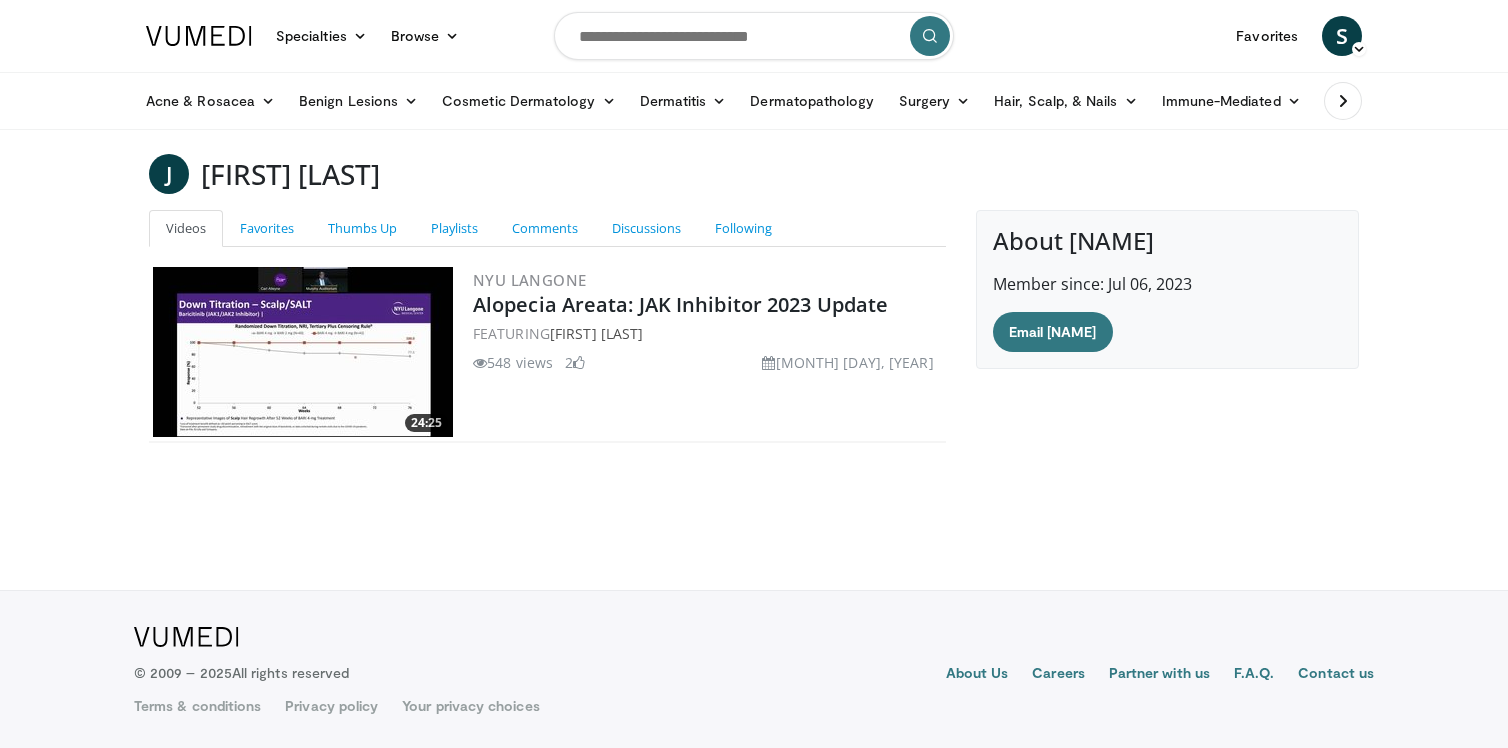 scroll, scrollTop: 0, scrollLeft: 0, axis: both 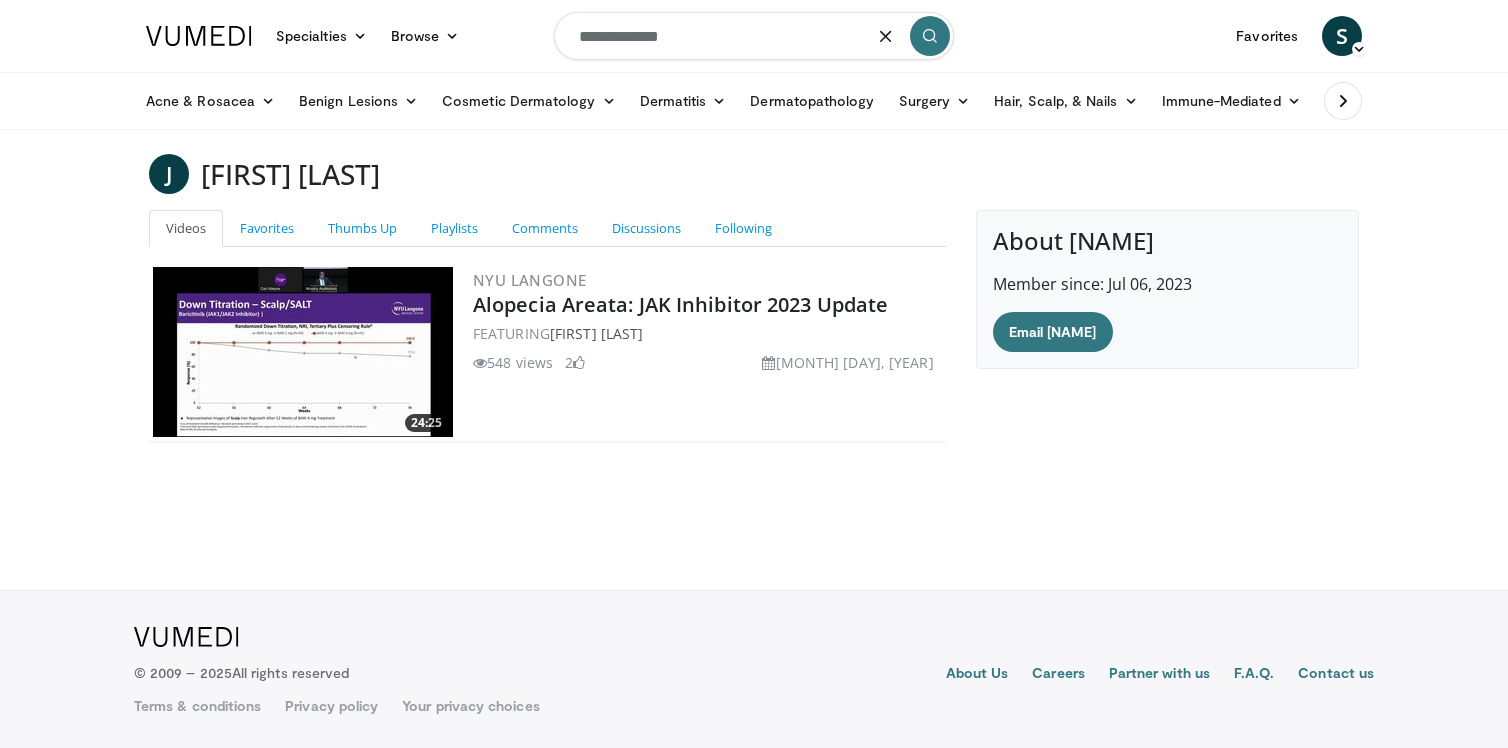 type on "**********" 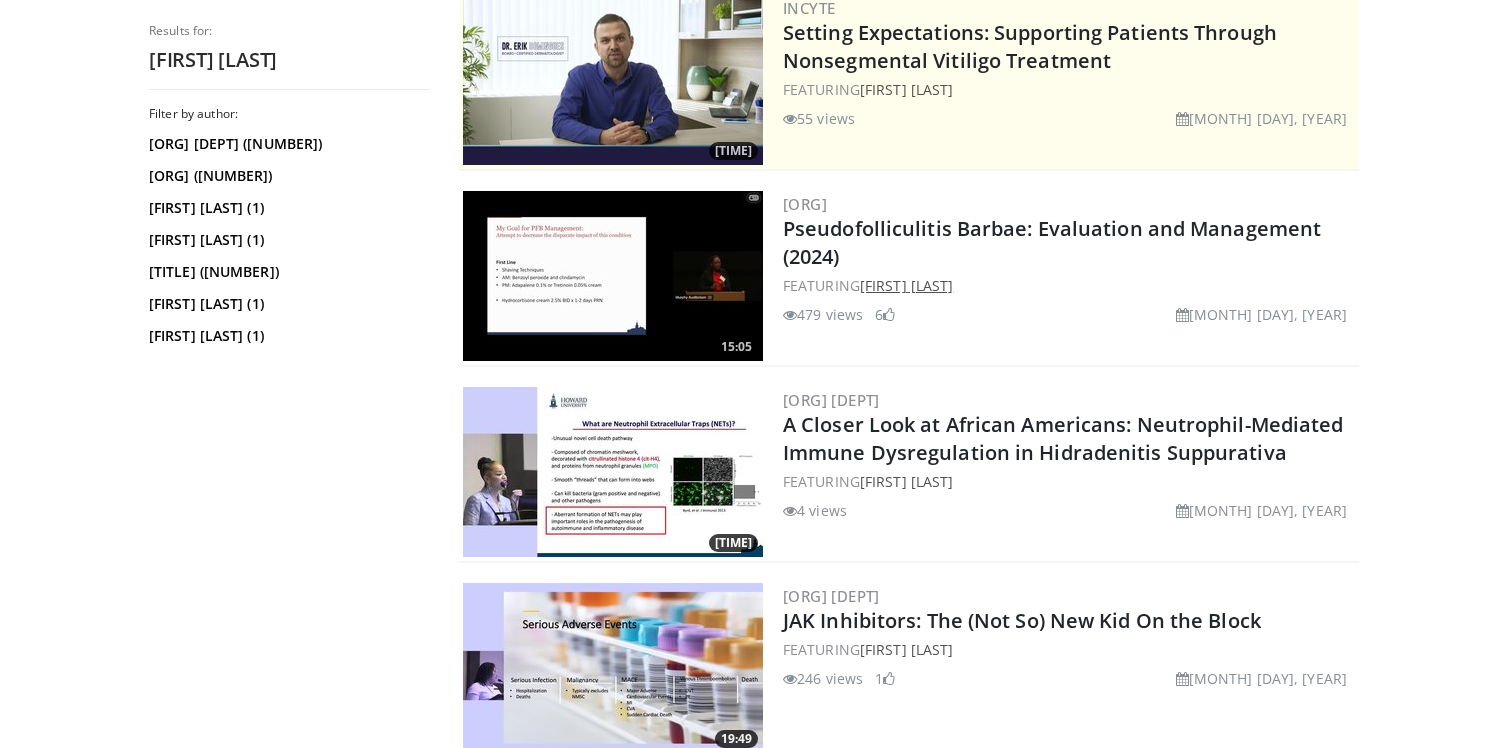 scroll, scrollTop: 431, scrollLeft: 0, axis: vertical 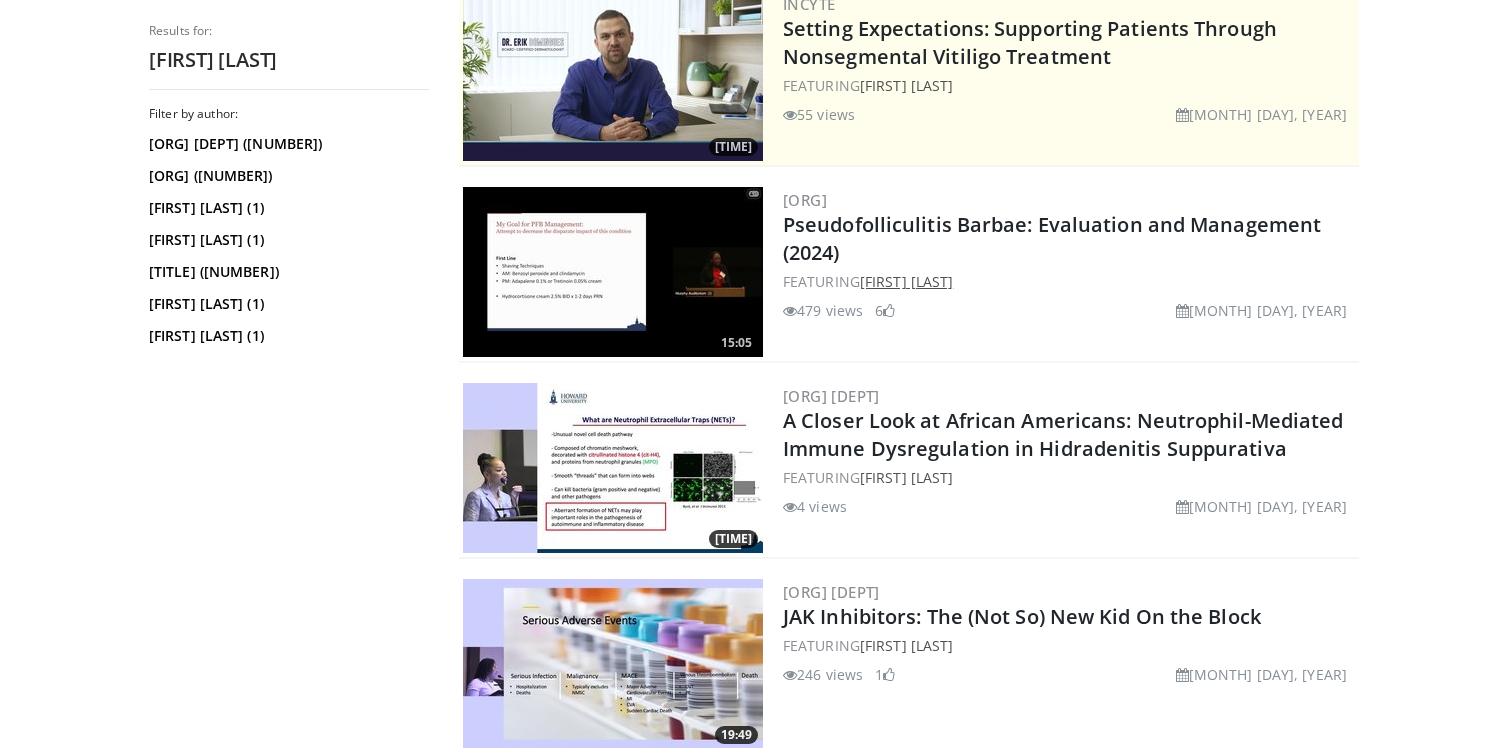 click on "[FIRST] [LAST]" at bounding box center [906, 281] 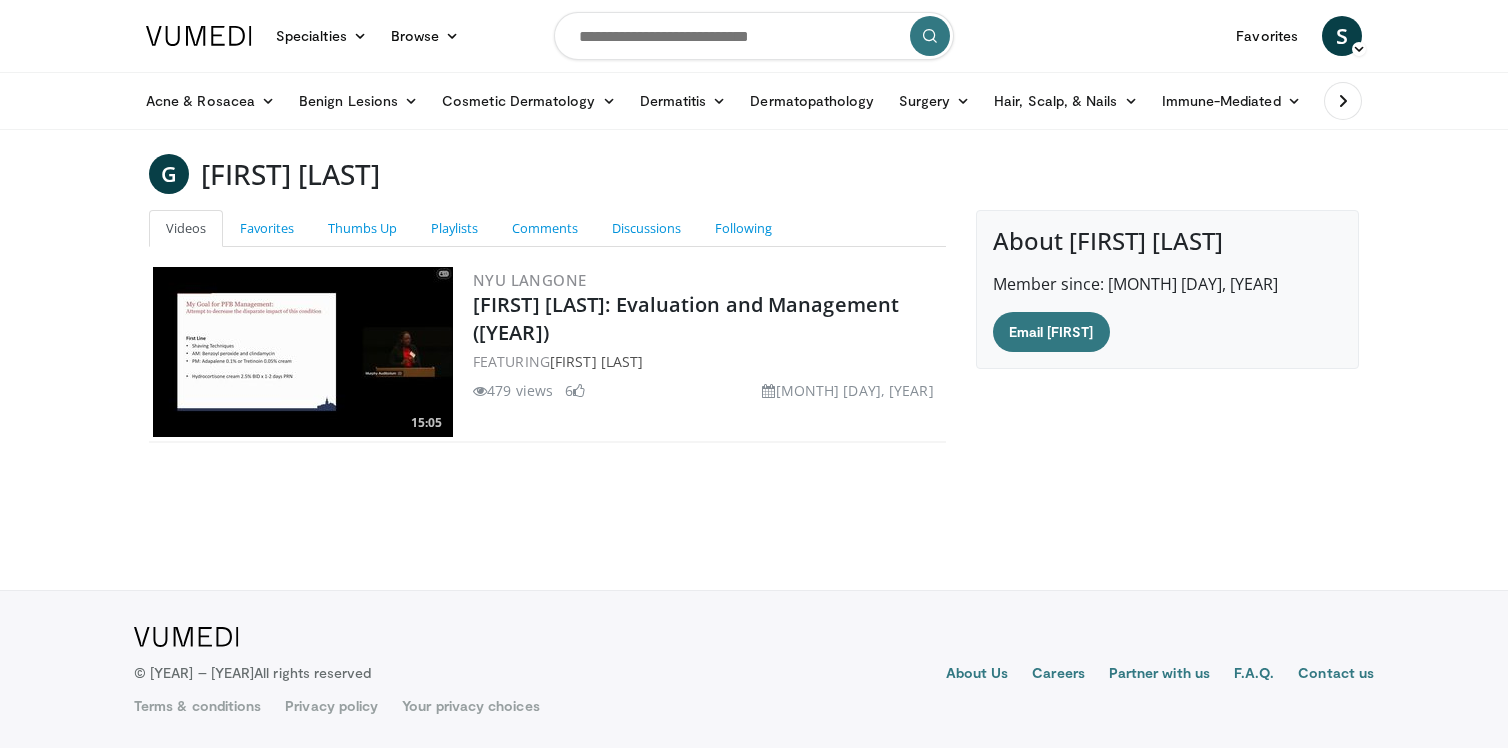 scroll, scrollTop: 0, scrollLeft: 0, axis: both 